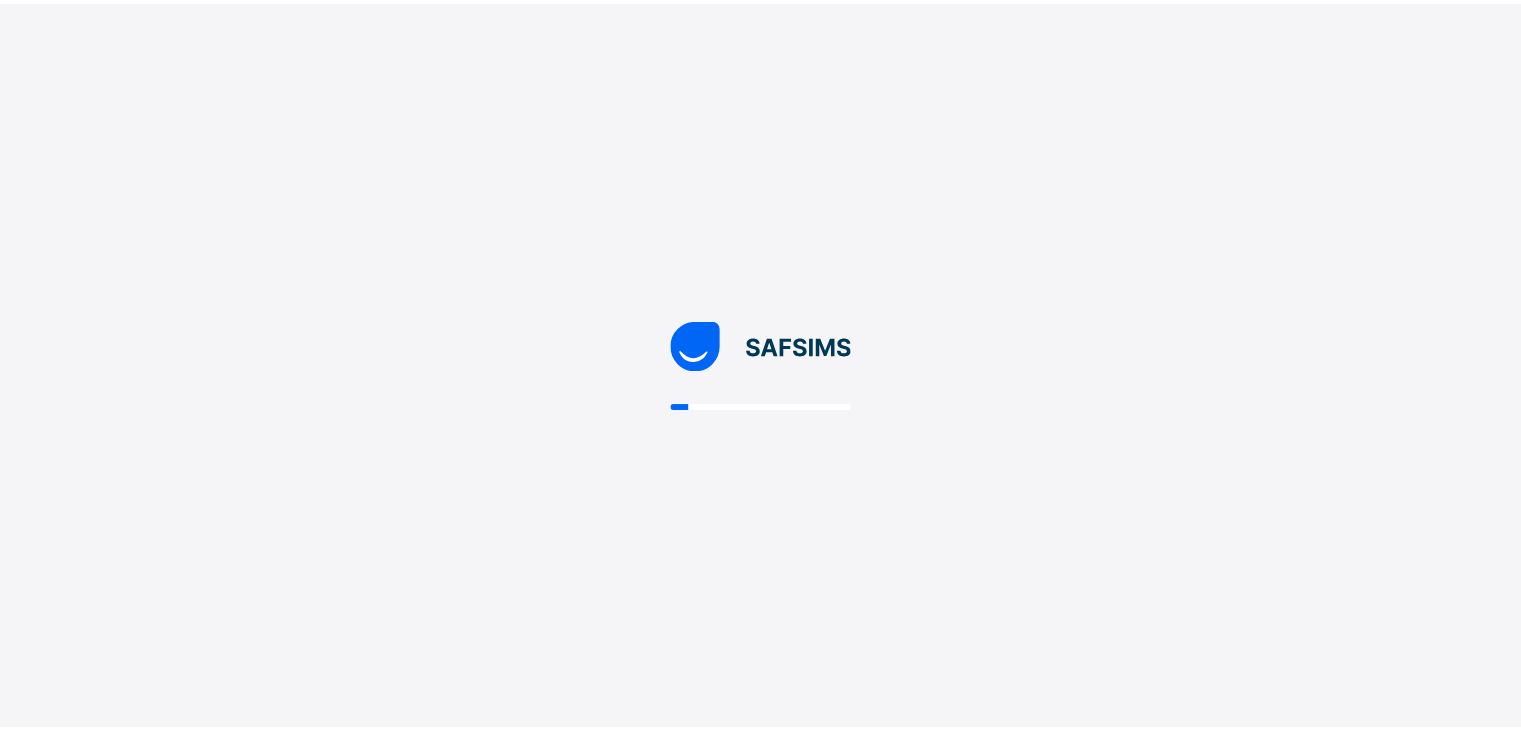 scroll, scrollTop: 0, scrollLeft: 0, axis: both 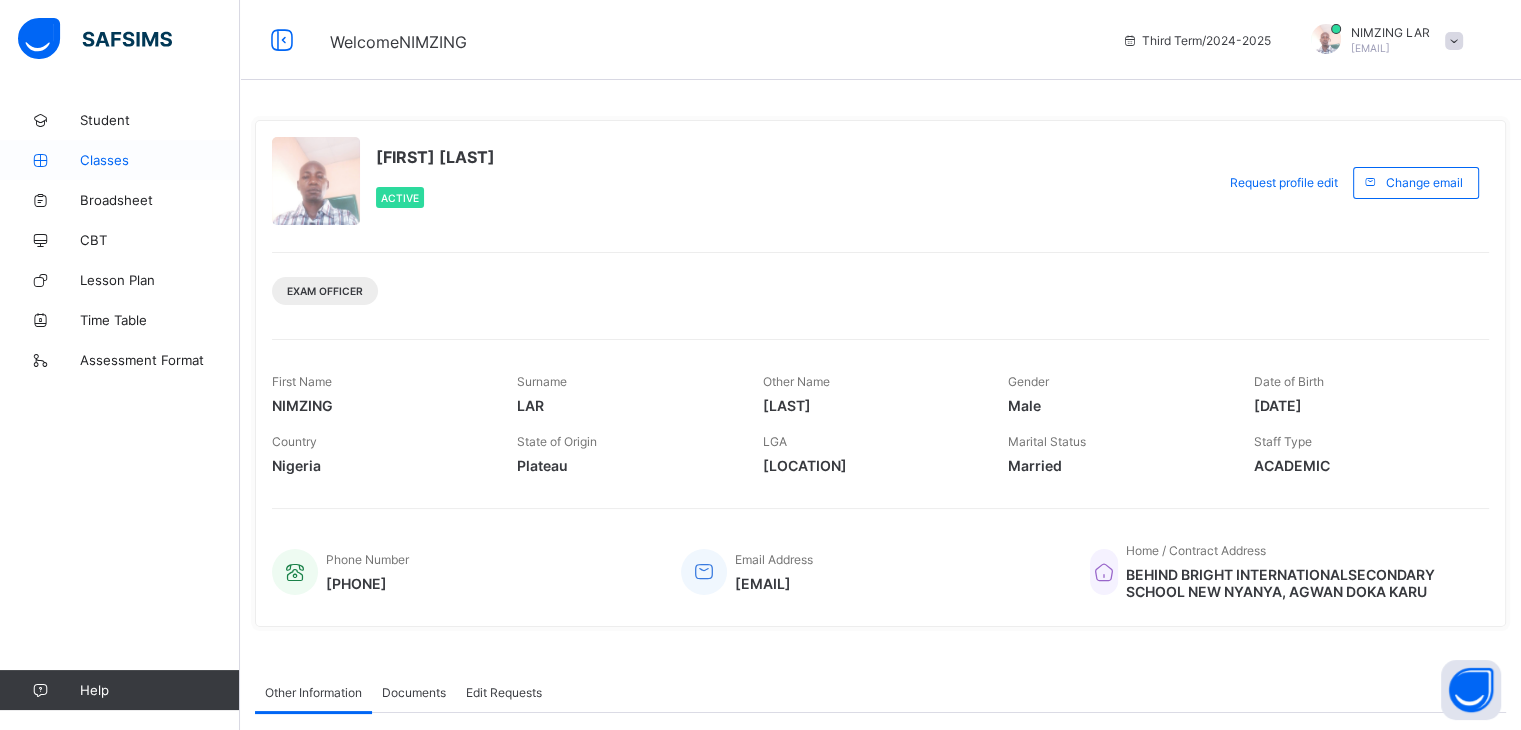 click on "Classes" at bounding box center (160, 160) 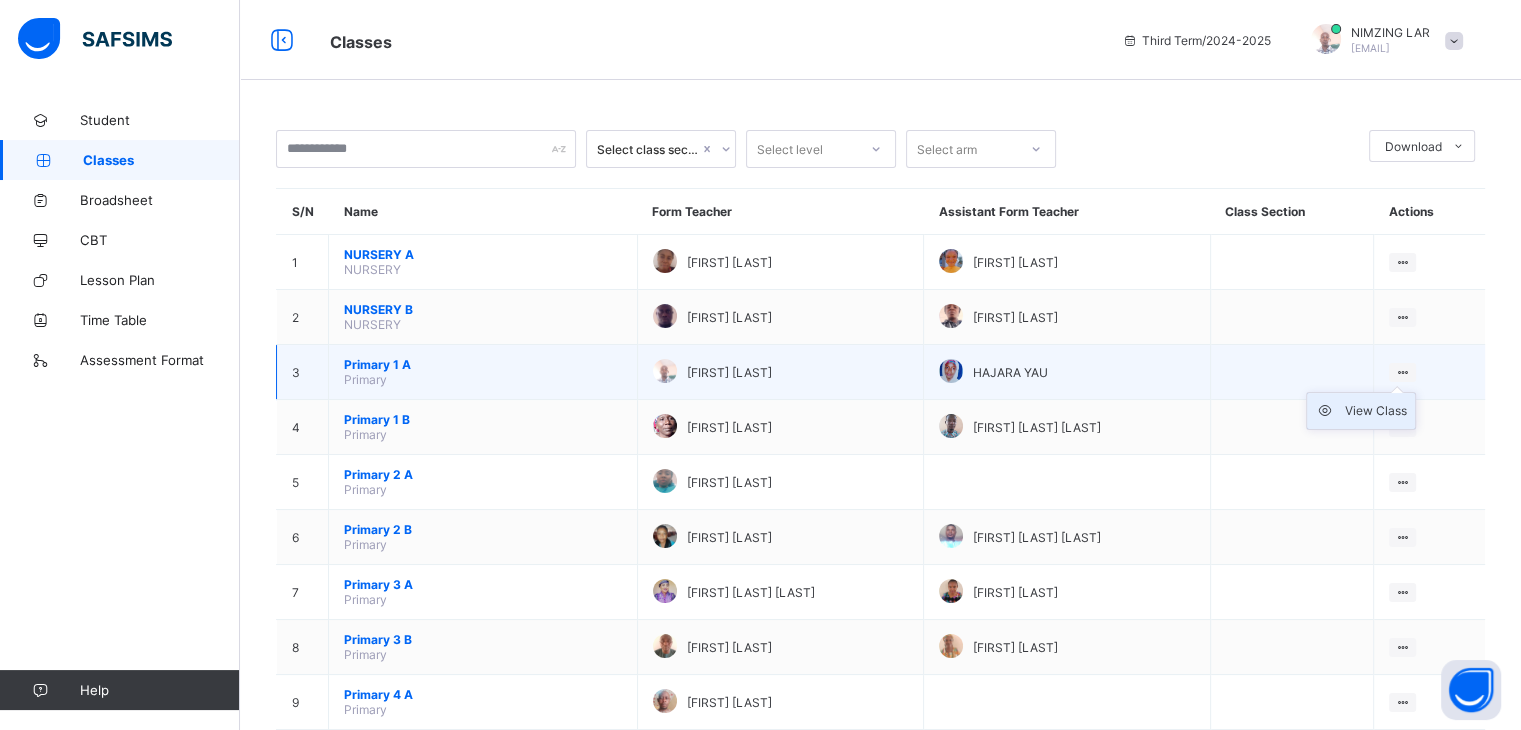 click on "View Class" at bounding box center [1376, 411] 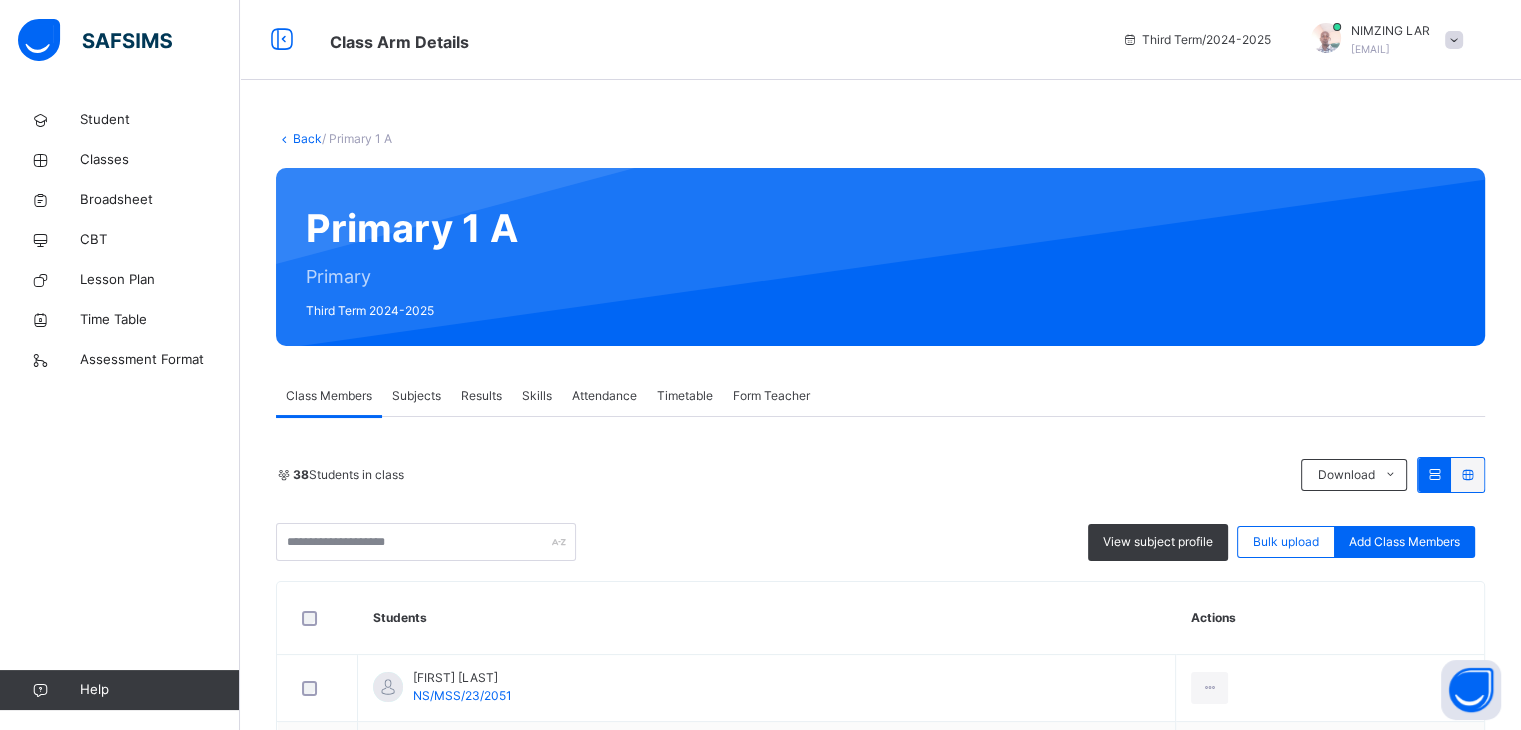 click on "Subjects" at bounding box center (416, 396) 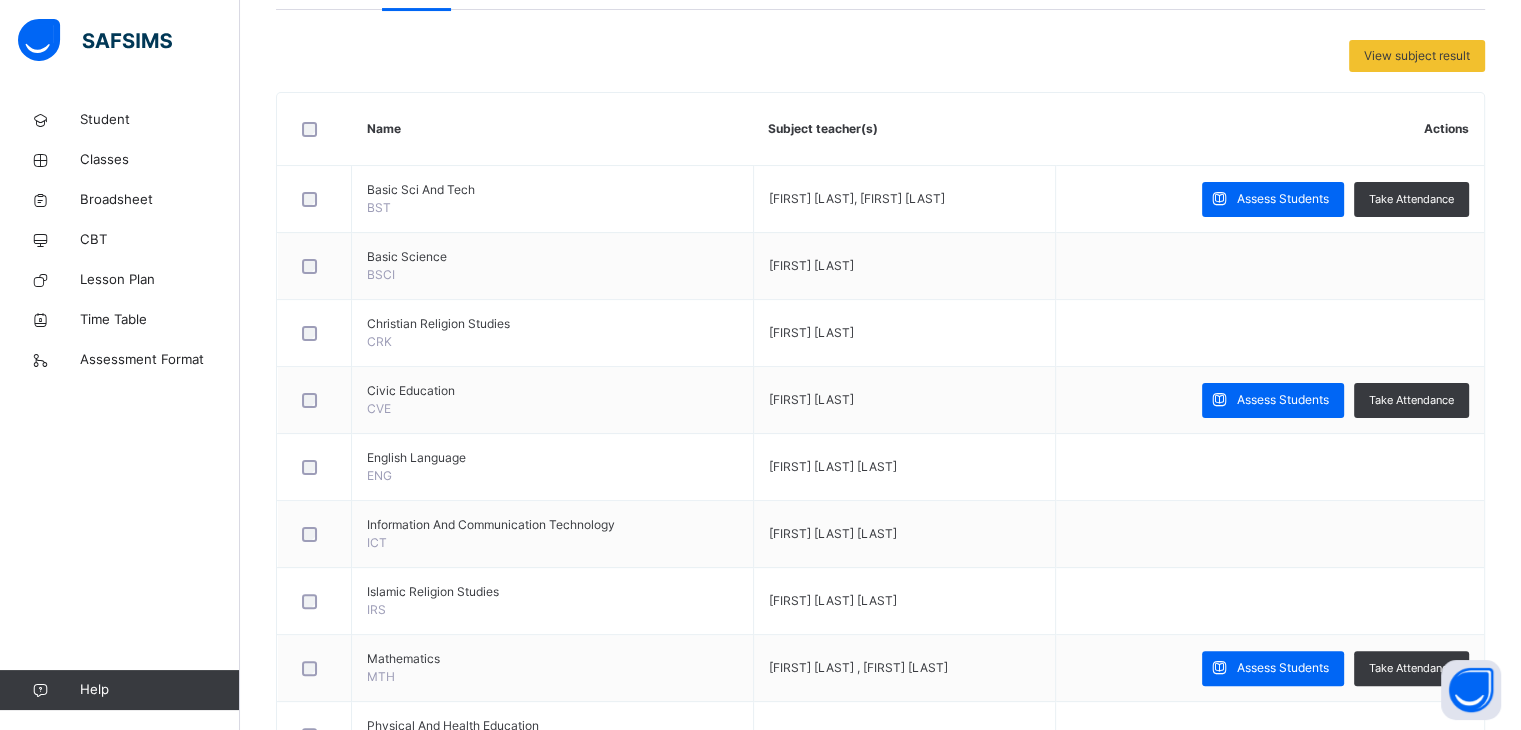 scroll, scrollTop: 680, scrollLeft: 0, axis: vertical 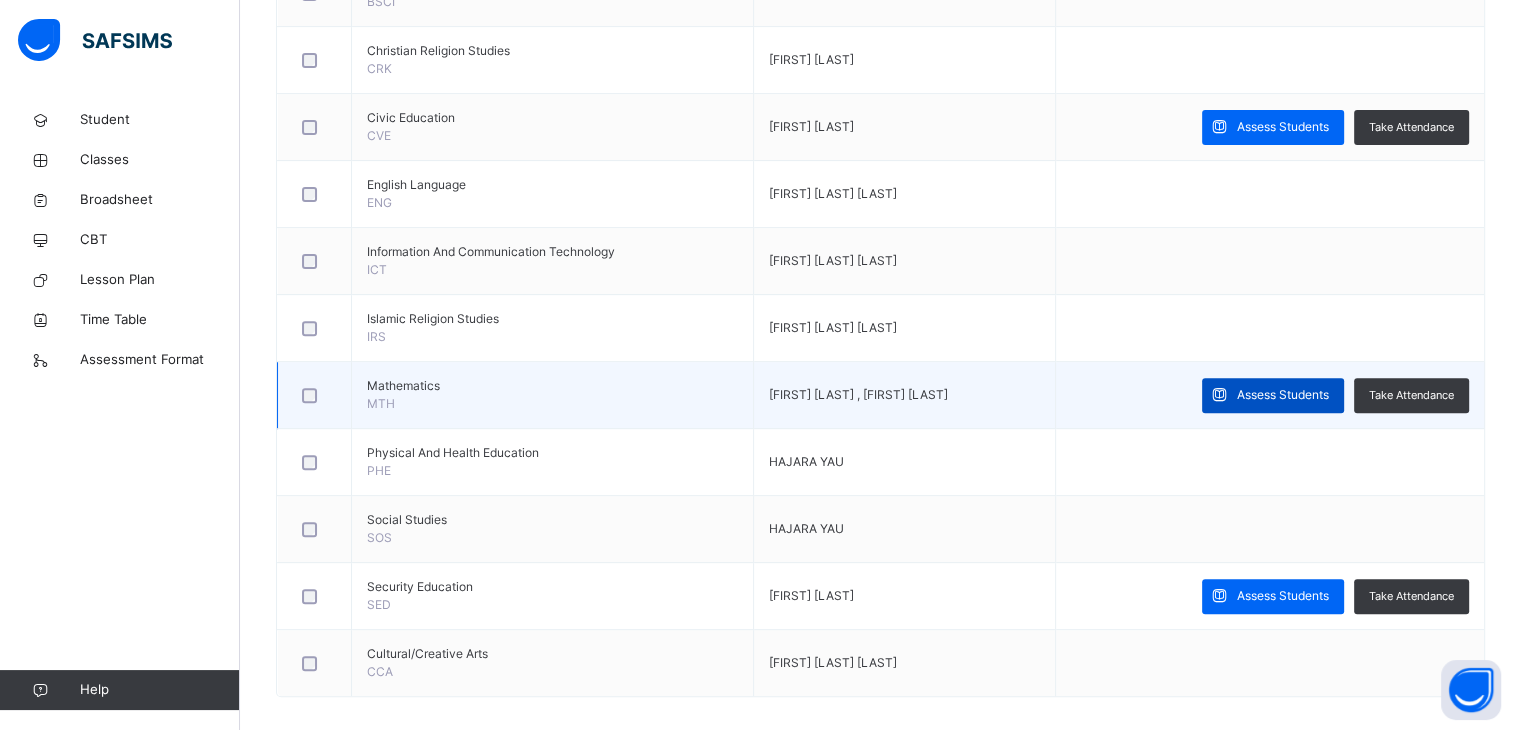 click on "Assess Students" at bounding box center [1283, 395] 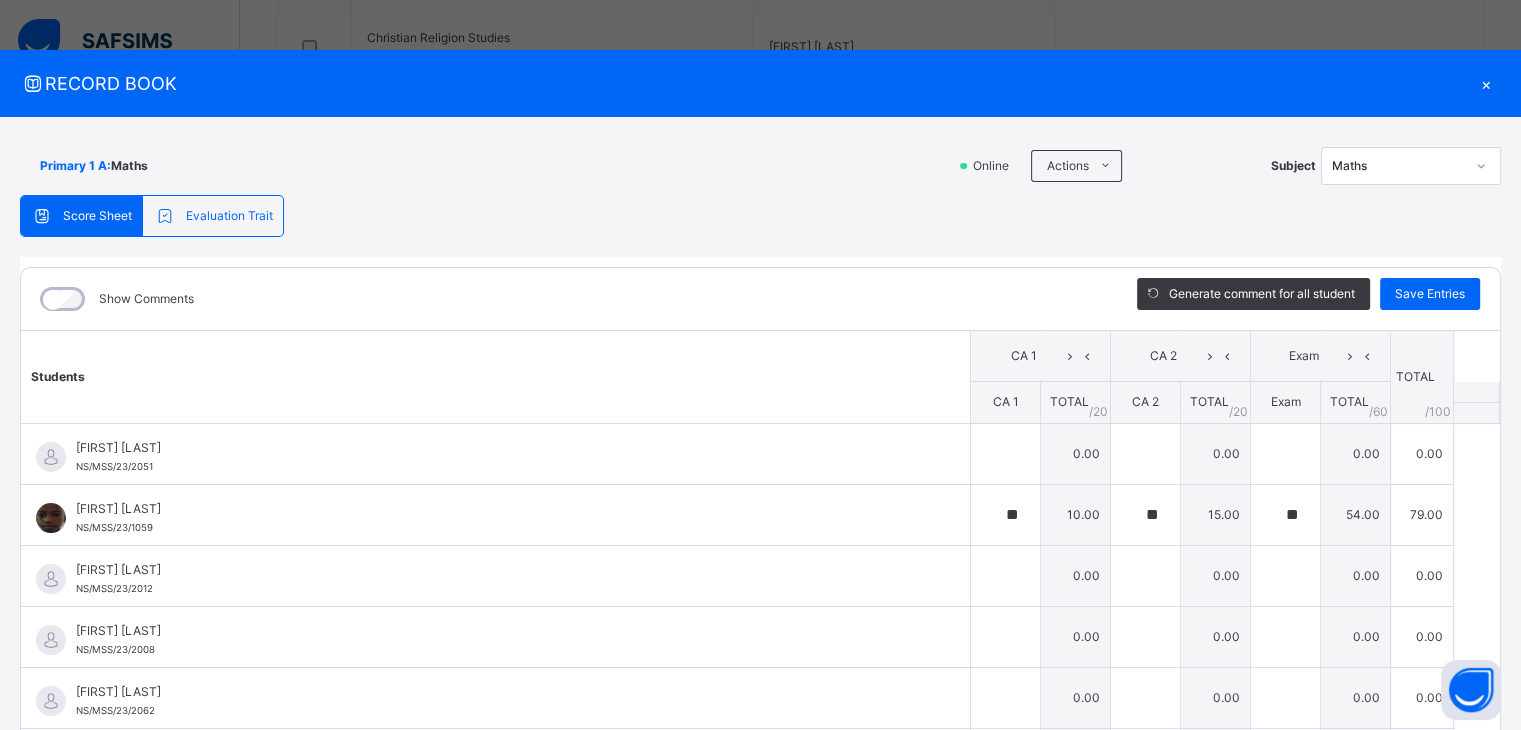 scroll, scrollTop: 694, scrollLeft: 0, axis: vertical 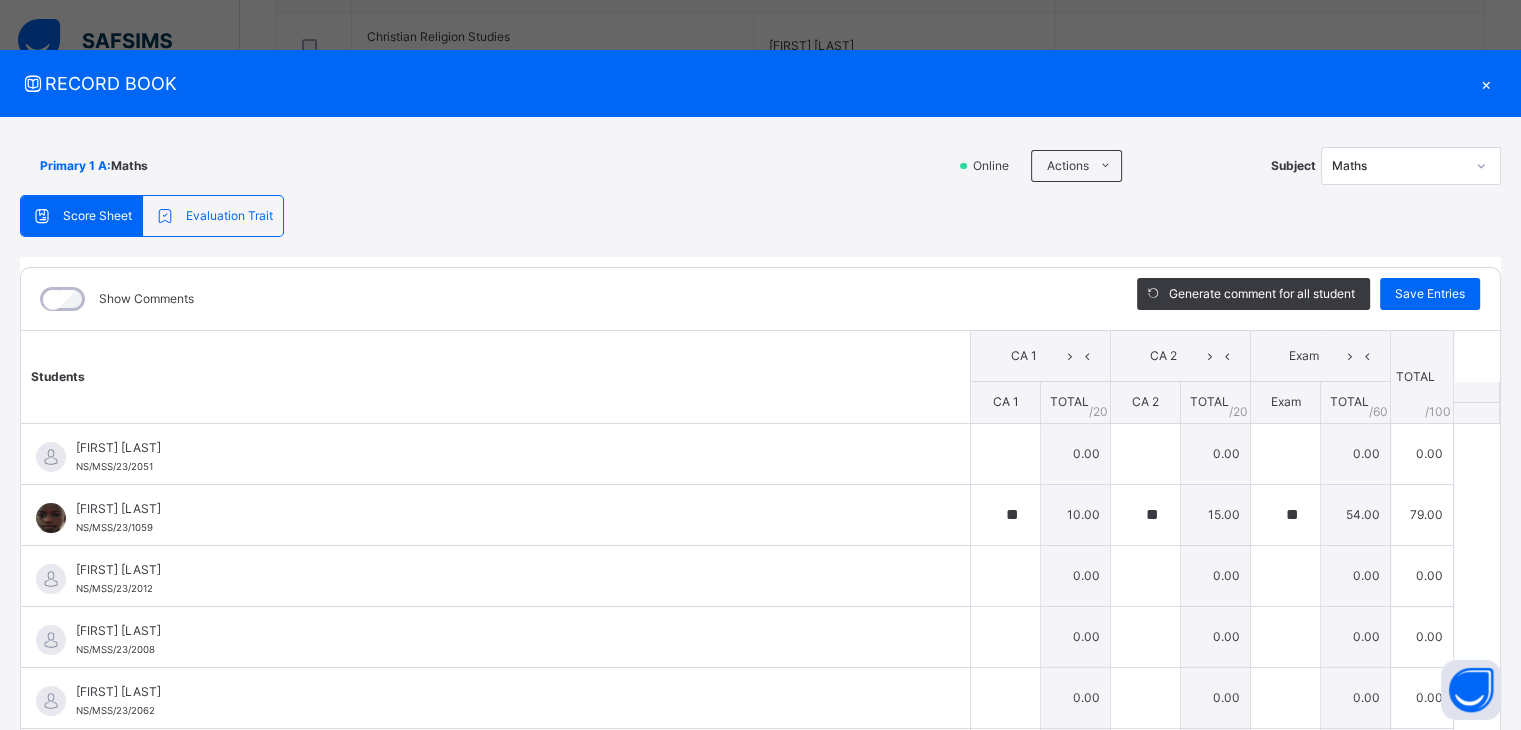 click on "Students" at bounding box center (496, 377) 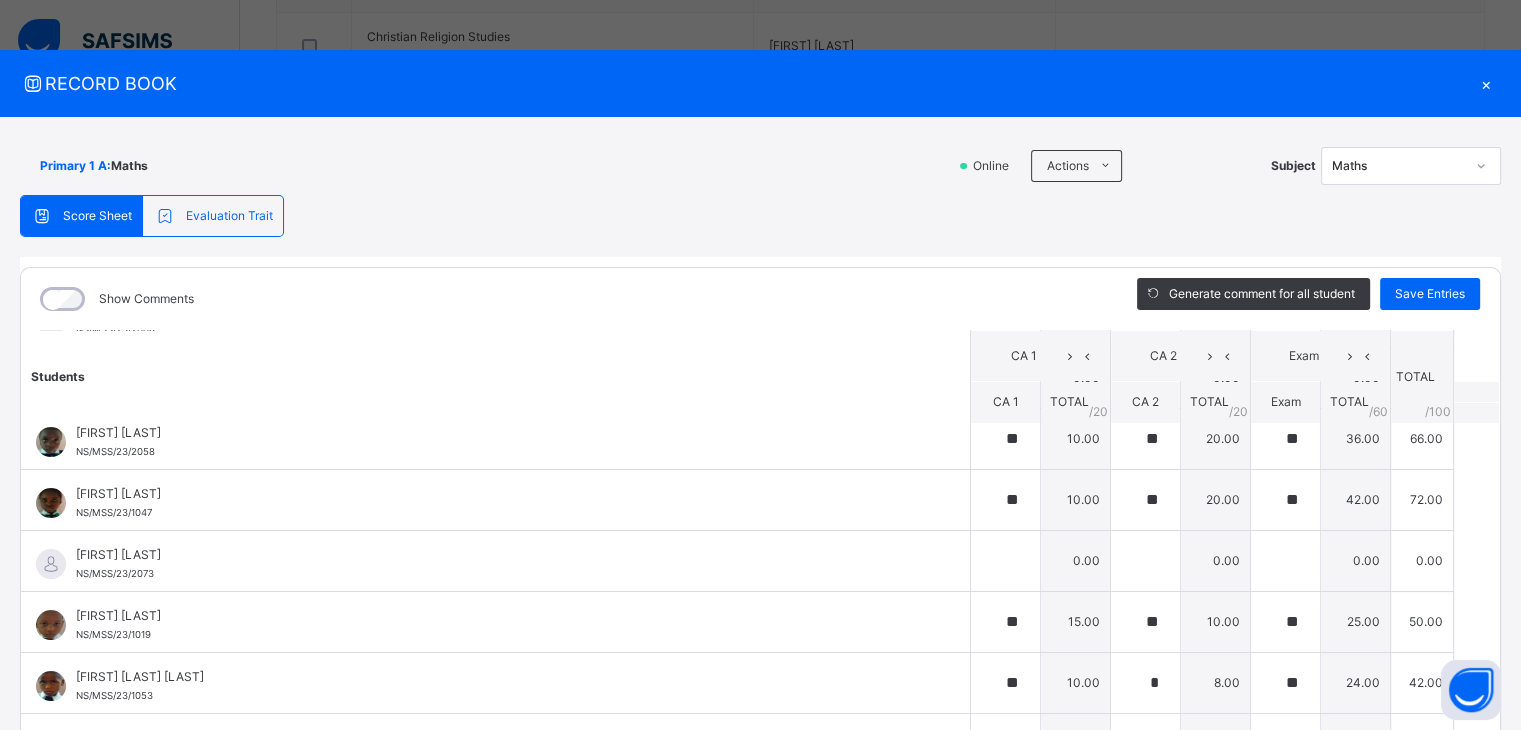 scroll, scrollTop: 360, scrollLeft: 0, axis: vertical 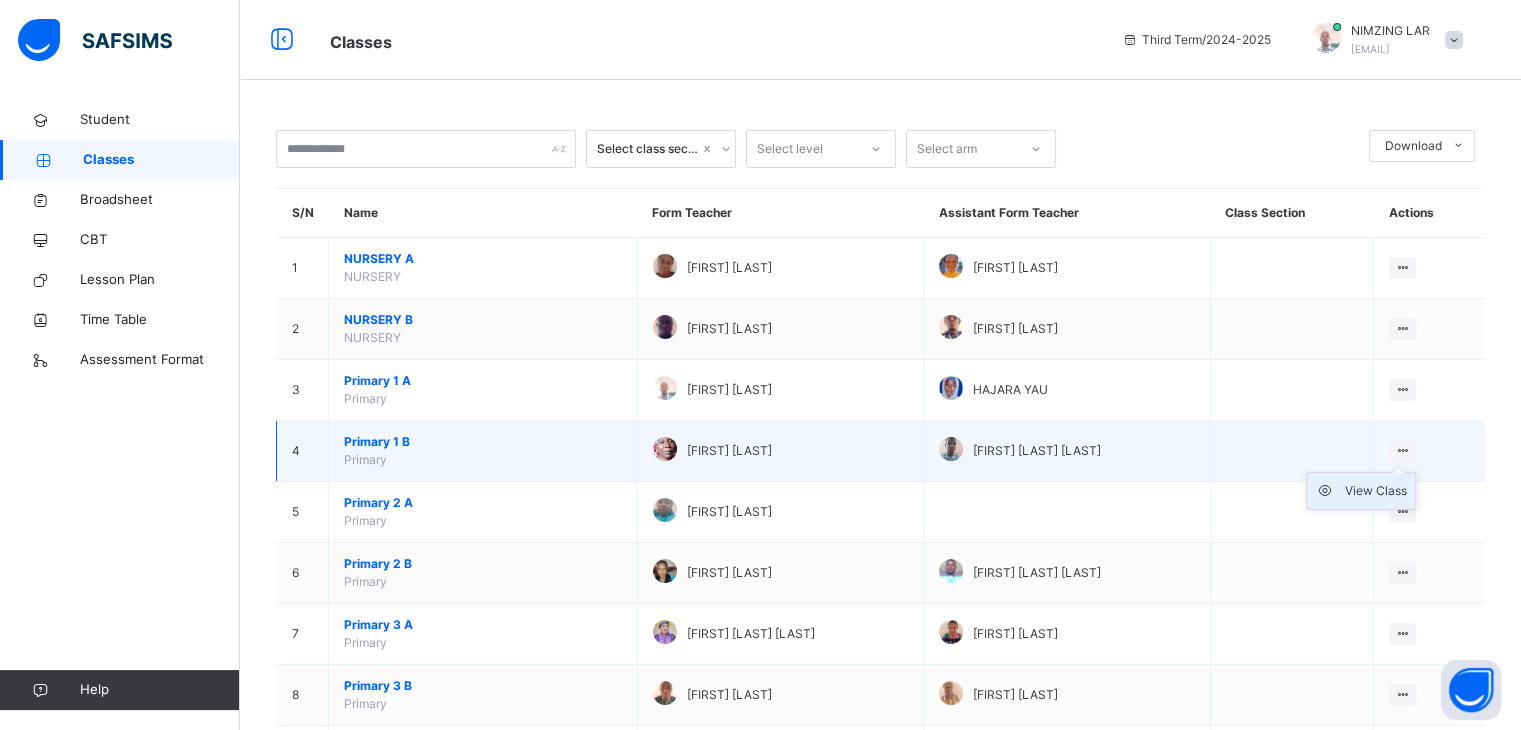 click on "View Class" at bounding box center [1376, 491] 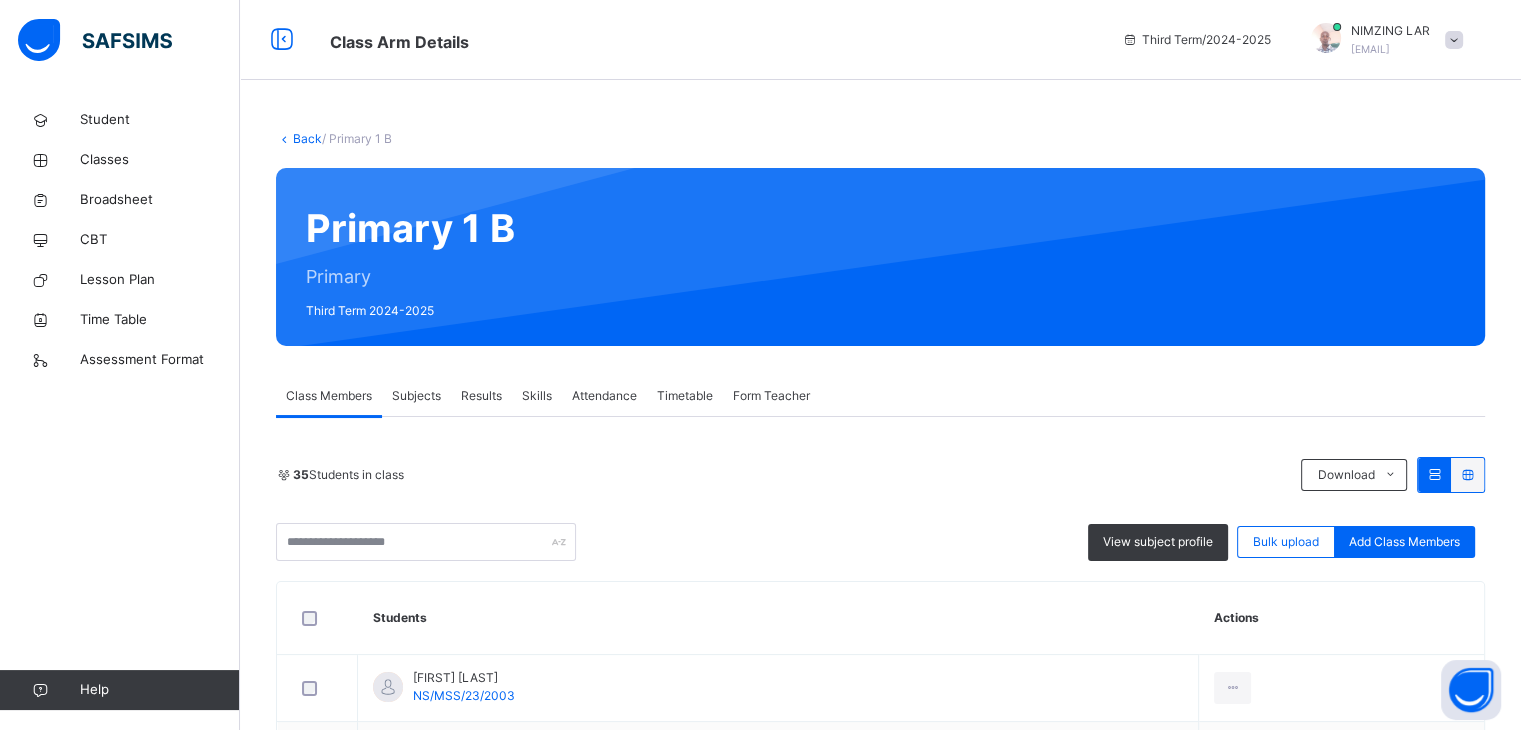 click on "Subjects" at bounding box center (416, 396) 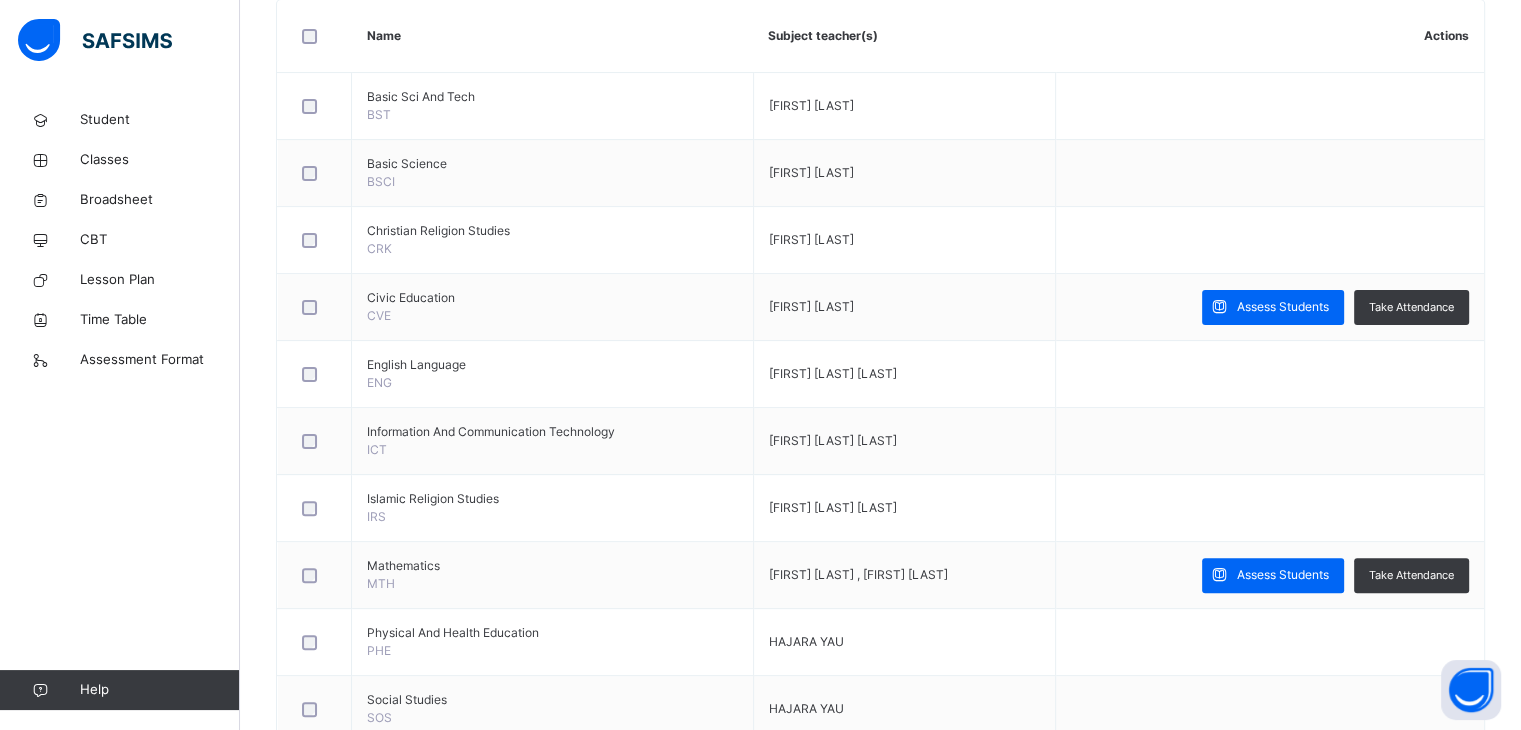 scroll, scrollTop: 520, scrollLeft: 0, axis: vertical 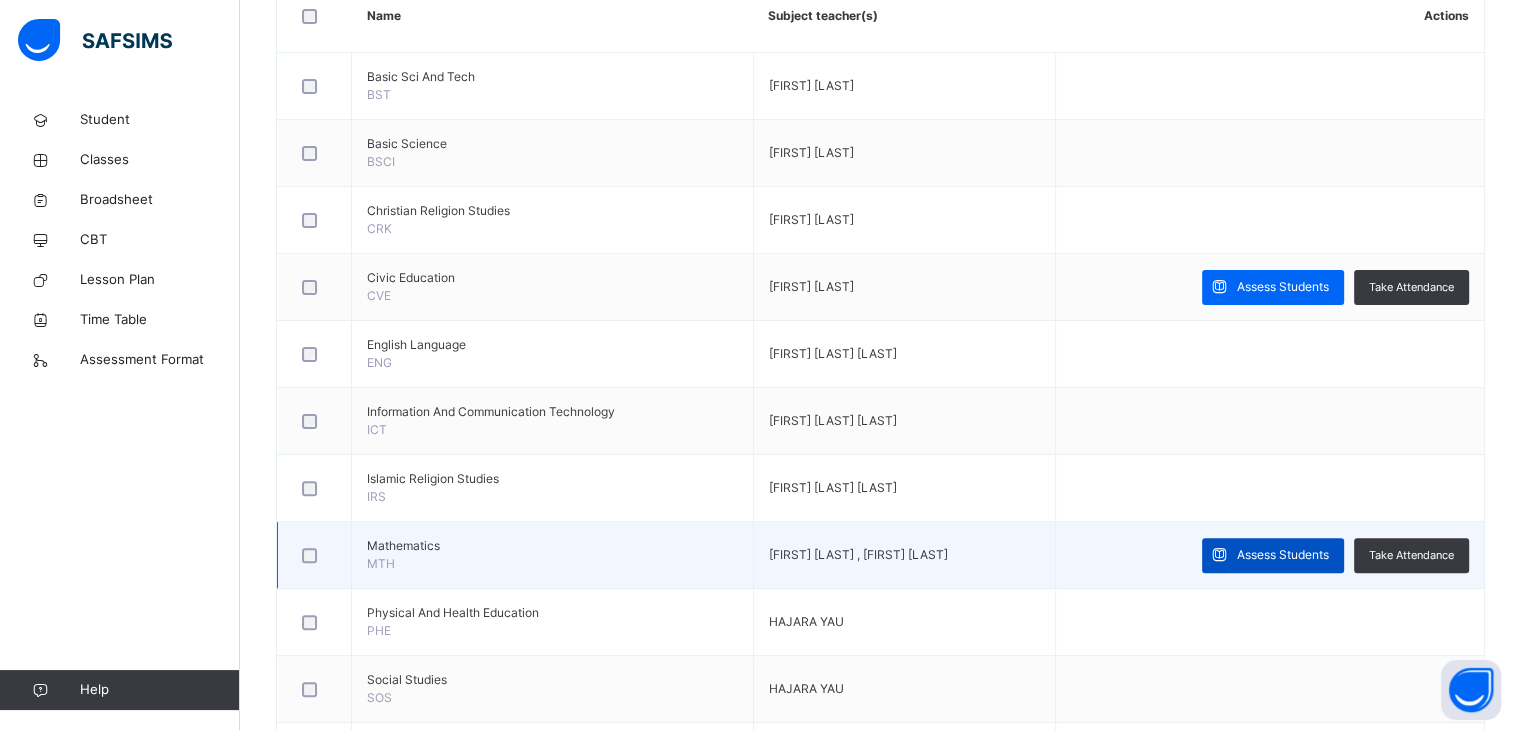 click on "Assess Students" at bounding box center (1273, 555) 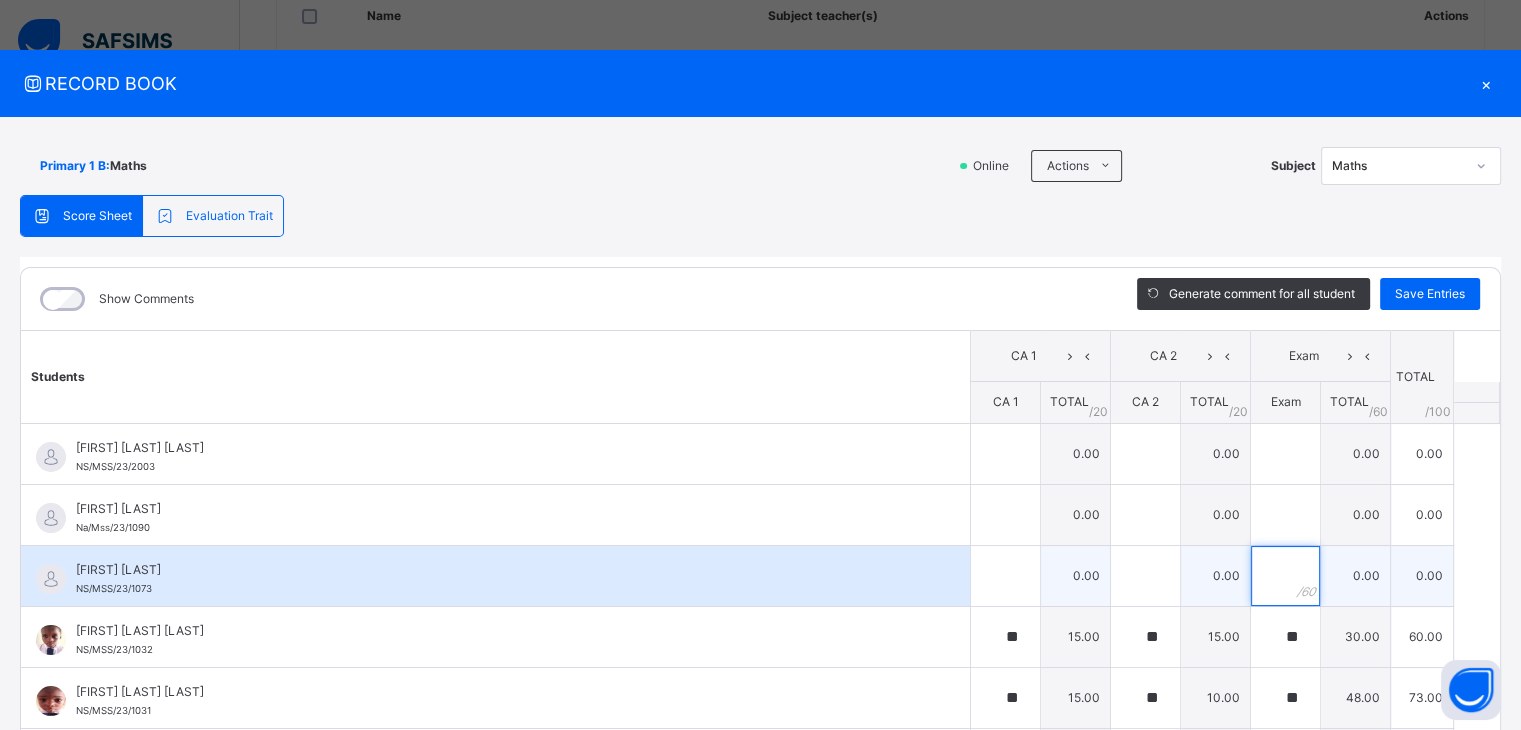 click at bounding box center (1285, 576) 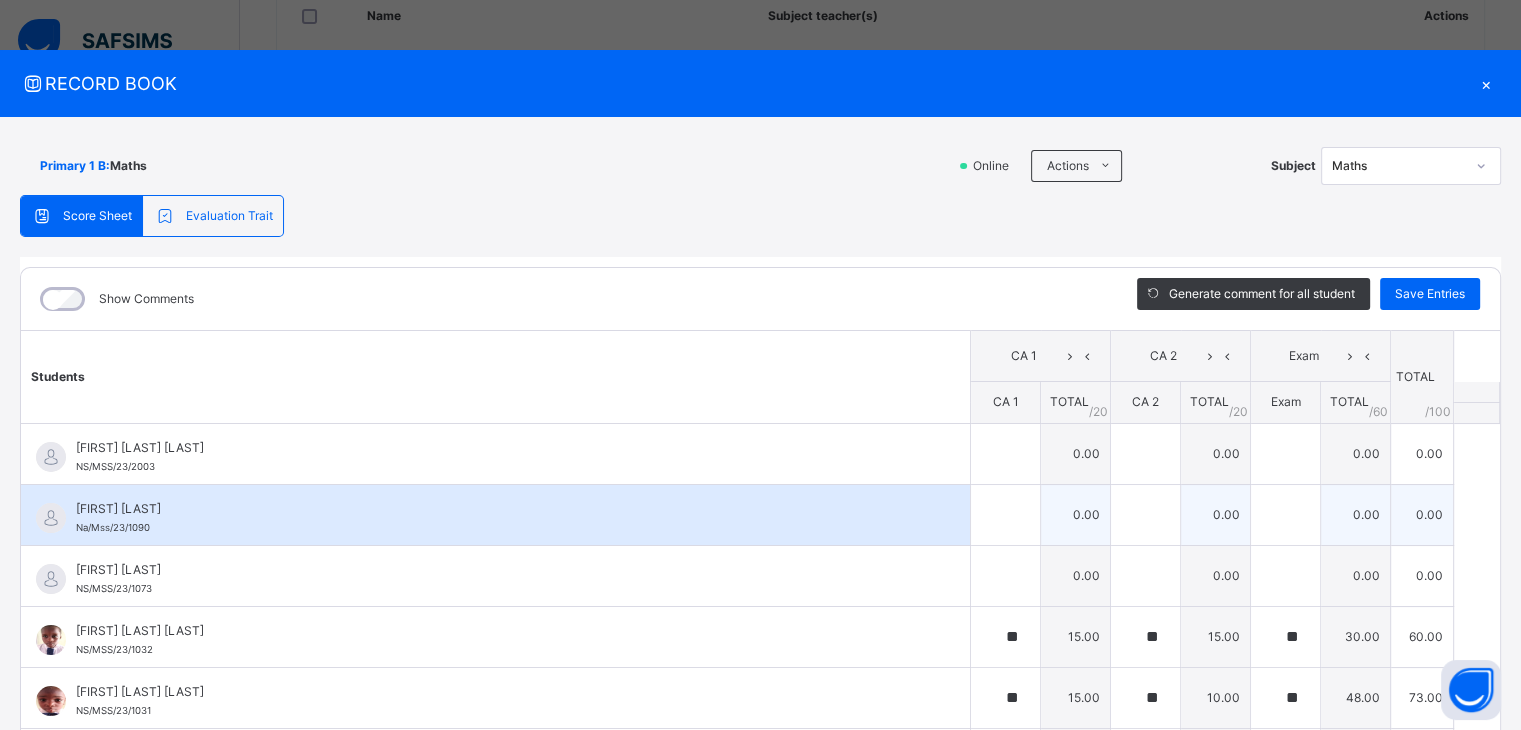click on "[FIRST] [LAST]" at bounding box center [500, 509] 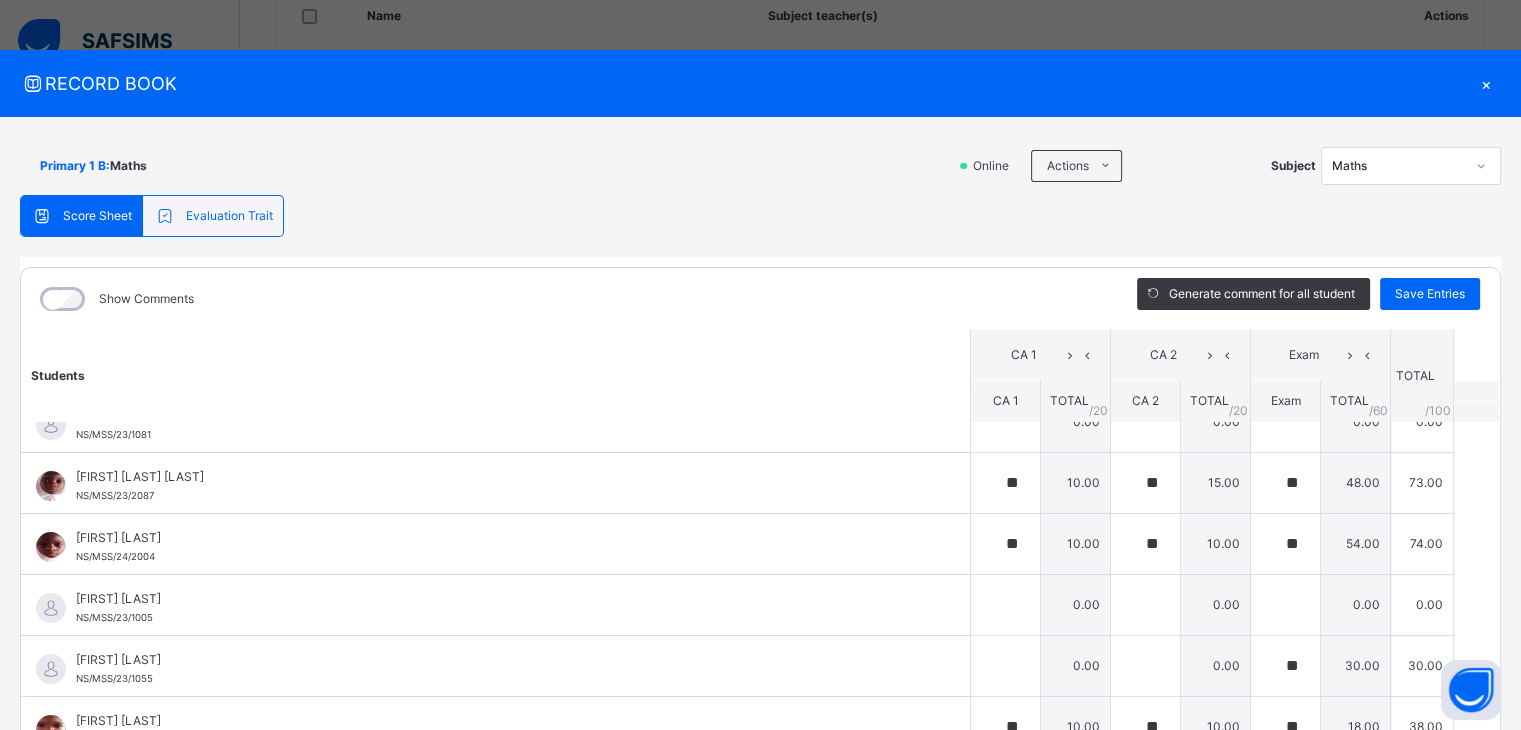 scroll, scrollTop: 560, scrollLeft: 0, axis: vertical 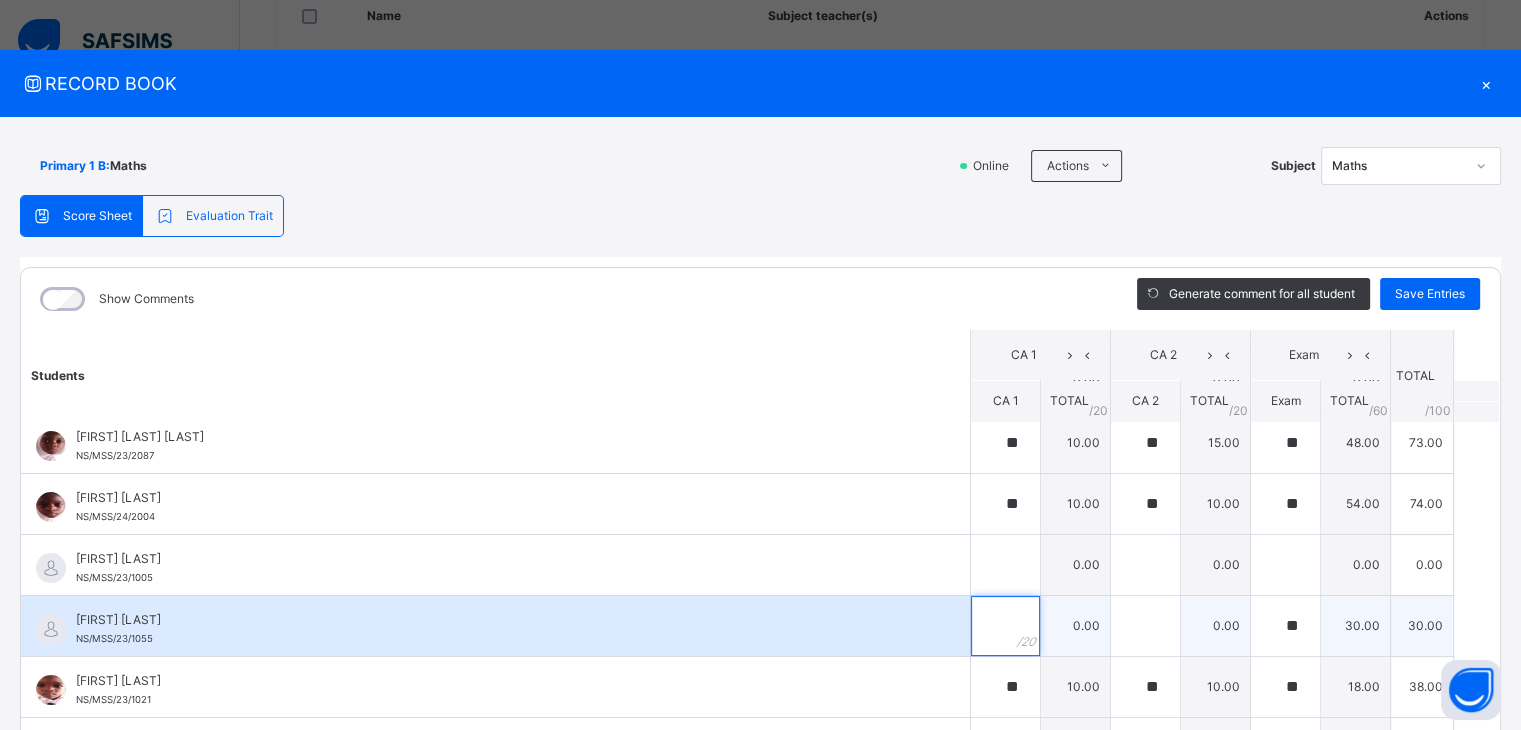 click at bounding box center [1005, 626] 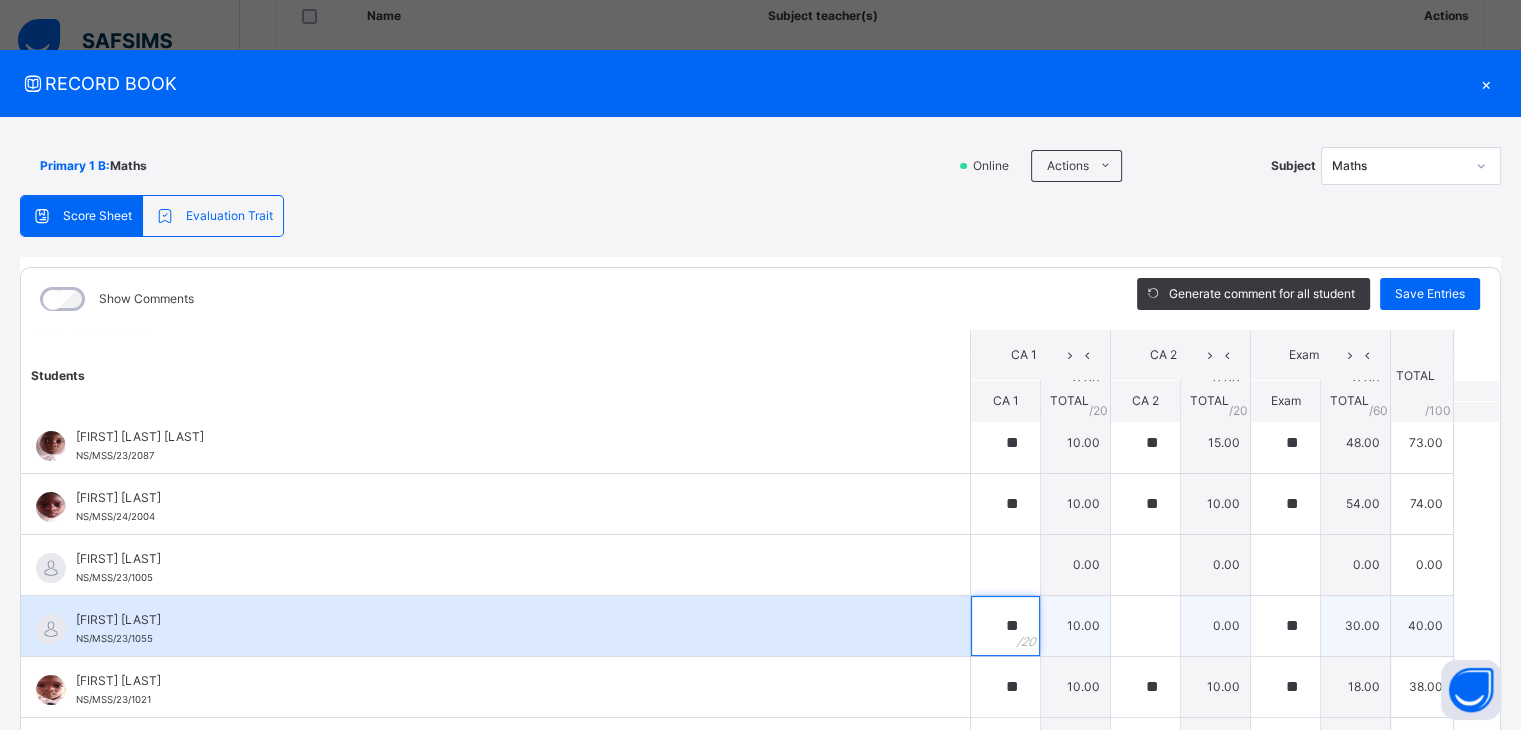 type on "**" 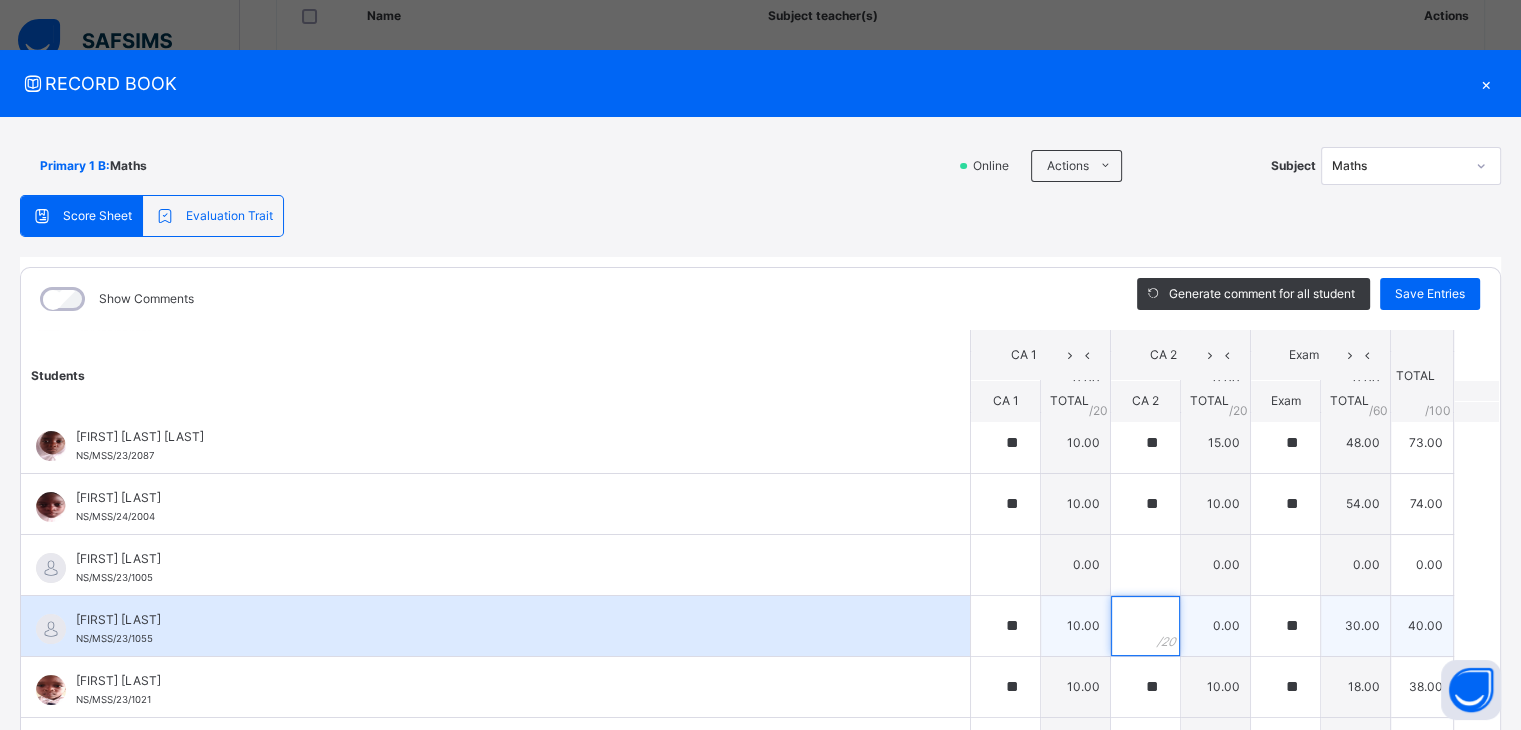 click at bounding box center (1145, 626) 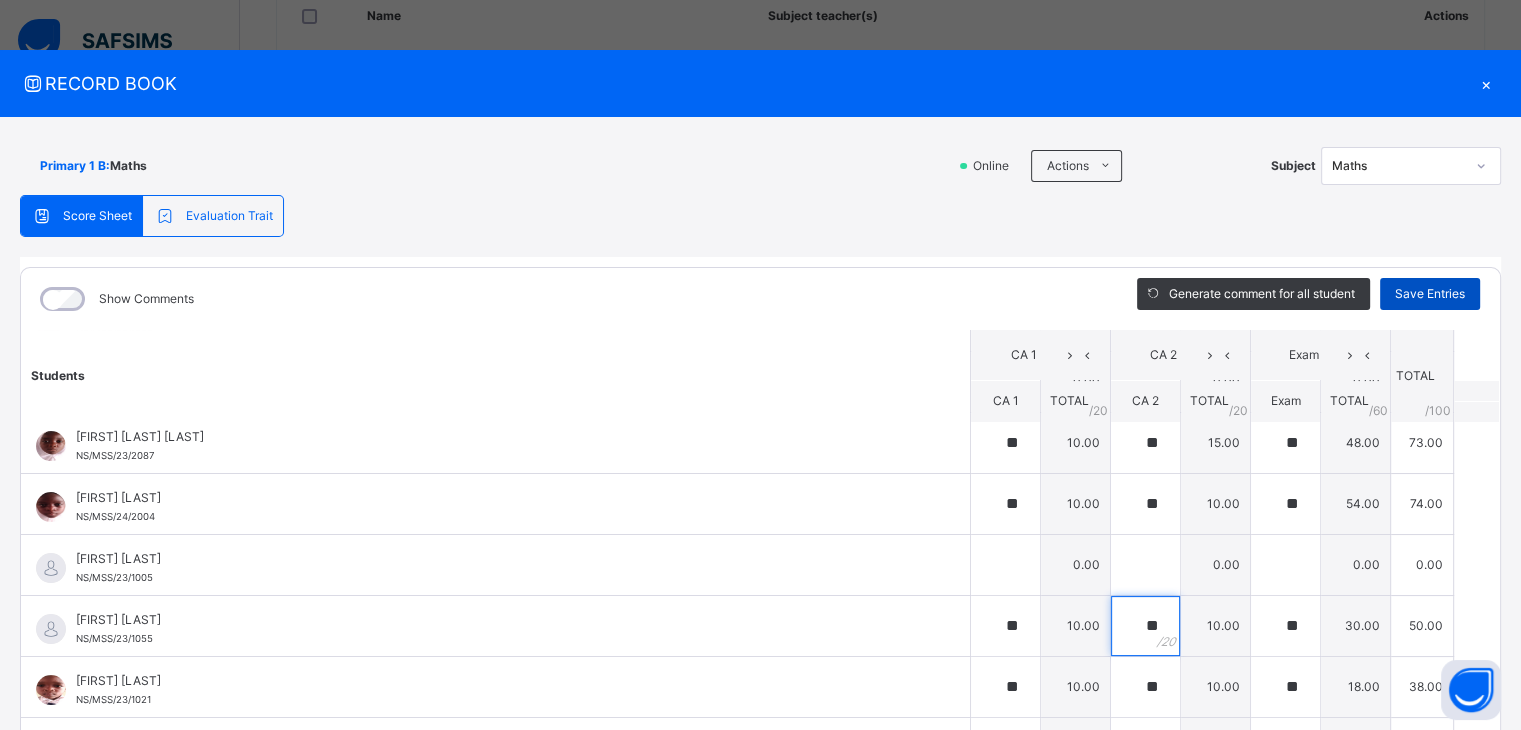 type on "**" 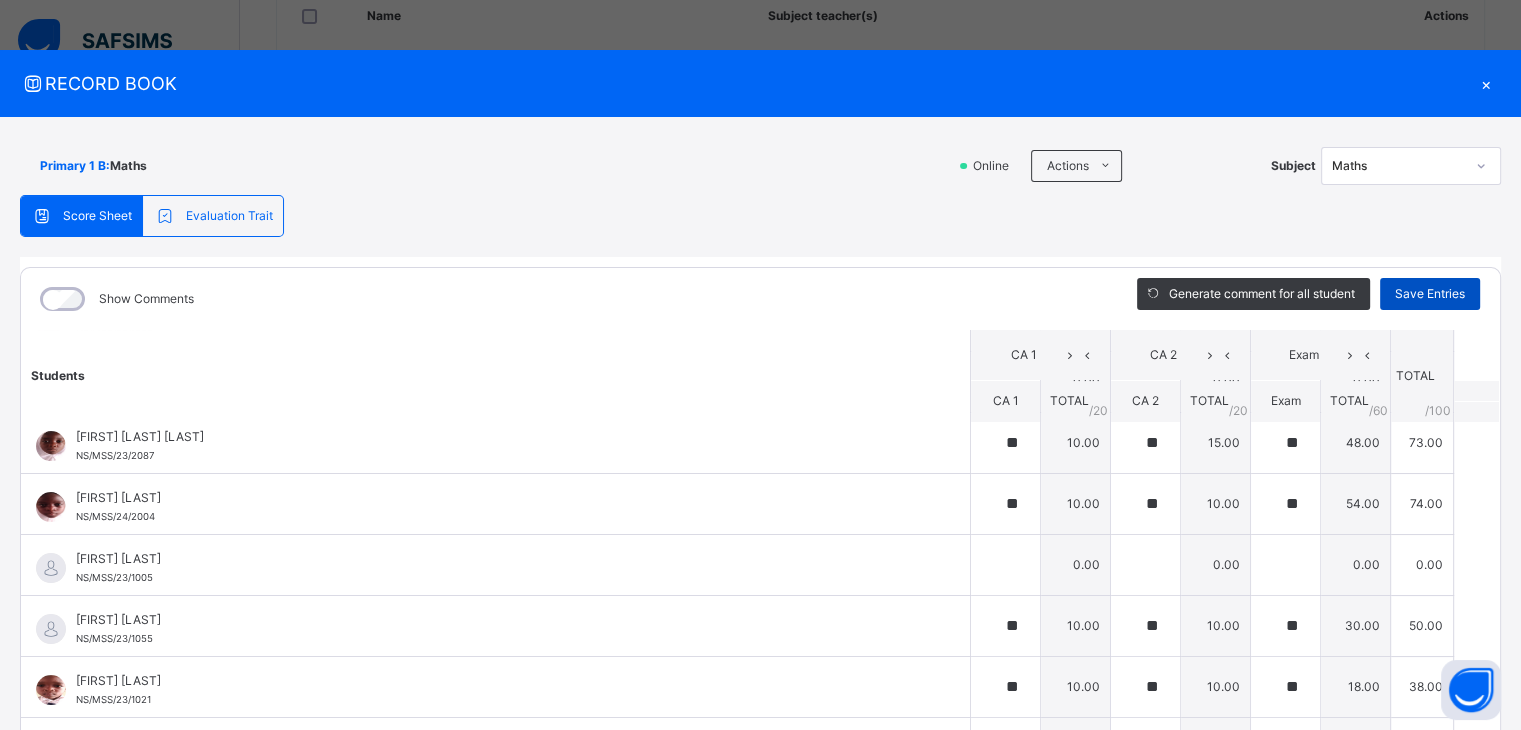 click on "Save Entries" at bounding box center [1430, 294] 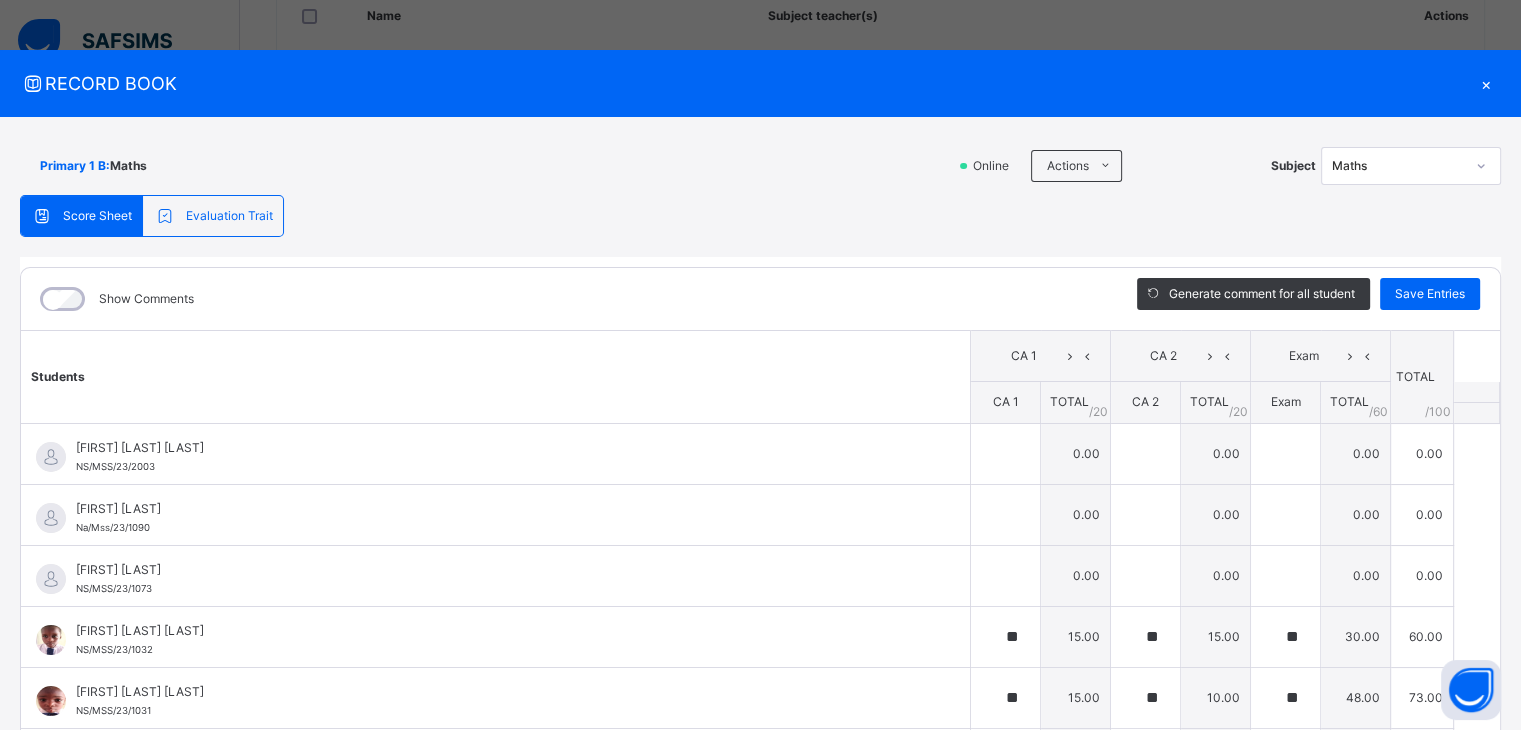 scroll, scrollTop: 436, scrollLeft: 0, axis: vertical 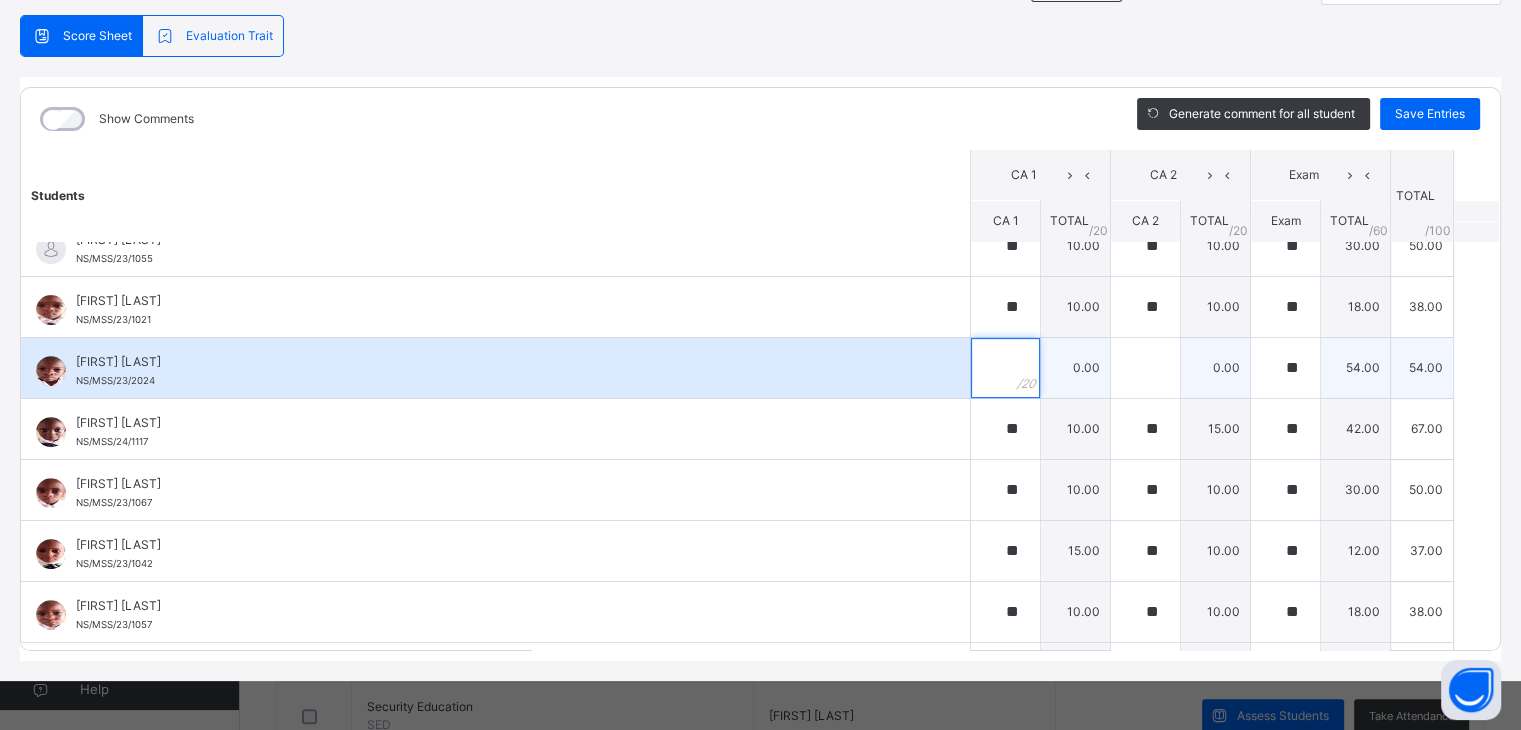 click at bounding box center (1005, 368) 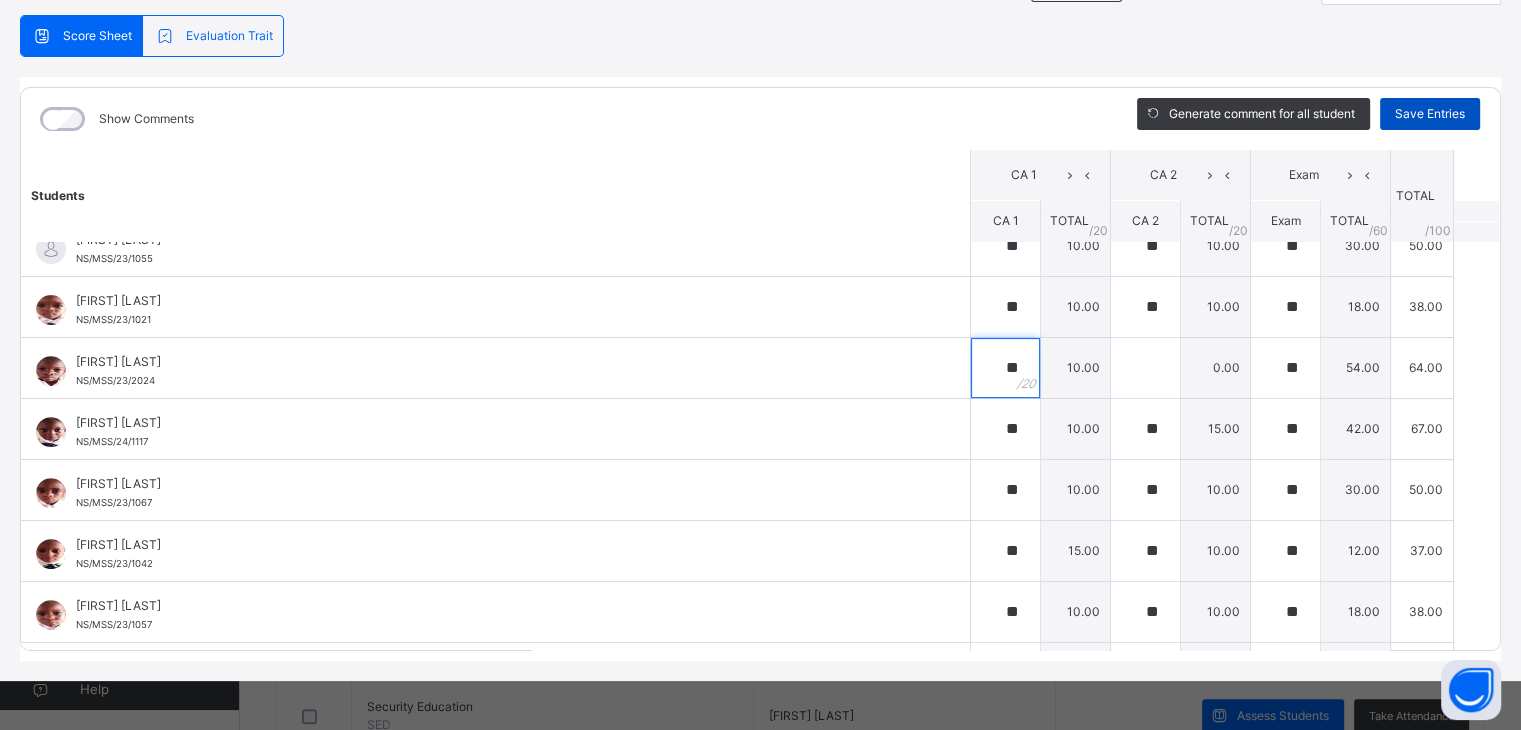 type on "**" 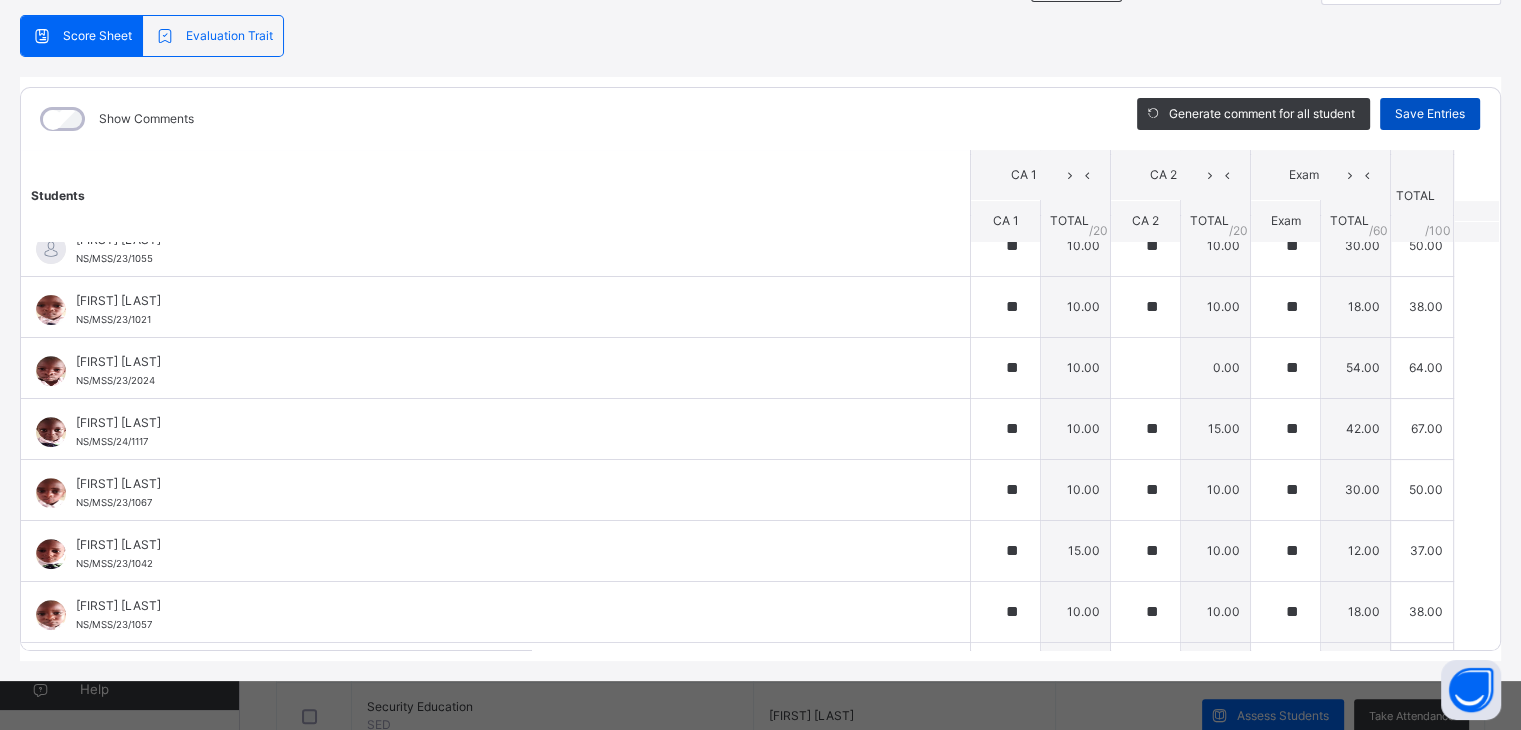 click on "Save Entries" at bounding box center (1430, 114) 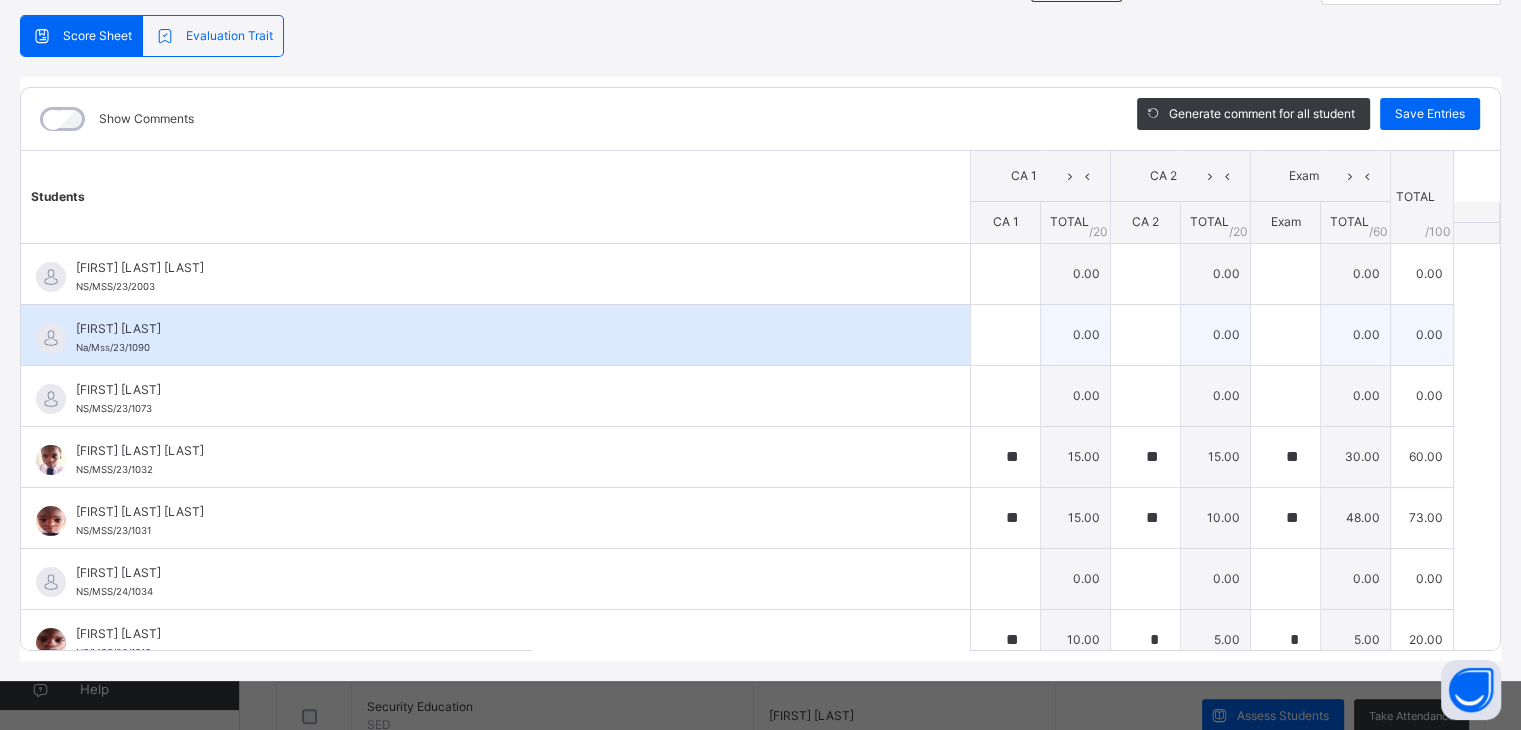 click on "[FIRST] [LAST] [ID]" at bounding box center (495, 335) 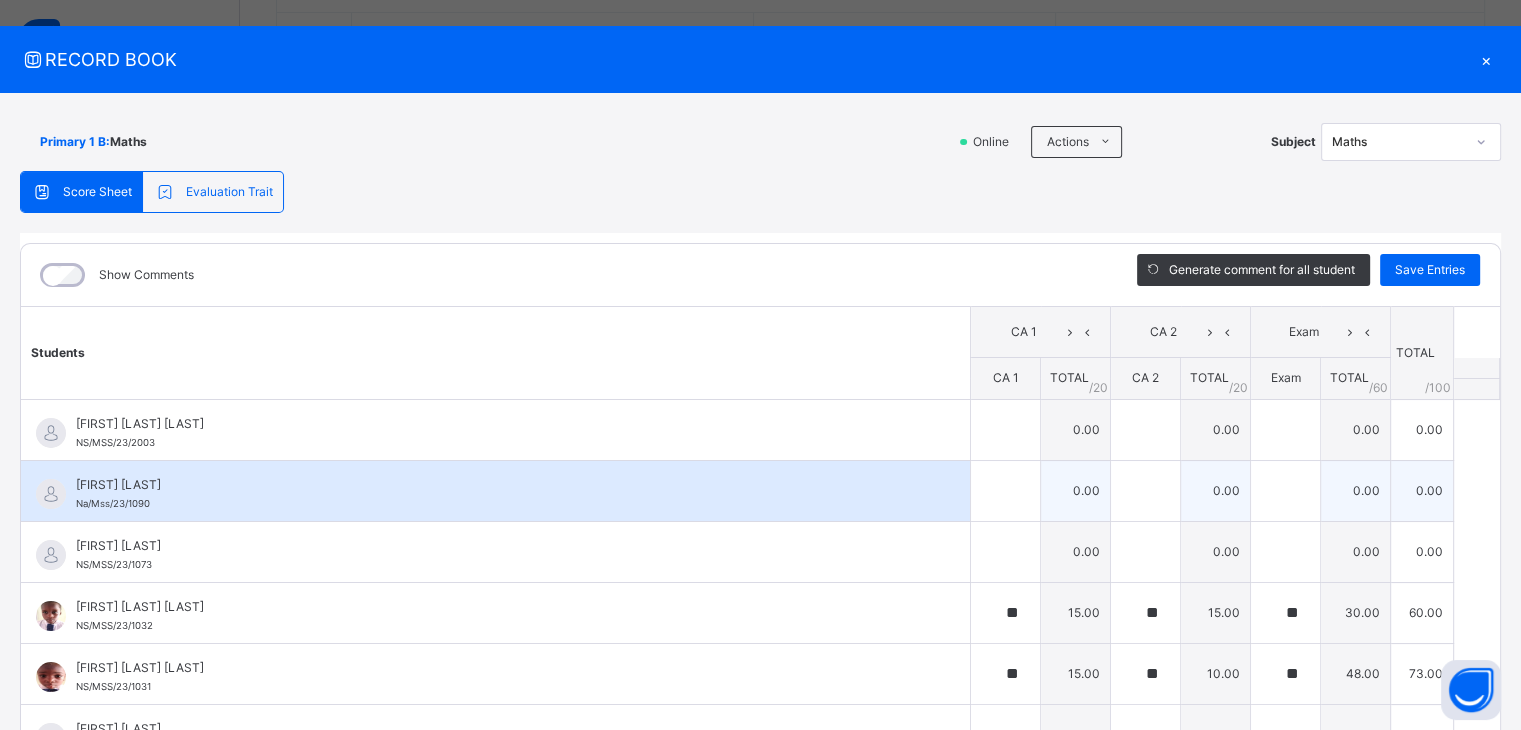scroll, scrollTop: 20, scrollLeft: 0, axis: vertical 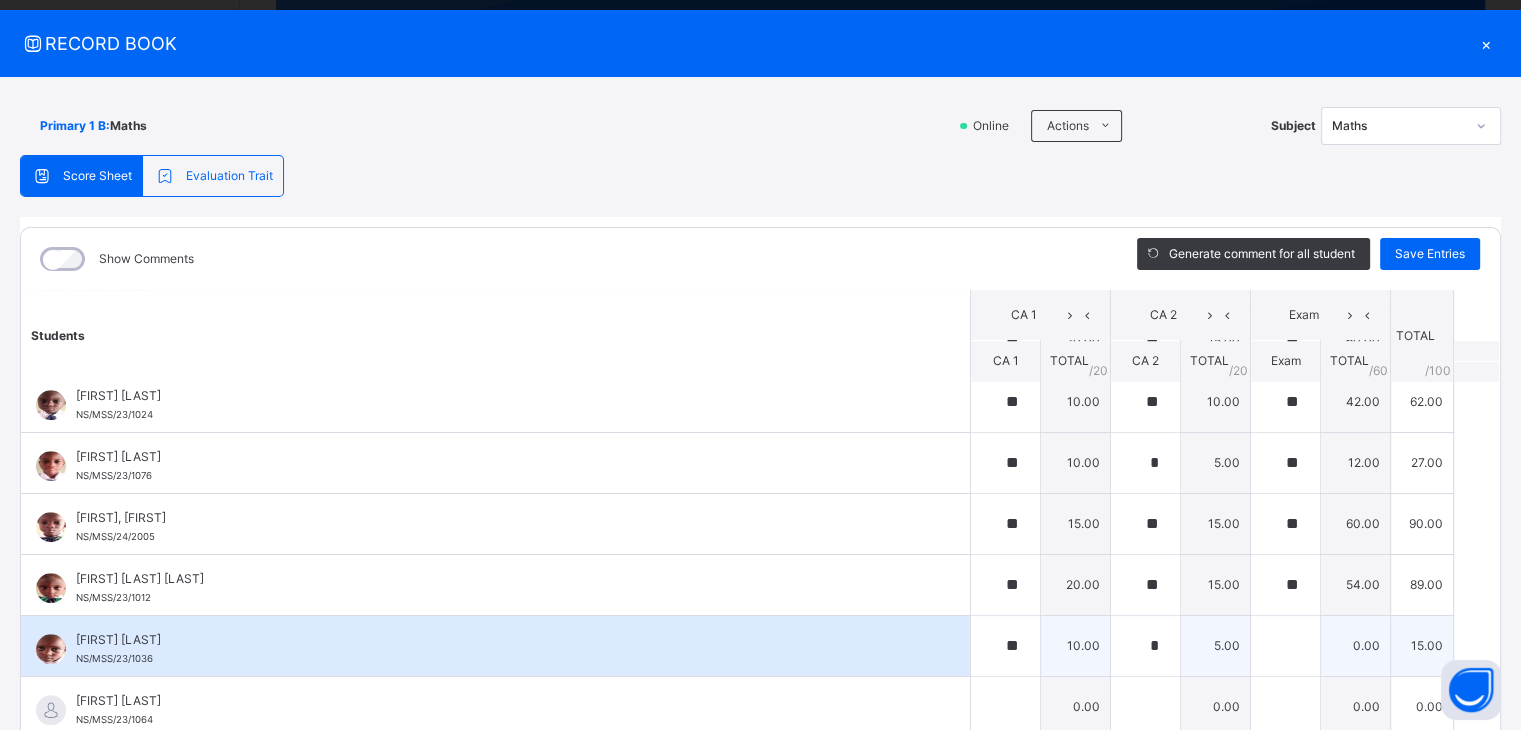click on "[ID]" at bounding box center (495, 646) 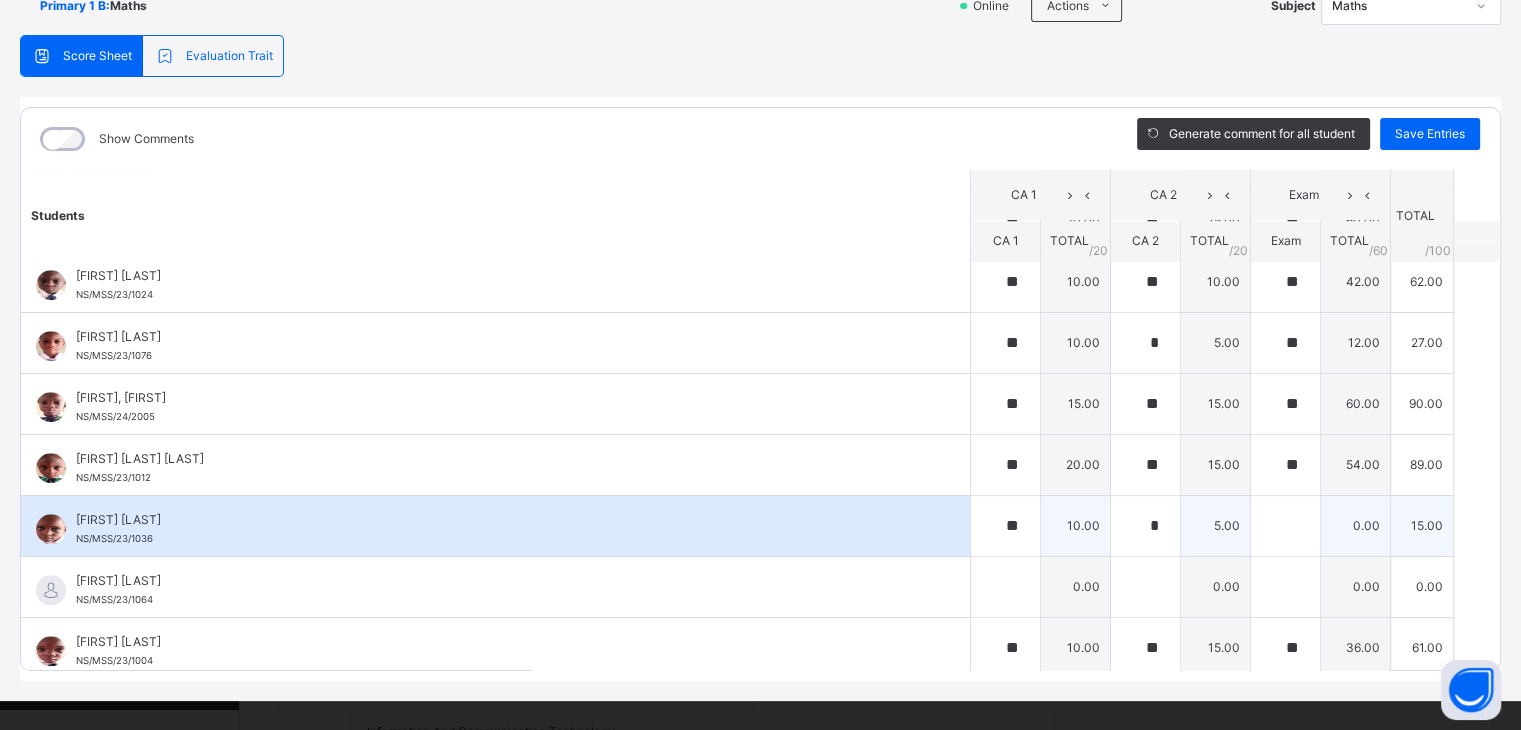 scroll, scrollTop: 180, scrollLeft: 0, axis: vertical 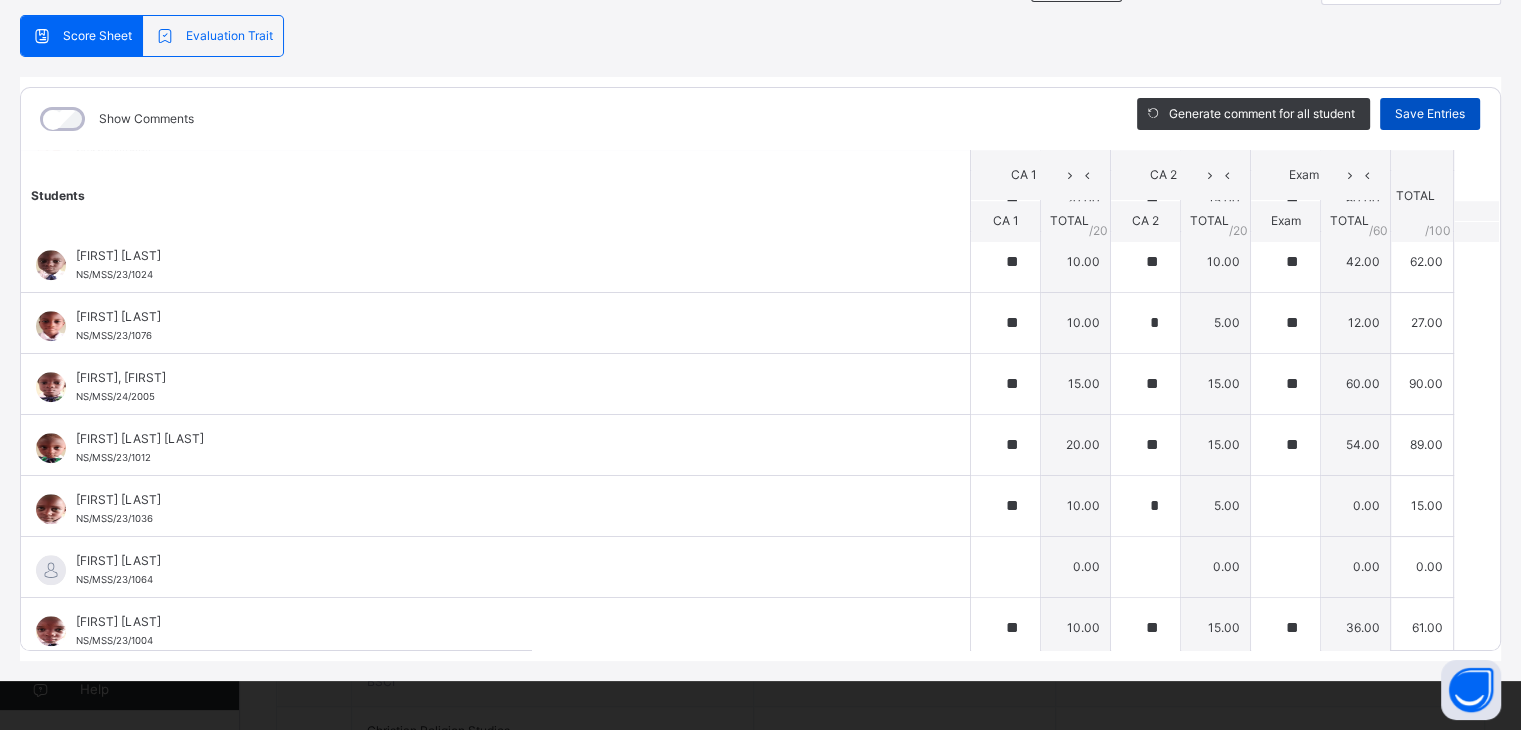 click on "Save Entries" at bounding box center [1430, 114] 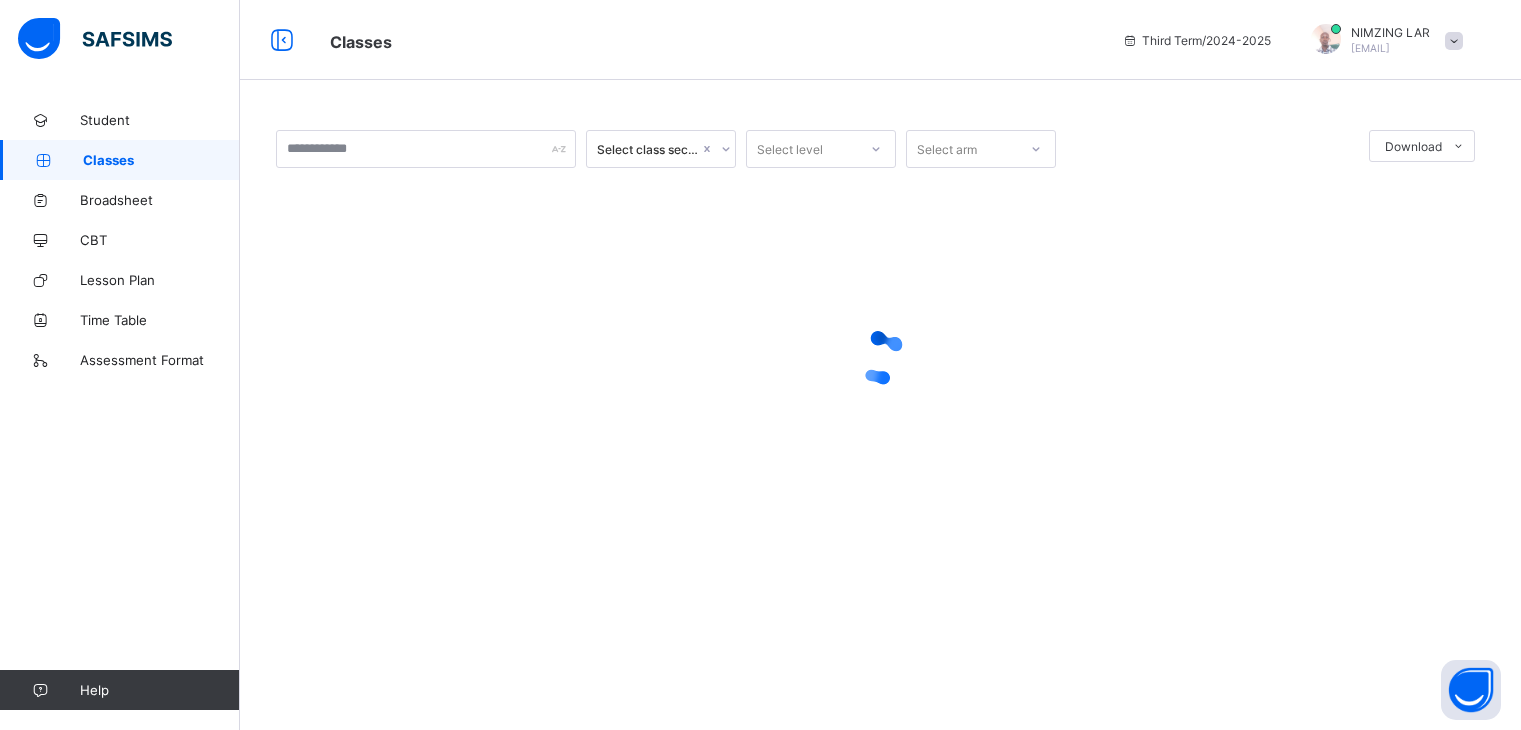 scroll, scrollTop: 0, scrollLeft: 0, axis: both 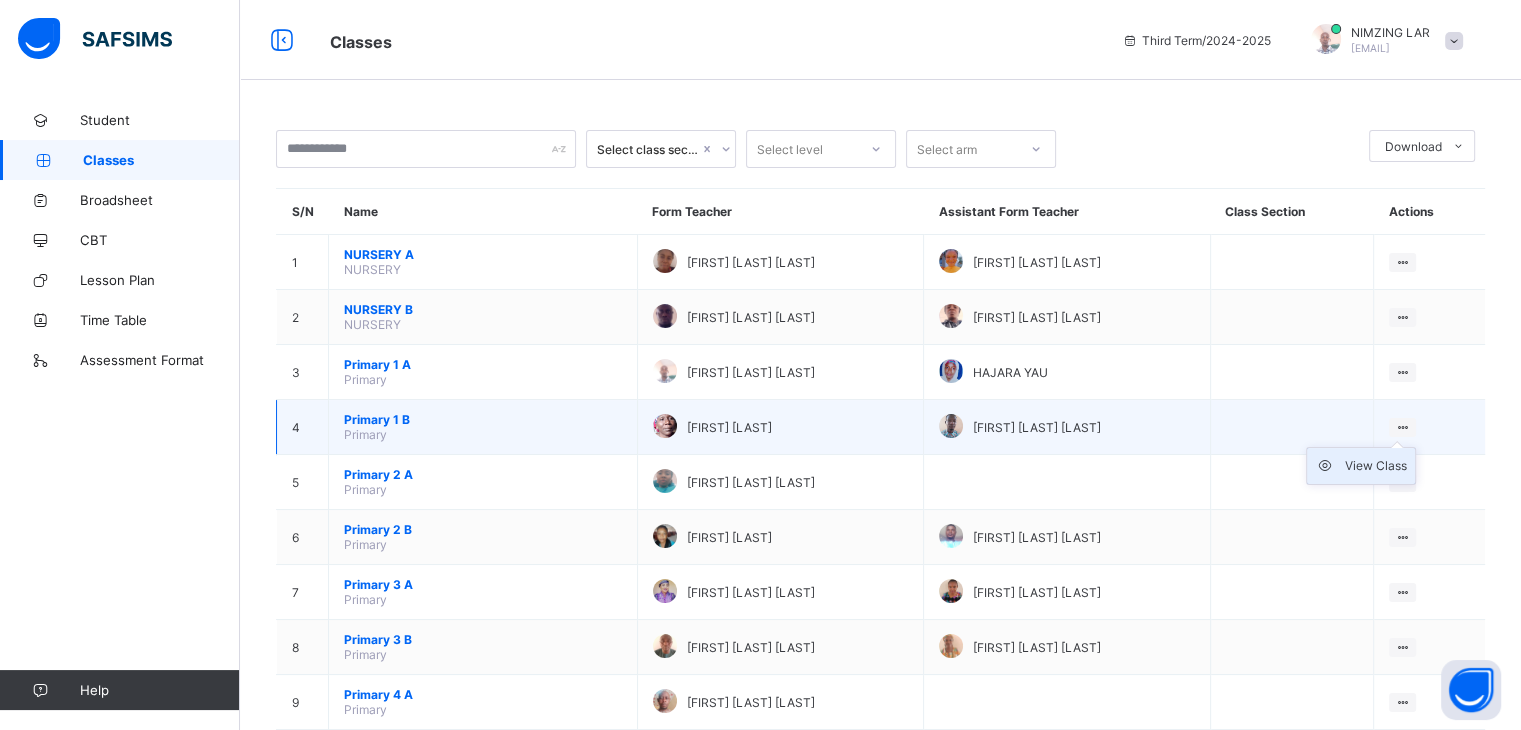 click on "View Class" at bounding box center [1376, 466] 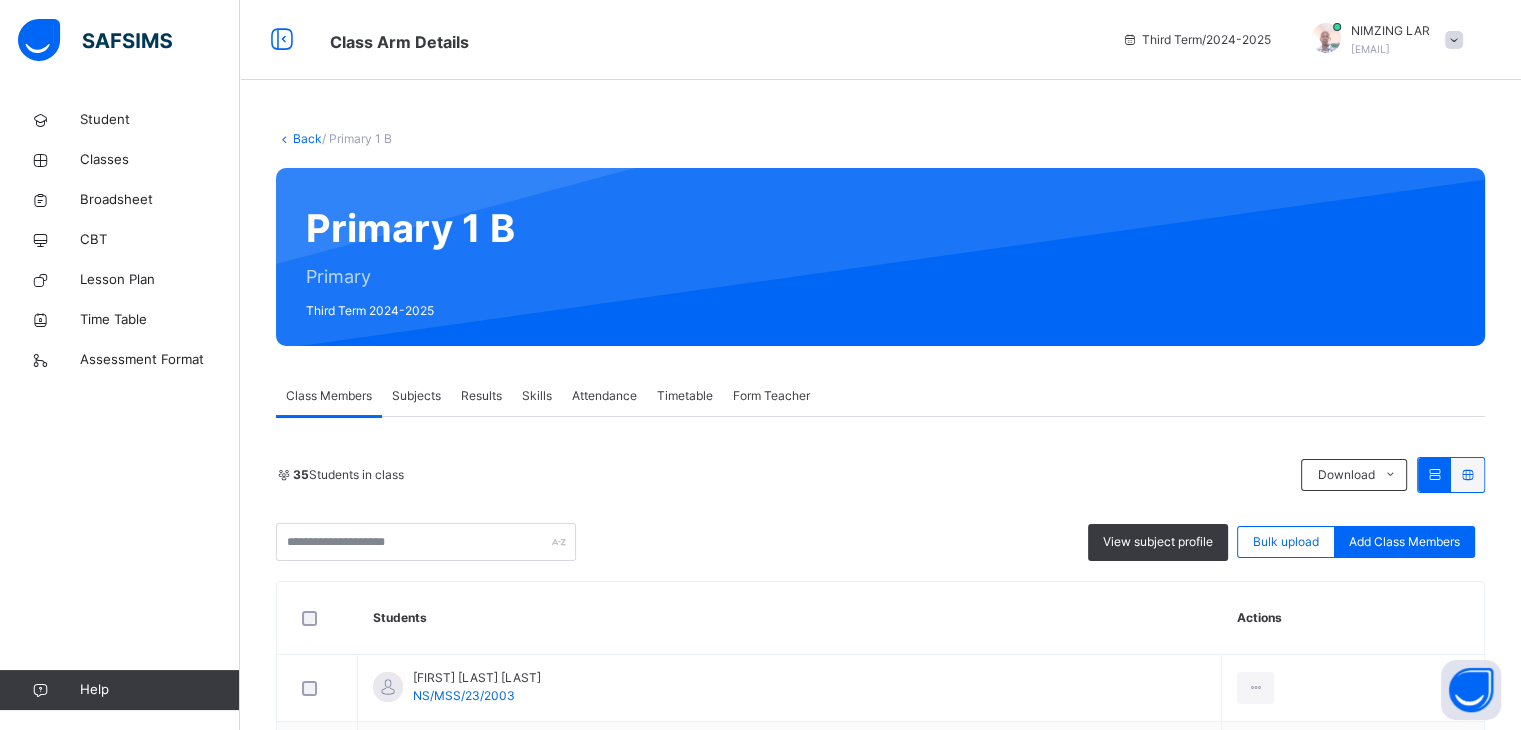 click on "Subjects" at bounding box center [416, 396] 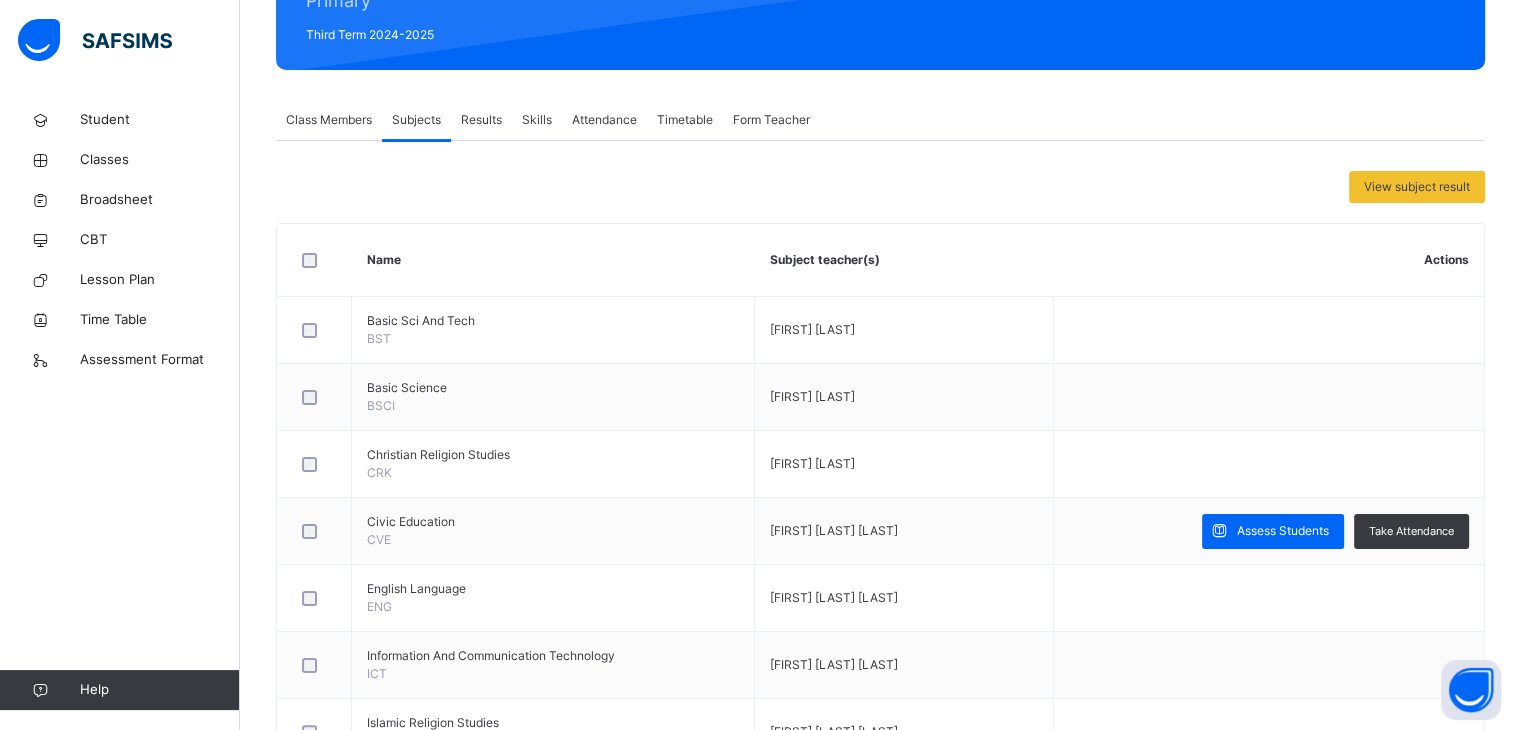scroll, scrollTop: 280, scrollLeft: 0, axis: vertical 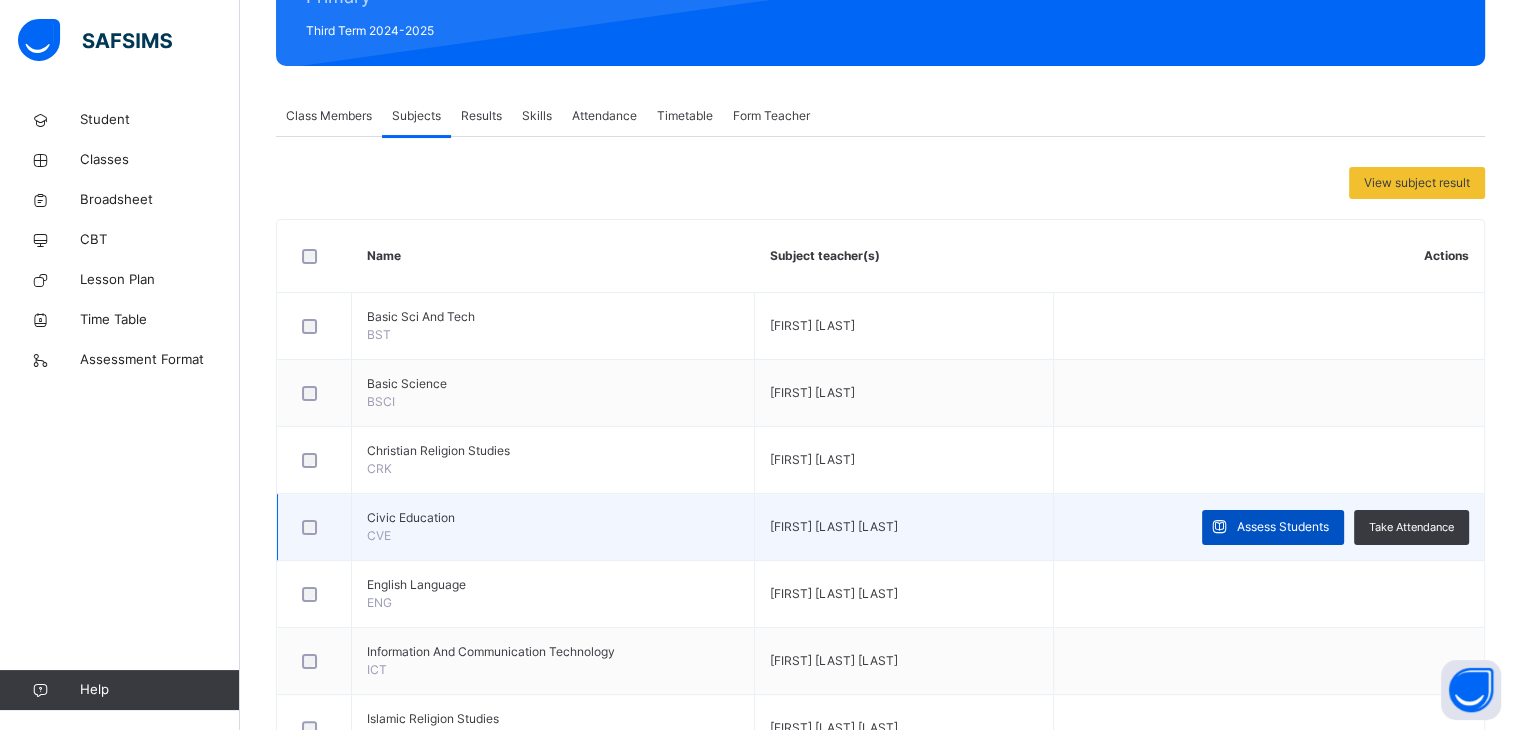 click on "Assess Students" at bounding box center [1283, 527] 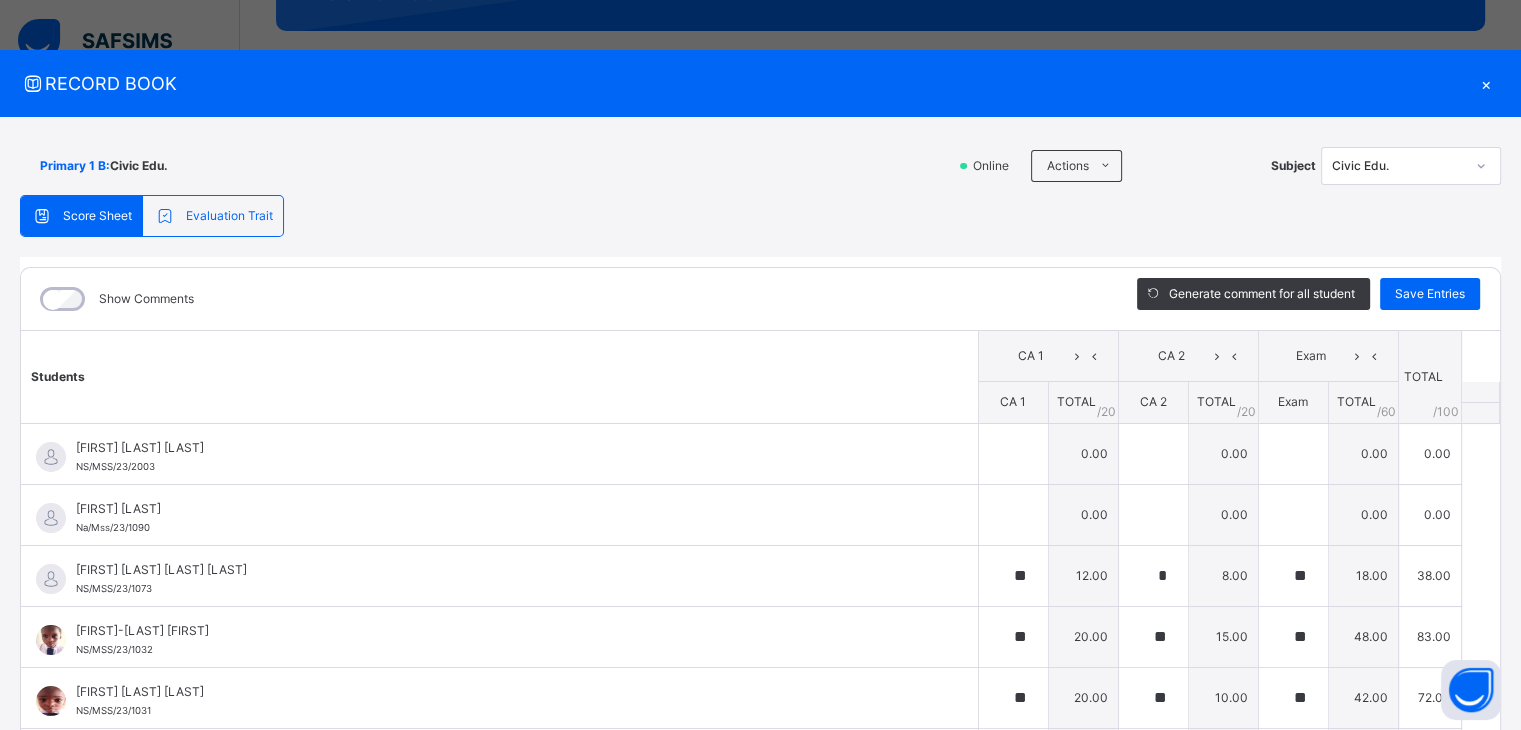 scroll, scrollTop: 360, scrollLeft: 0, axis: vertical 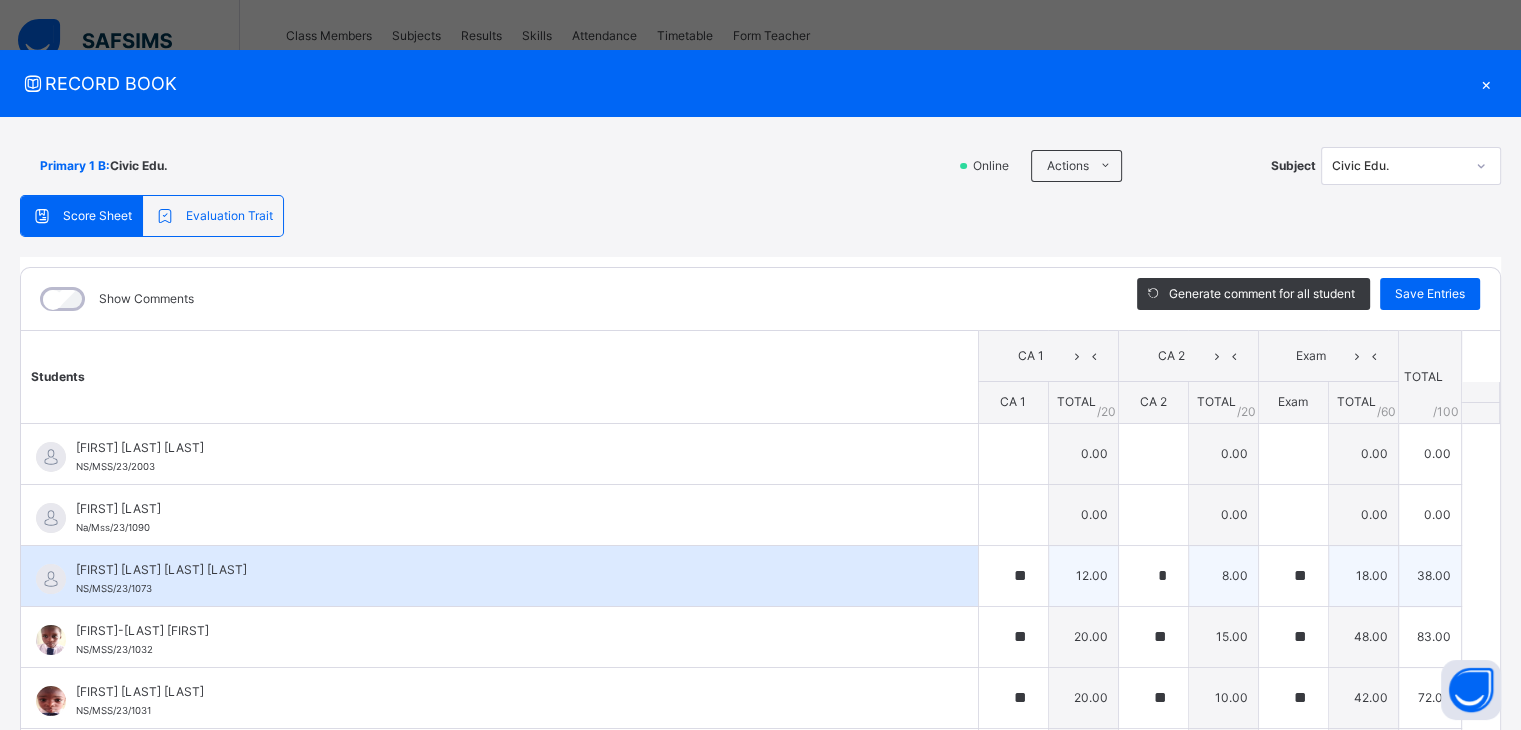 click on "ADAMU ADAMU UMAR ADAMU NS/MSS/23/1073" at bounding box center (499, 576) 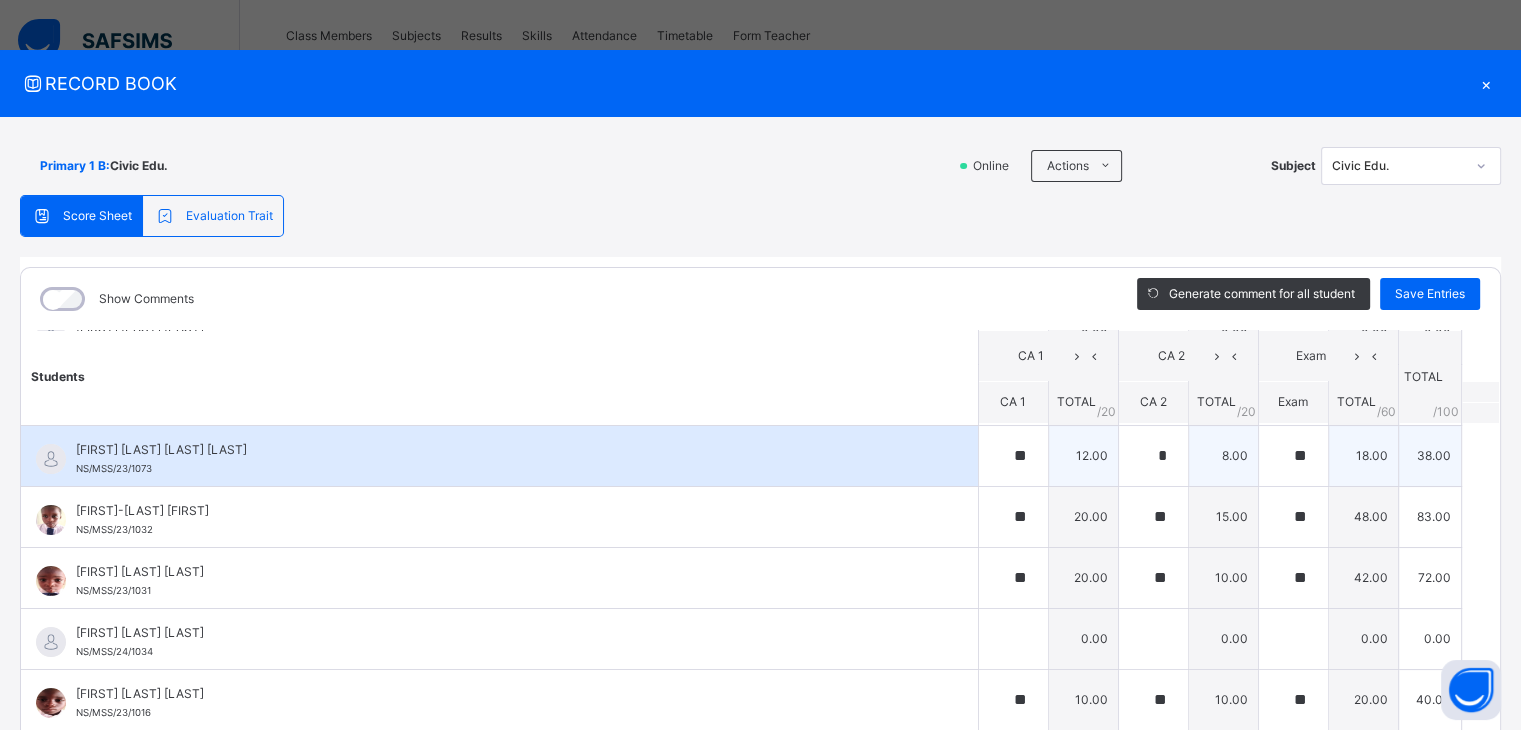 scroll, scrollTop: 160, scrollLeft: 0, axis: vertical 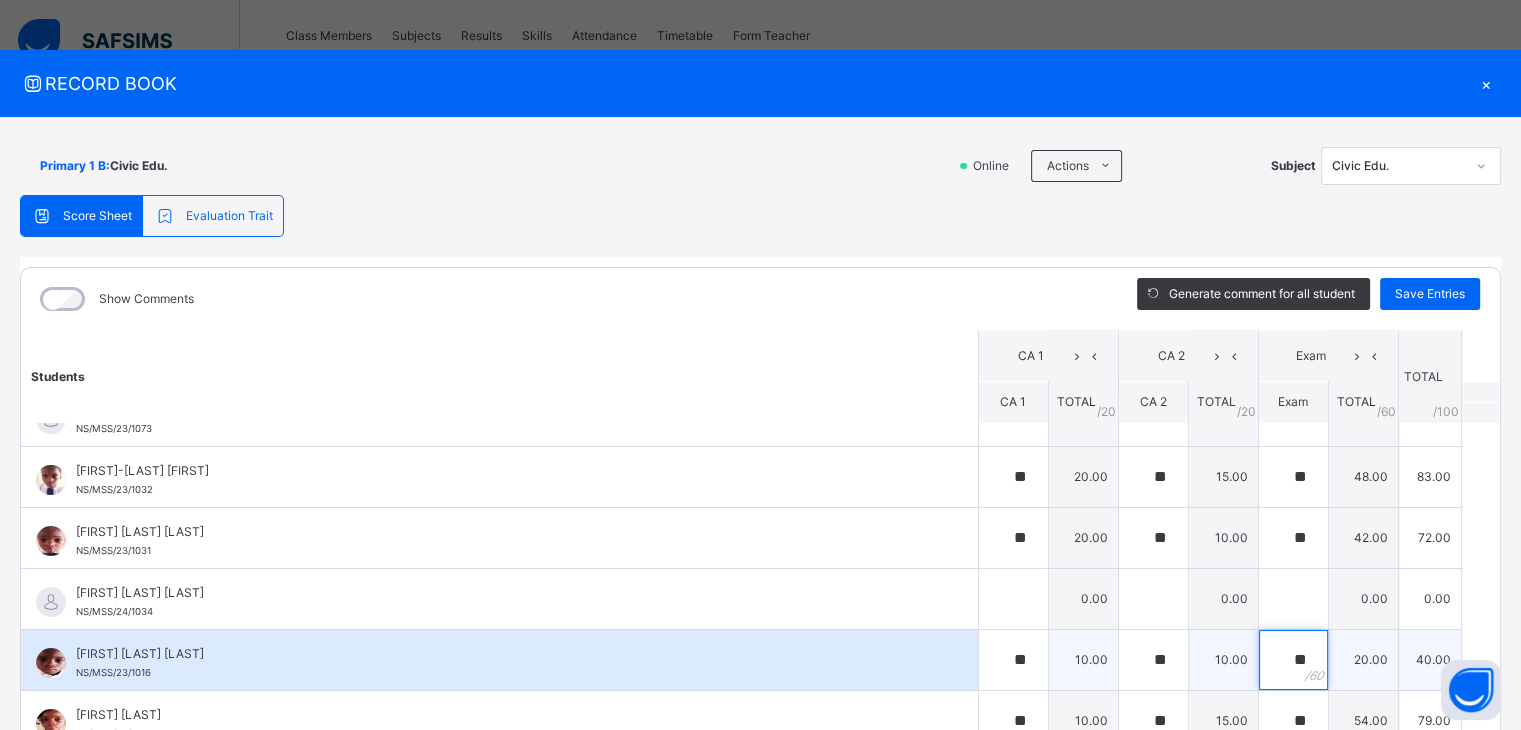 click on "**" at bounding box center (1293, 660) 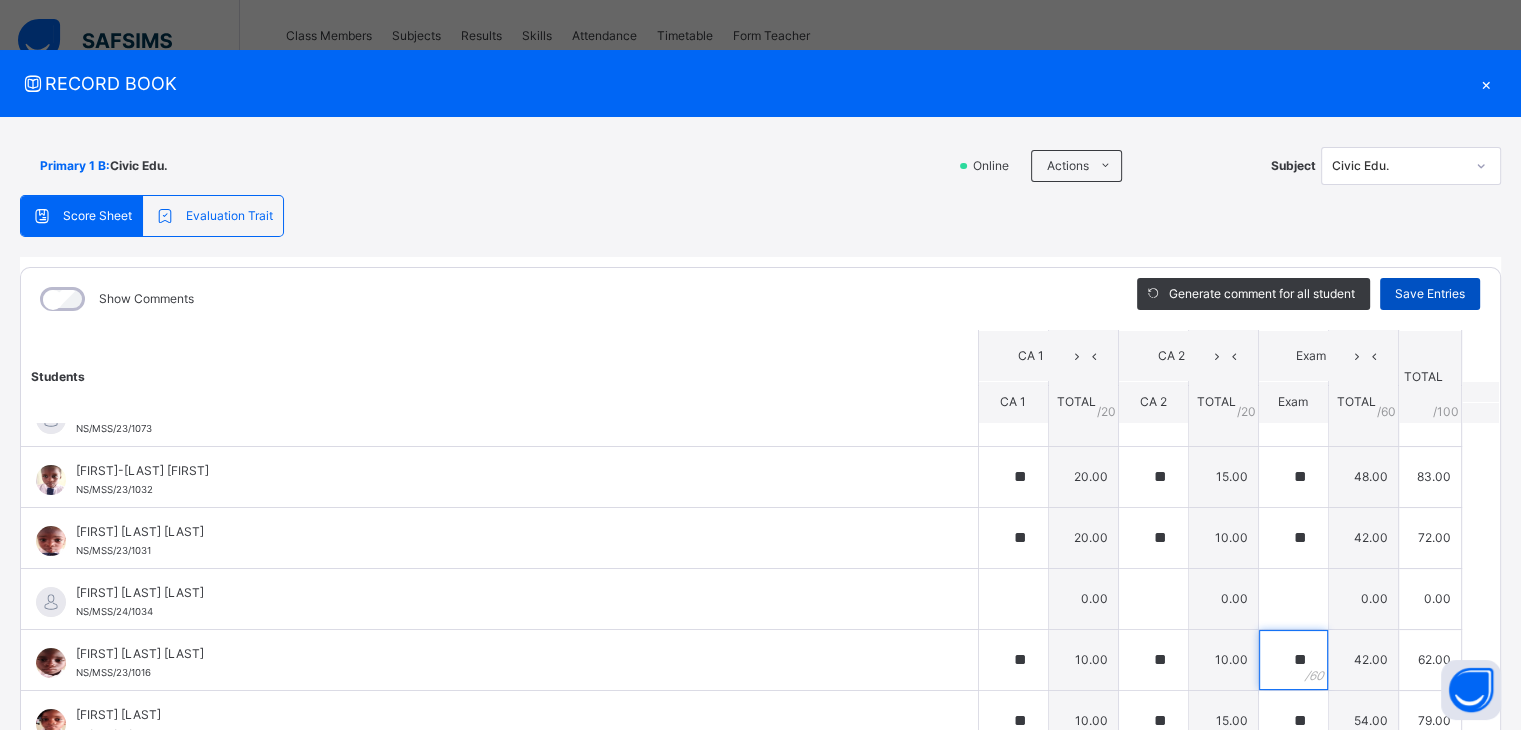 type on "**" 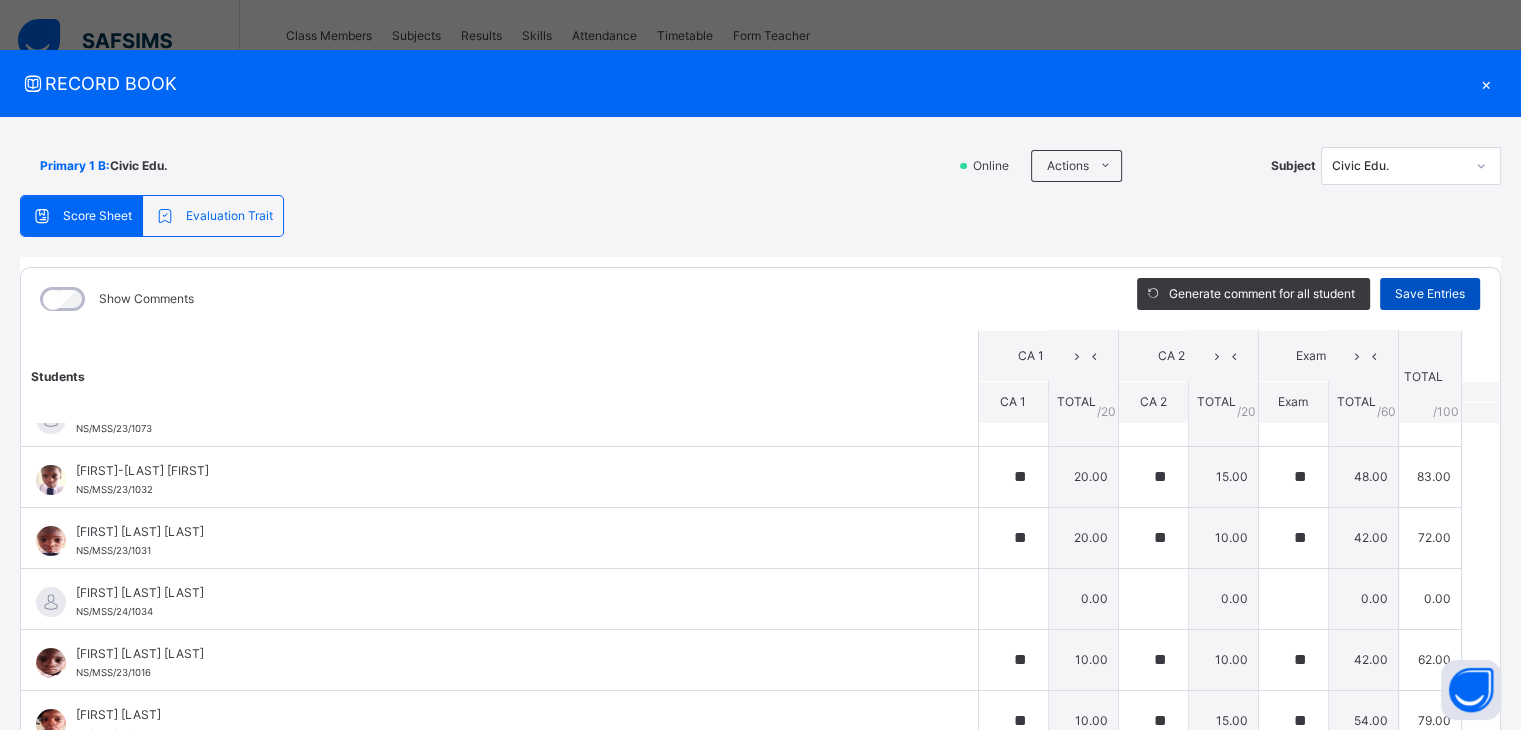 click on "Save Entries" at bounding box center (1430, 294) 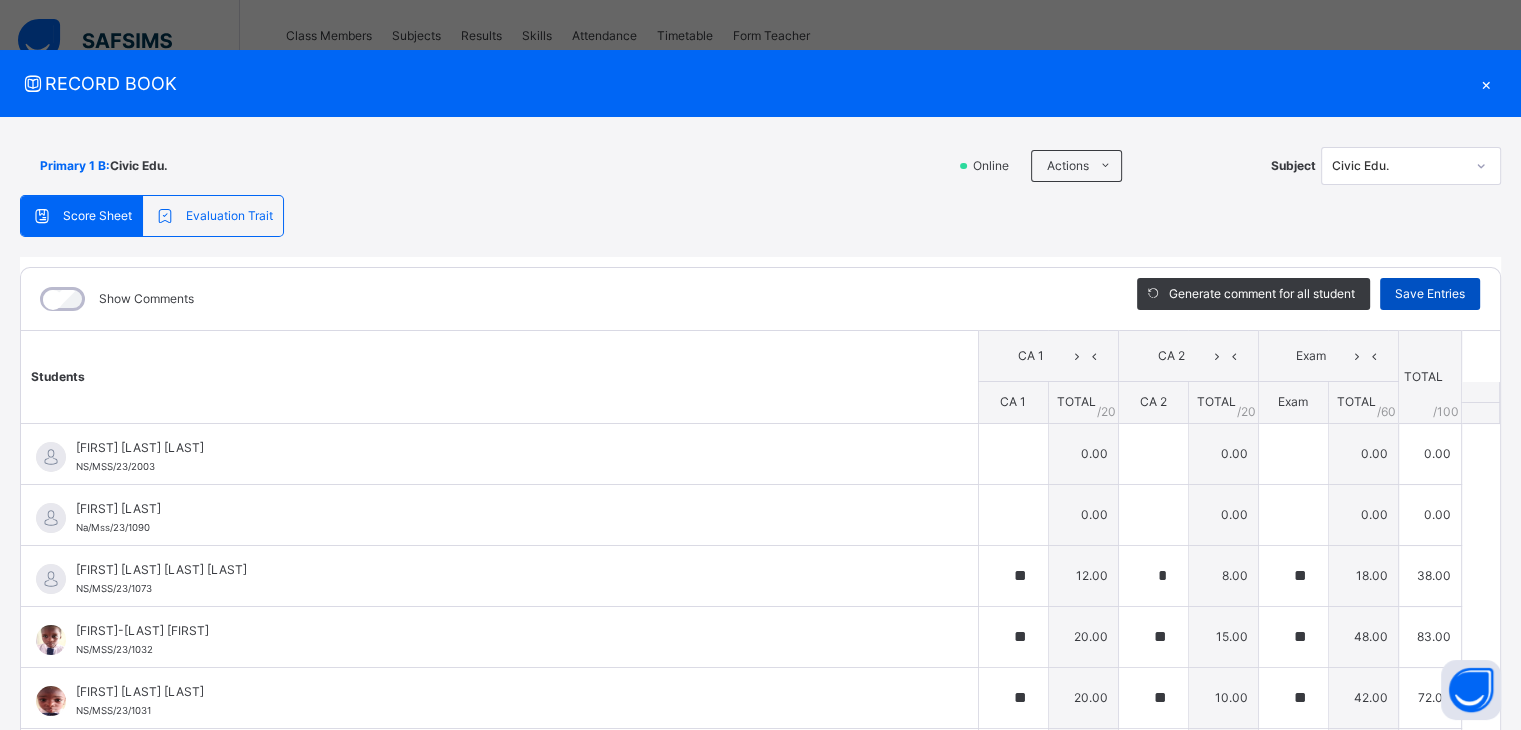 click on "Save Entries" at bounding box center [1430, 294] 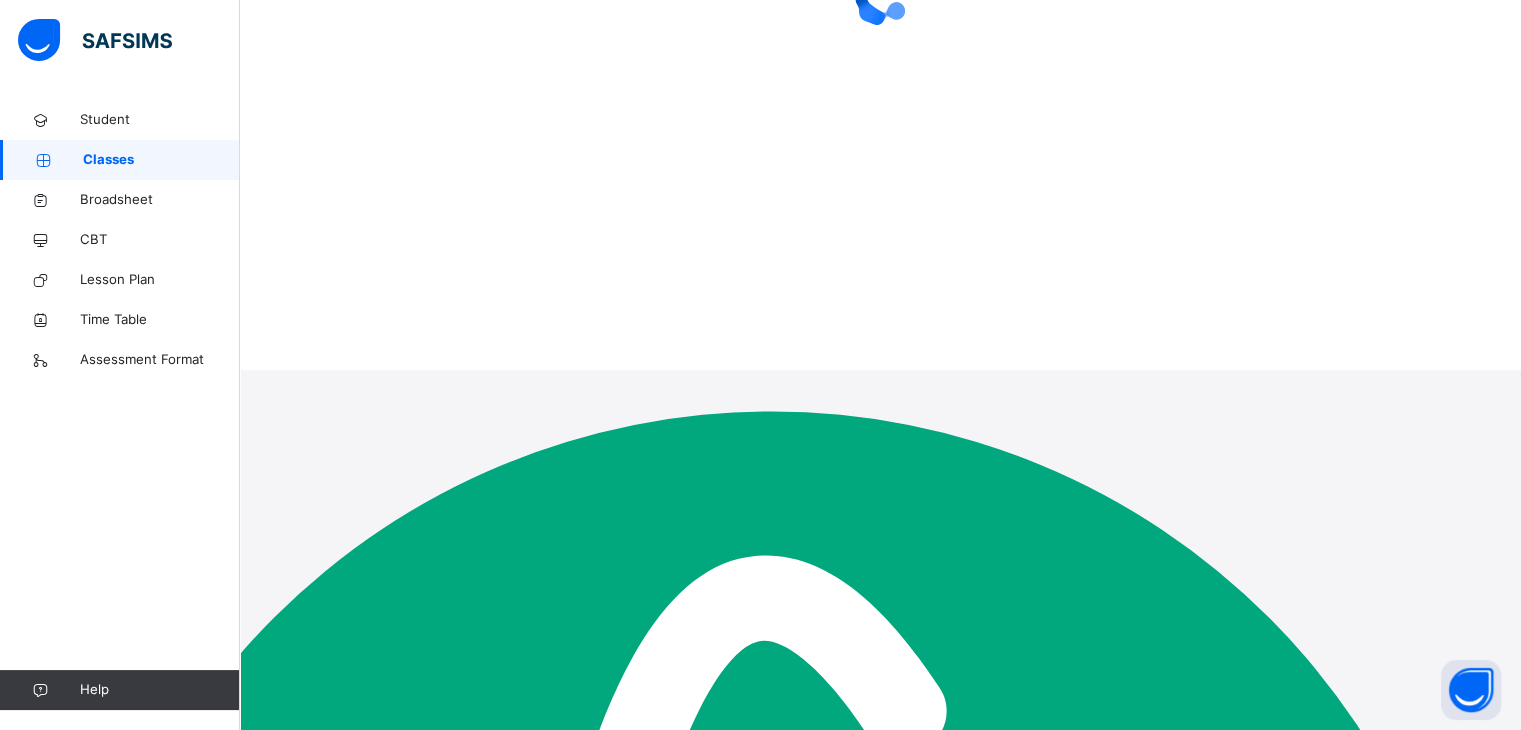 scroll, scrollTop: 0, scrollLeft: 0, axis: both 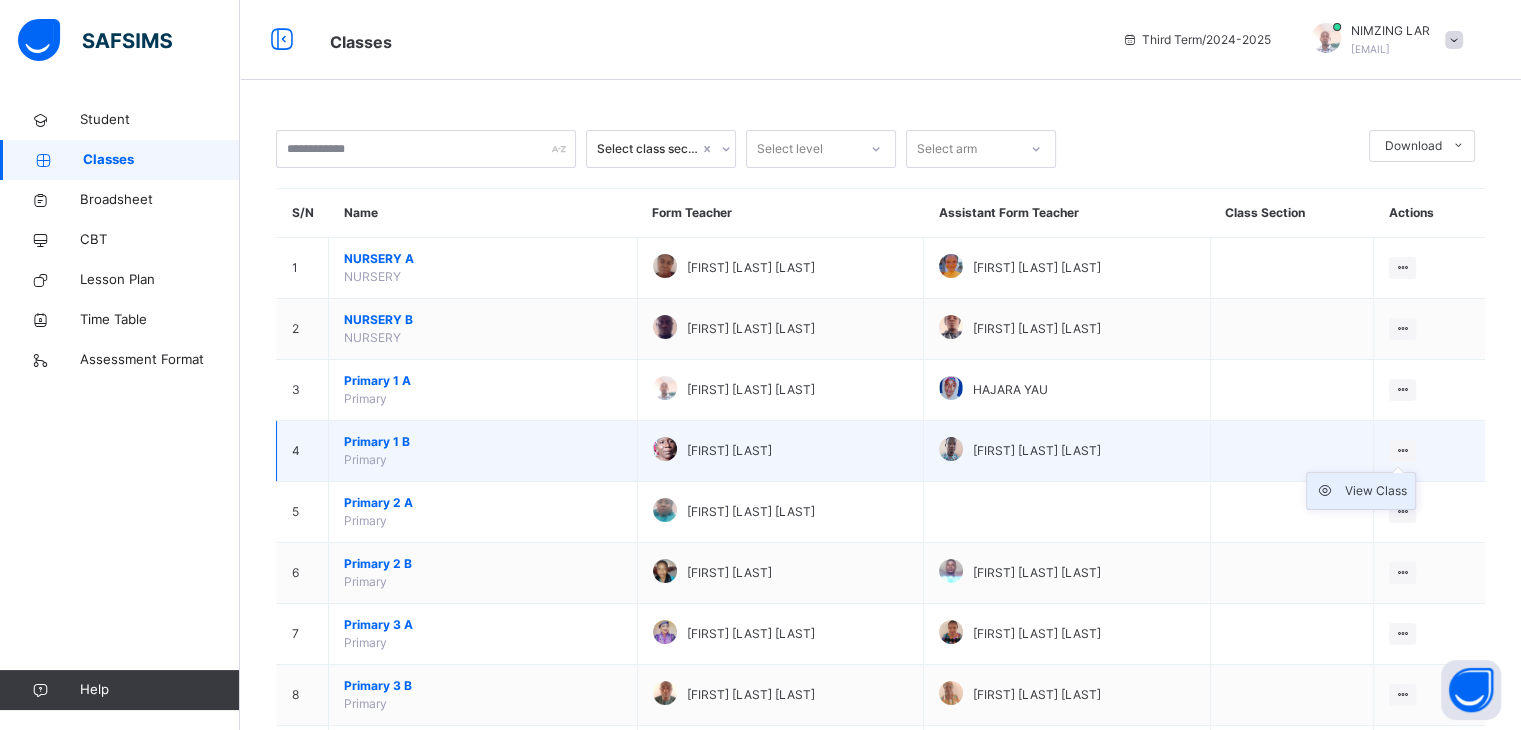 click on "View Class" at bounding box center [1376, 491] 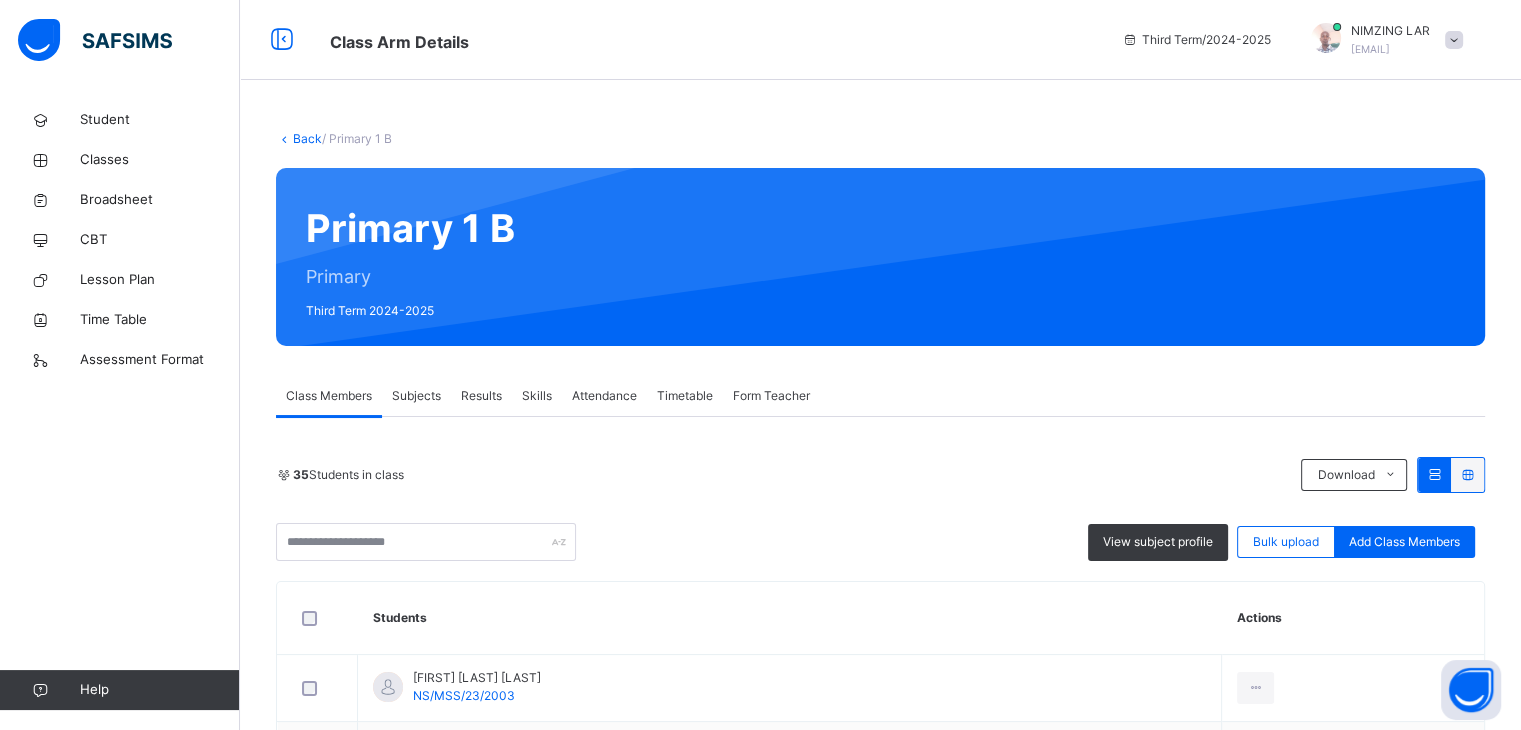 click on "Subjects" at bounding box center [416, 396] 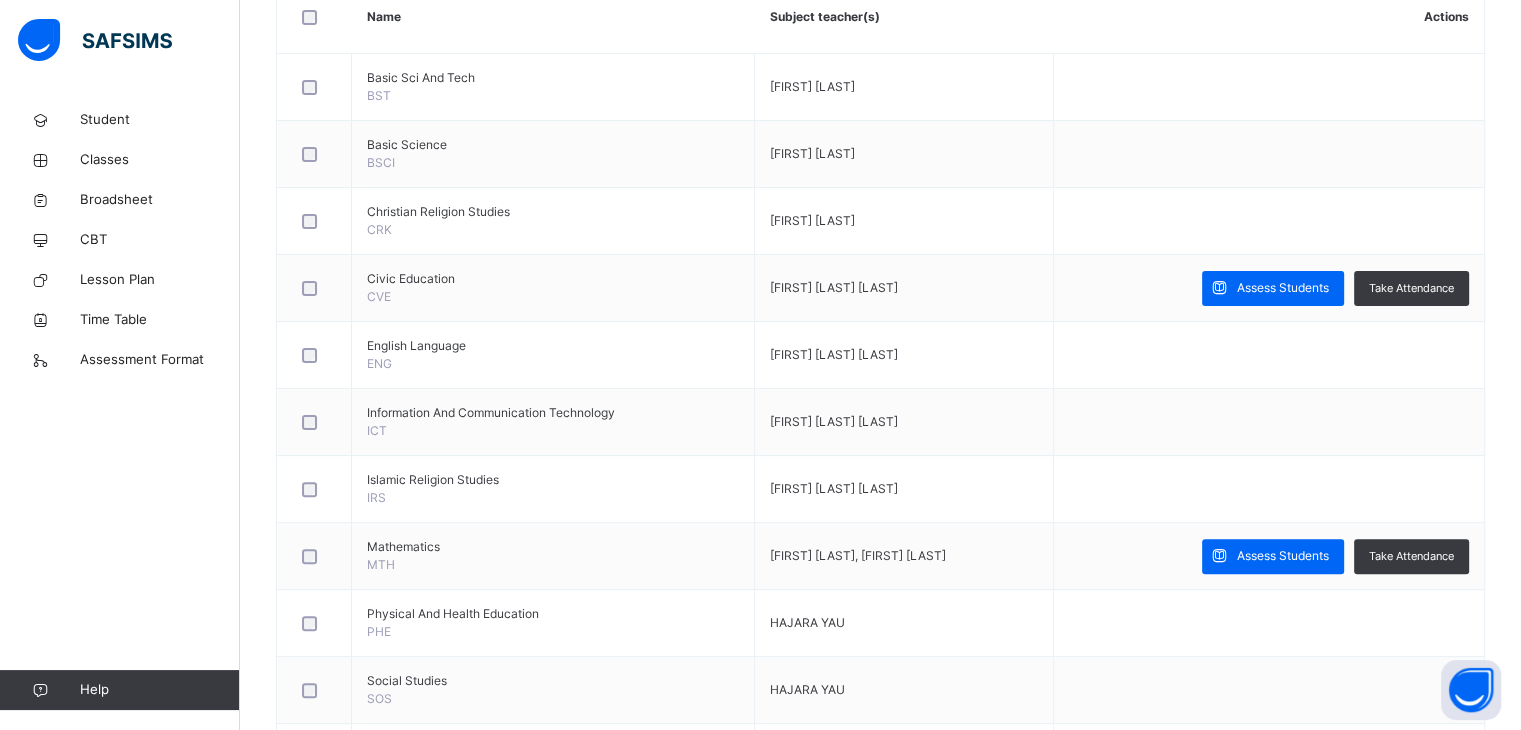 scroll, scrollTop: 520, scrollLeft: 0, axis: vertical 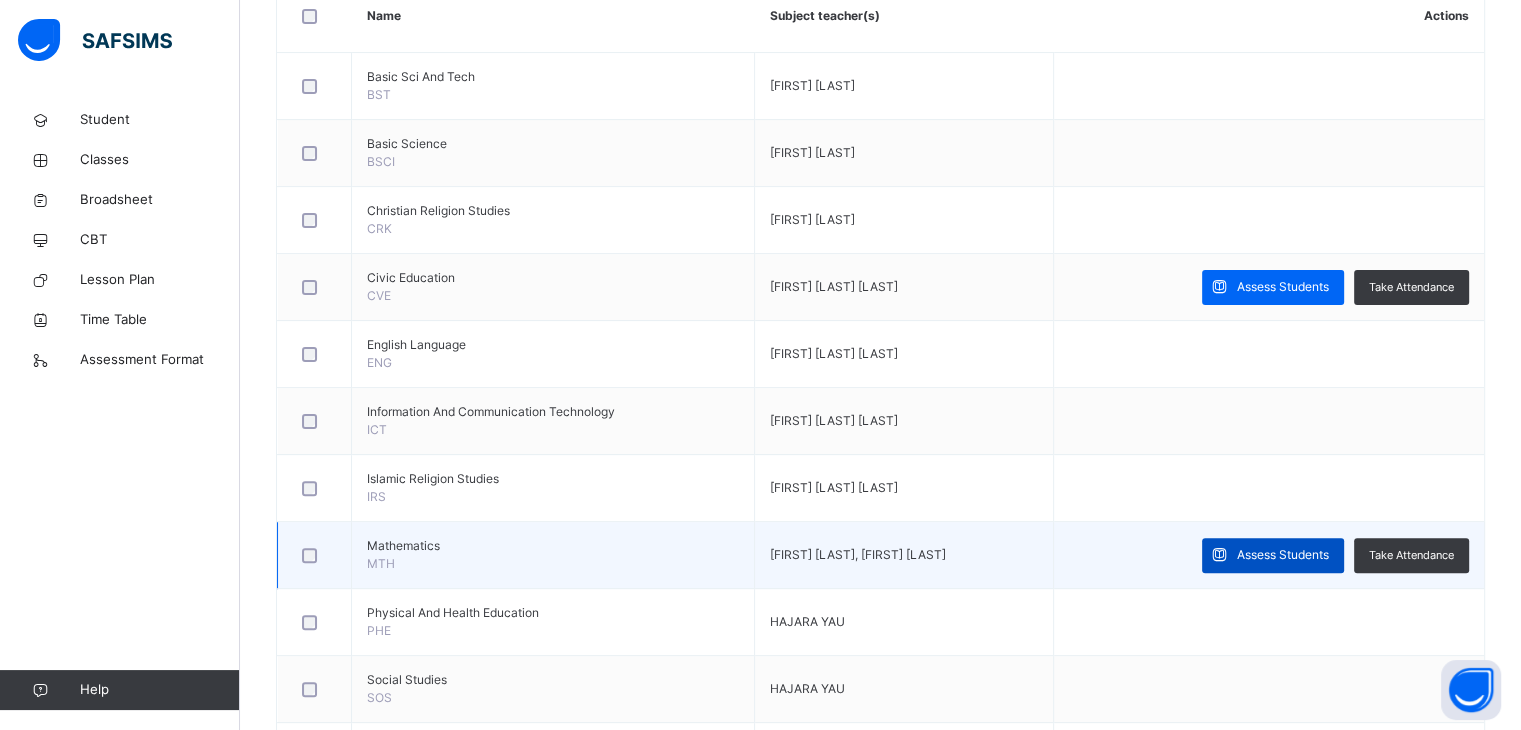 click on "Assess Students" at bounding box center [1283, 555] 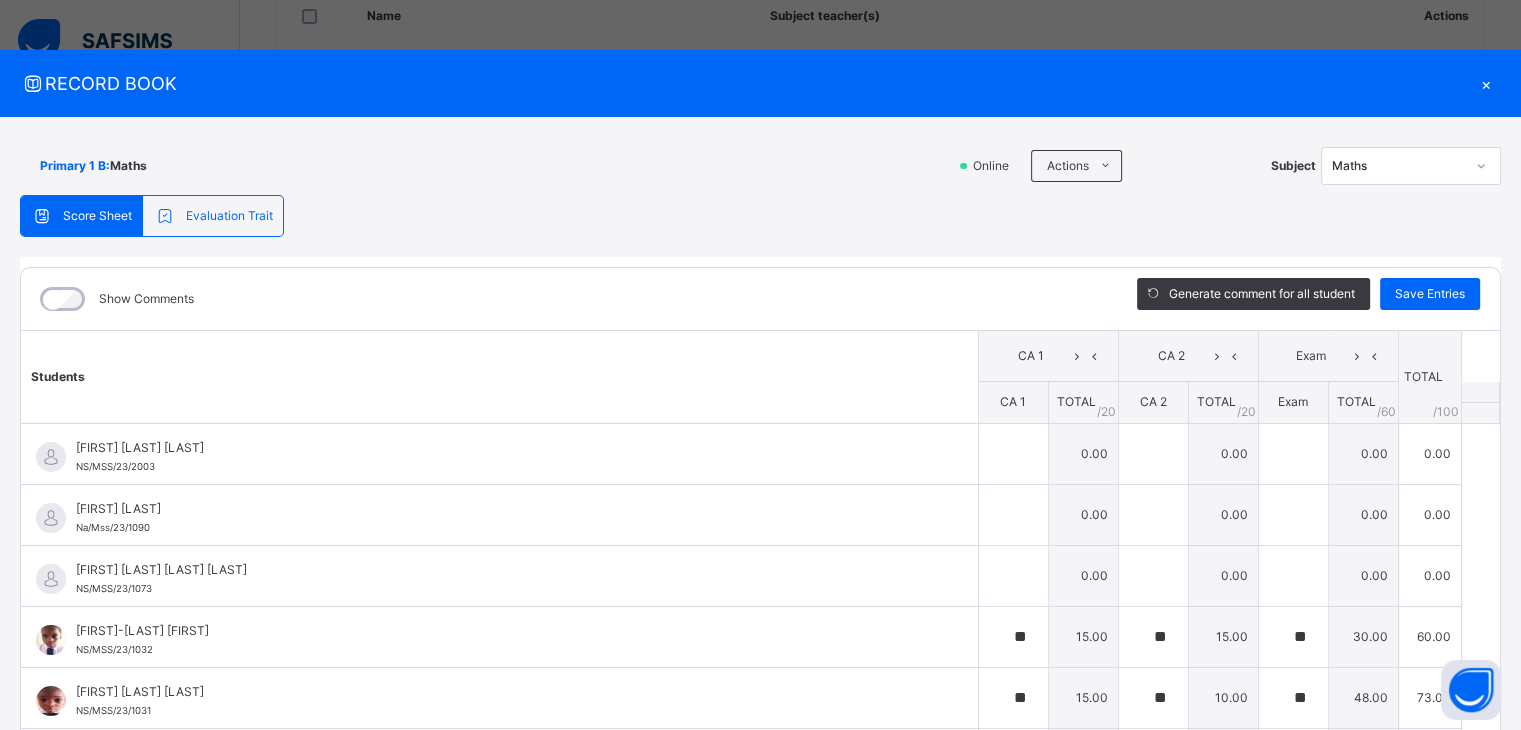 type on "**" 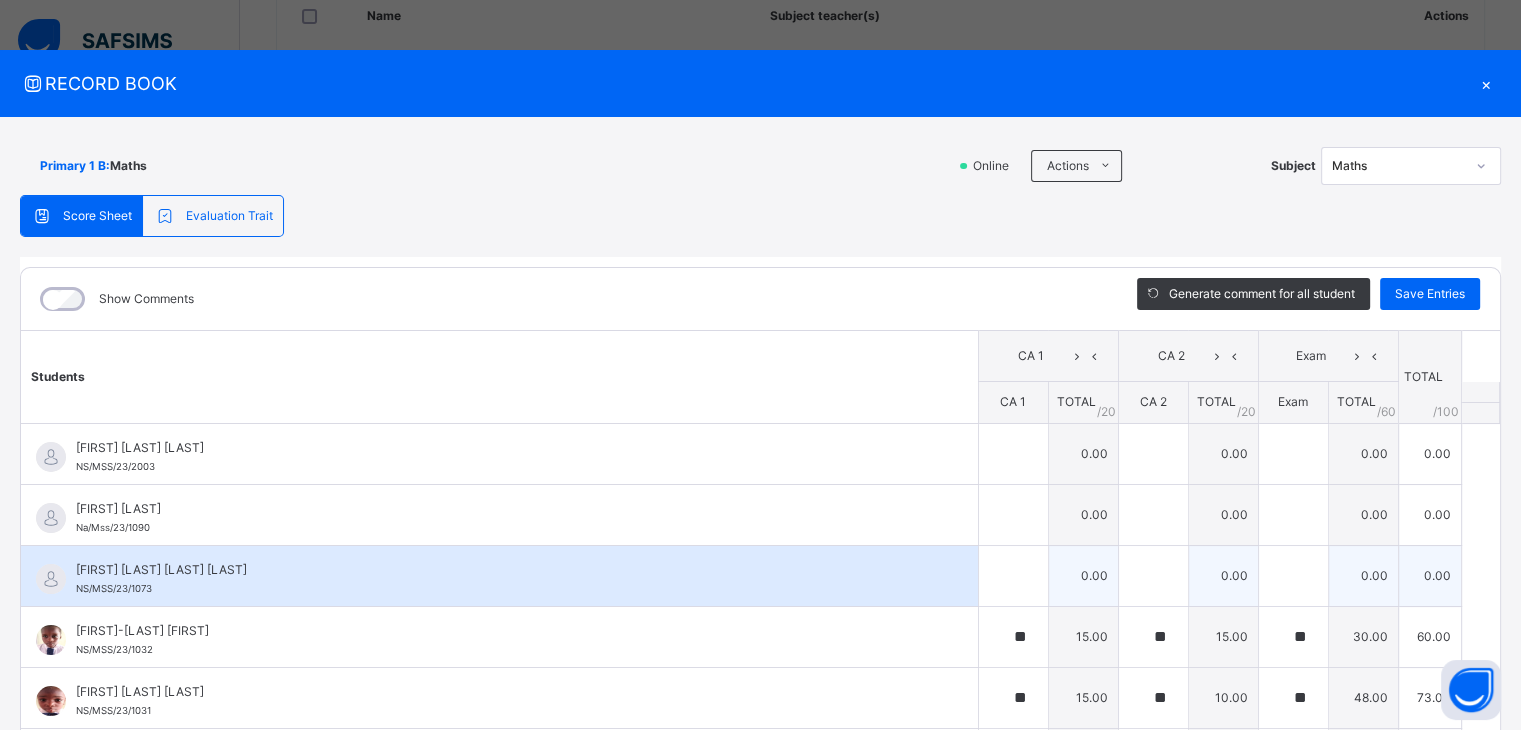 click on "[FIRST] [LAST]" at bounding box center [504, 570] 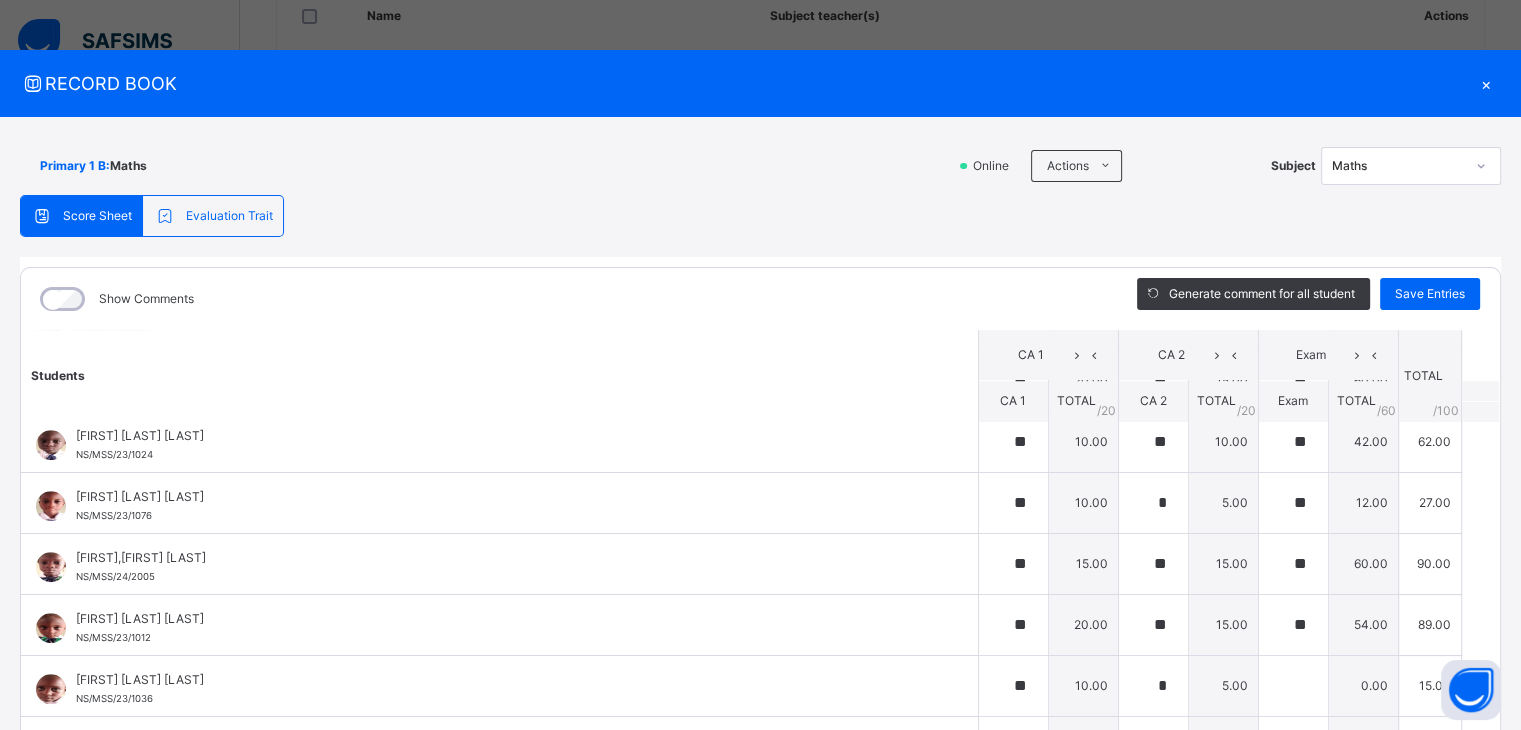 scroll, scrollTop: 1720, scrollLeft: 0, axis: vertical 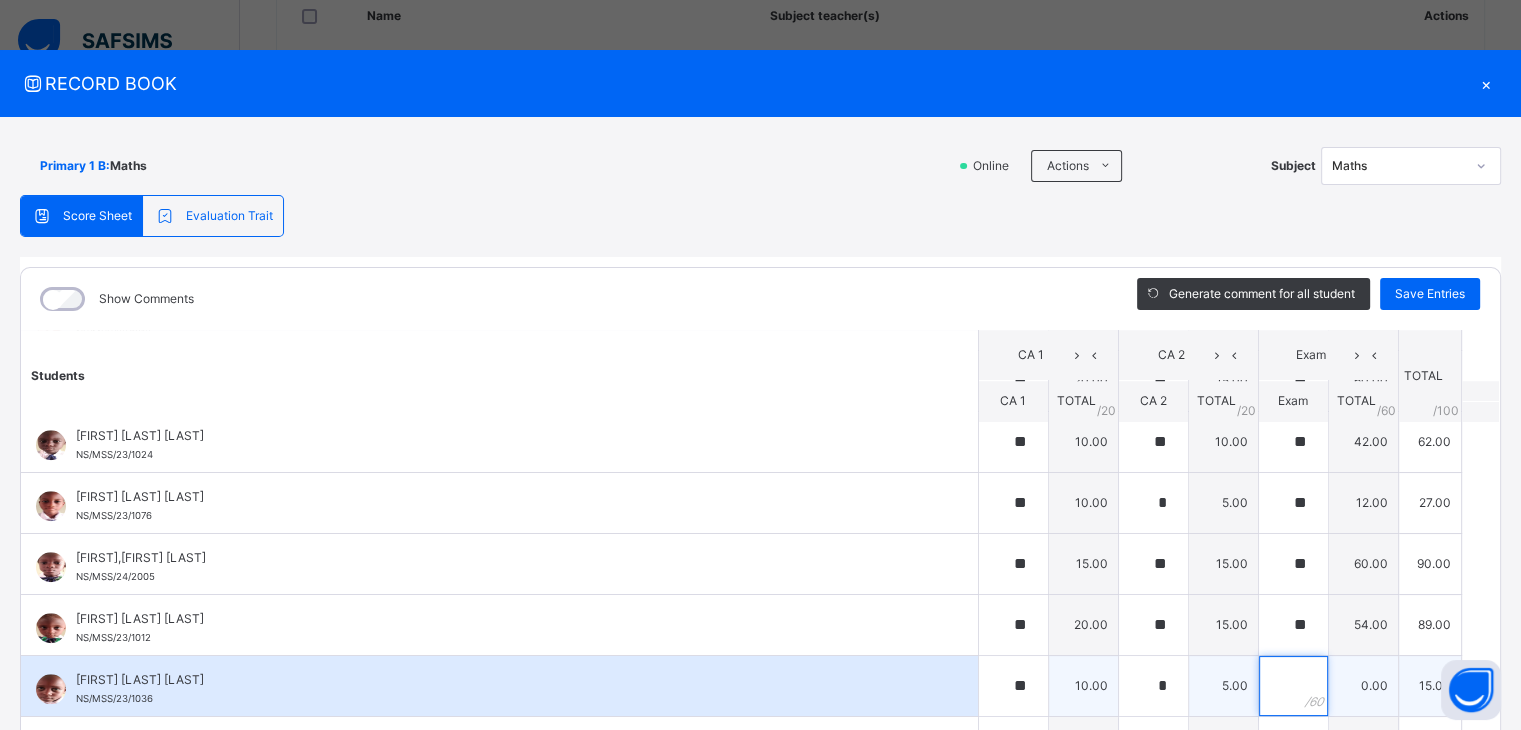 click at bounding box center (1293, 686) 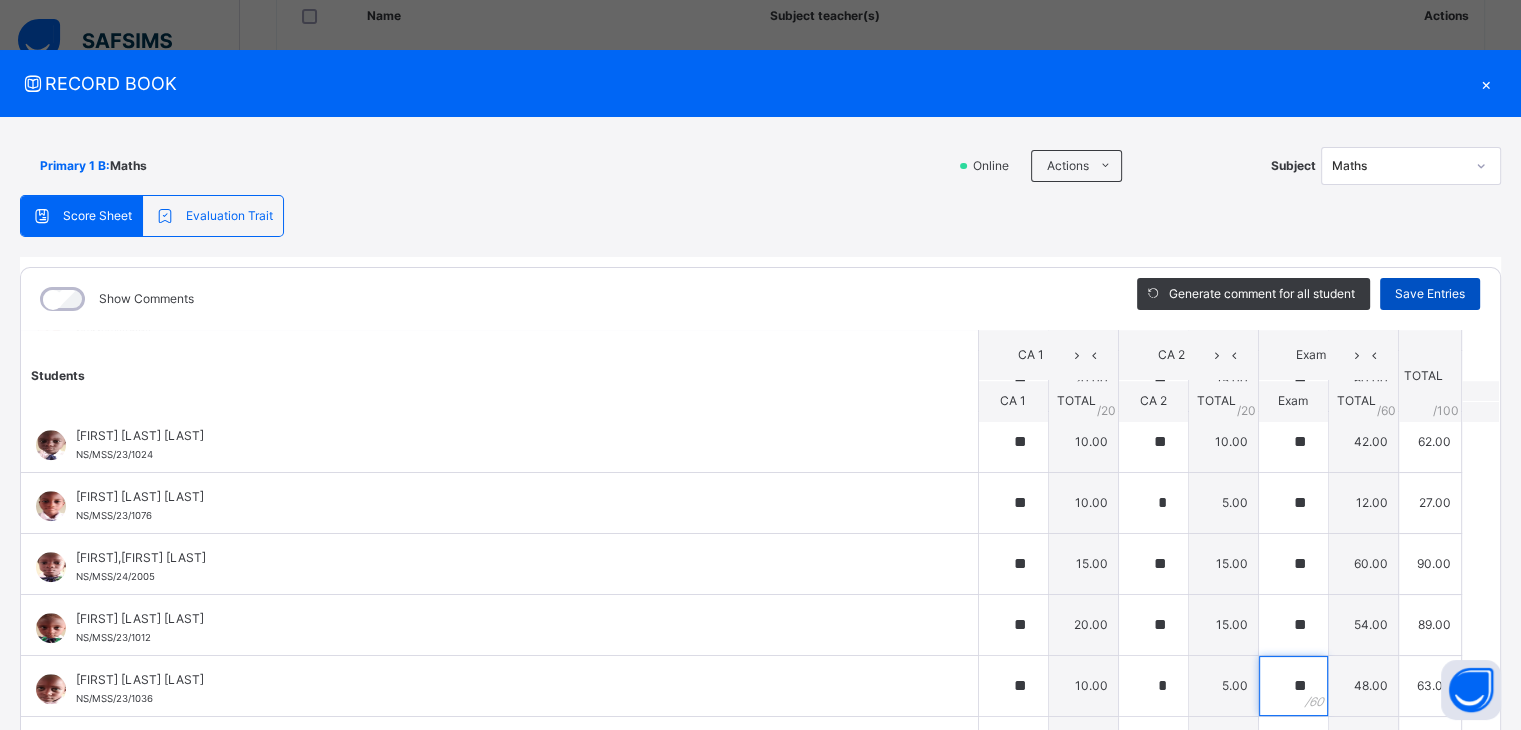 type on "**" 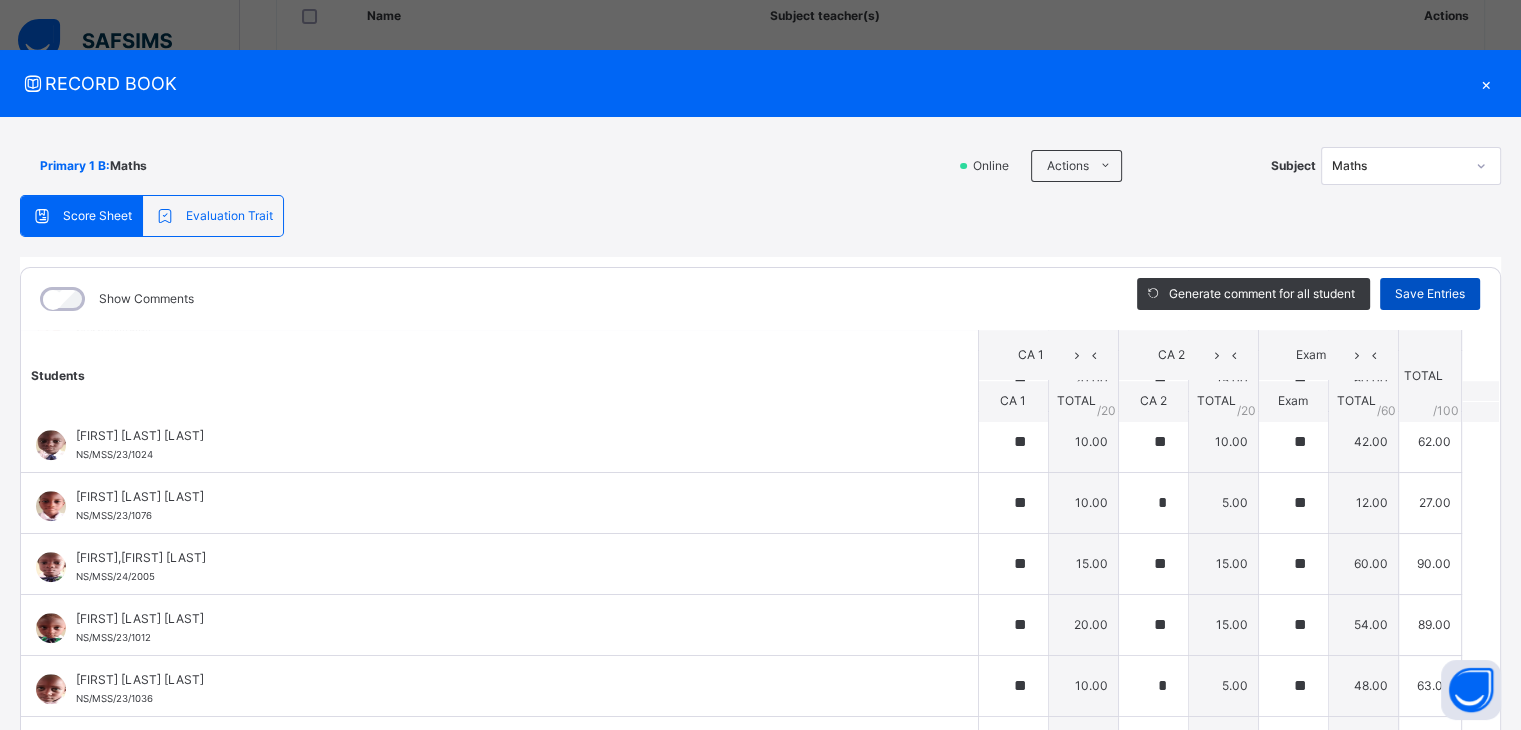 click on "Save Entries" at bounding box center [1430, 294] 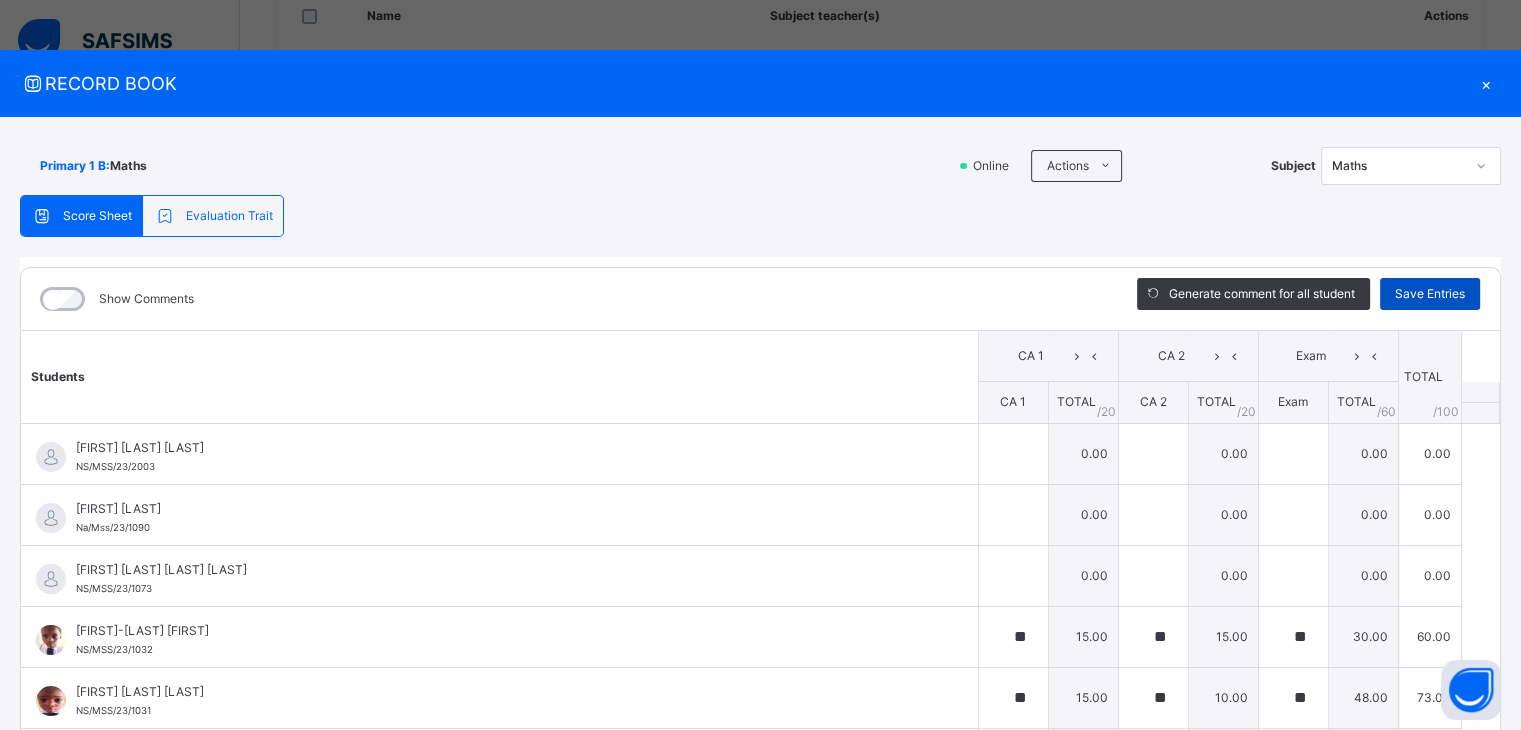click on "Save Entries" at bounding box center (1430, 294) 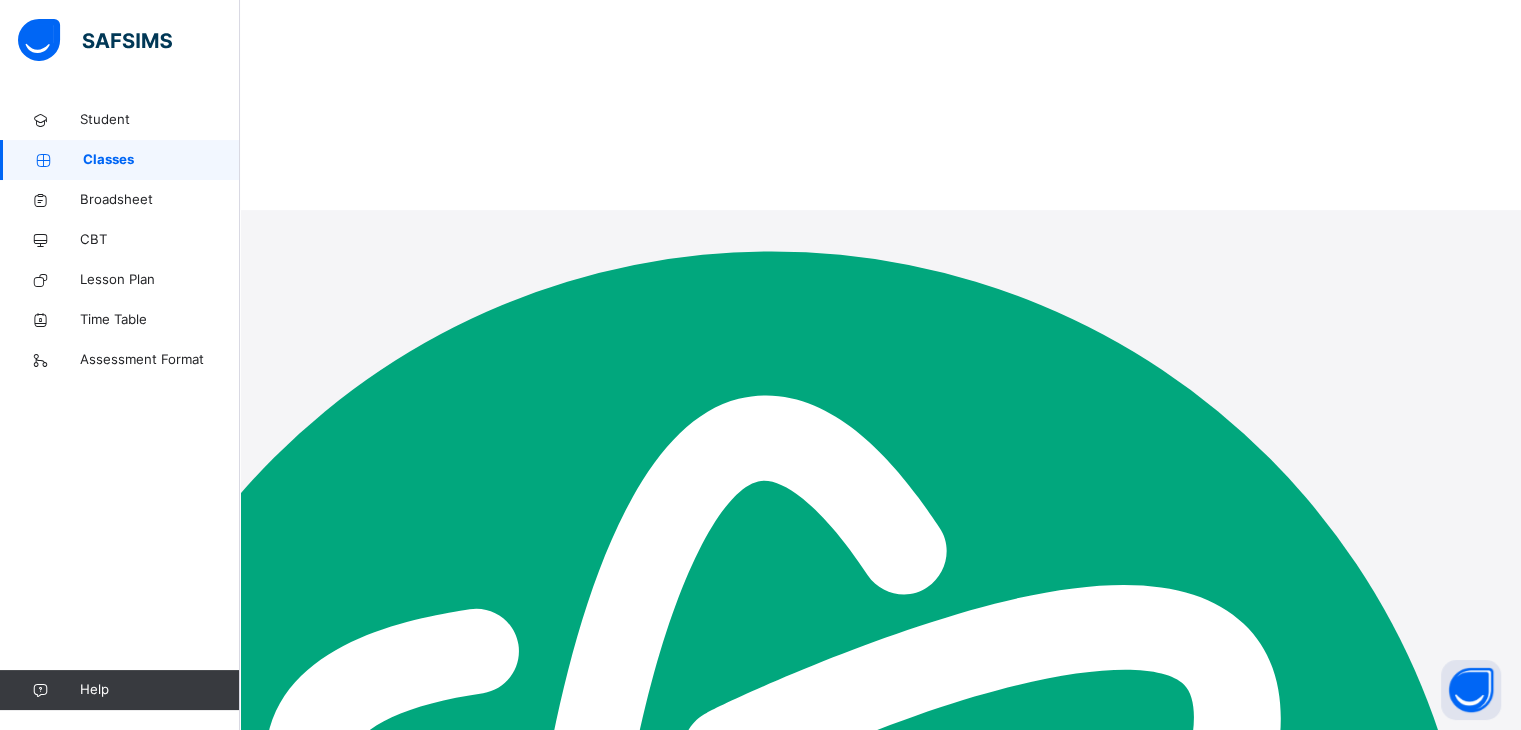 scroll, scrollTop: 0, scrollLeft: 0, axis: both 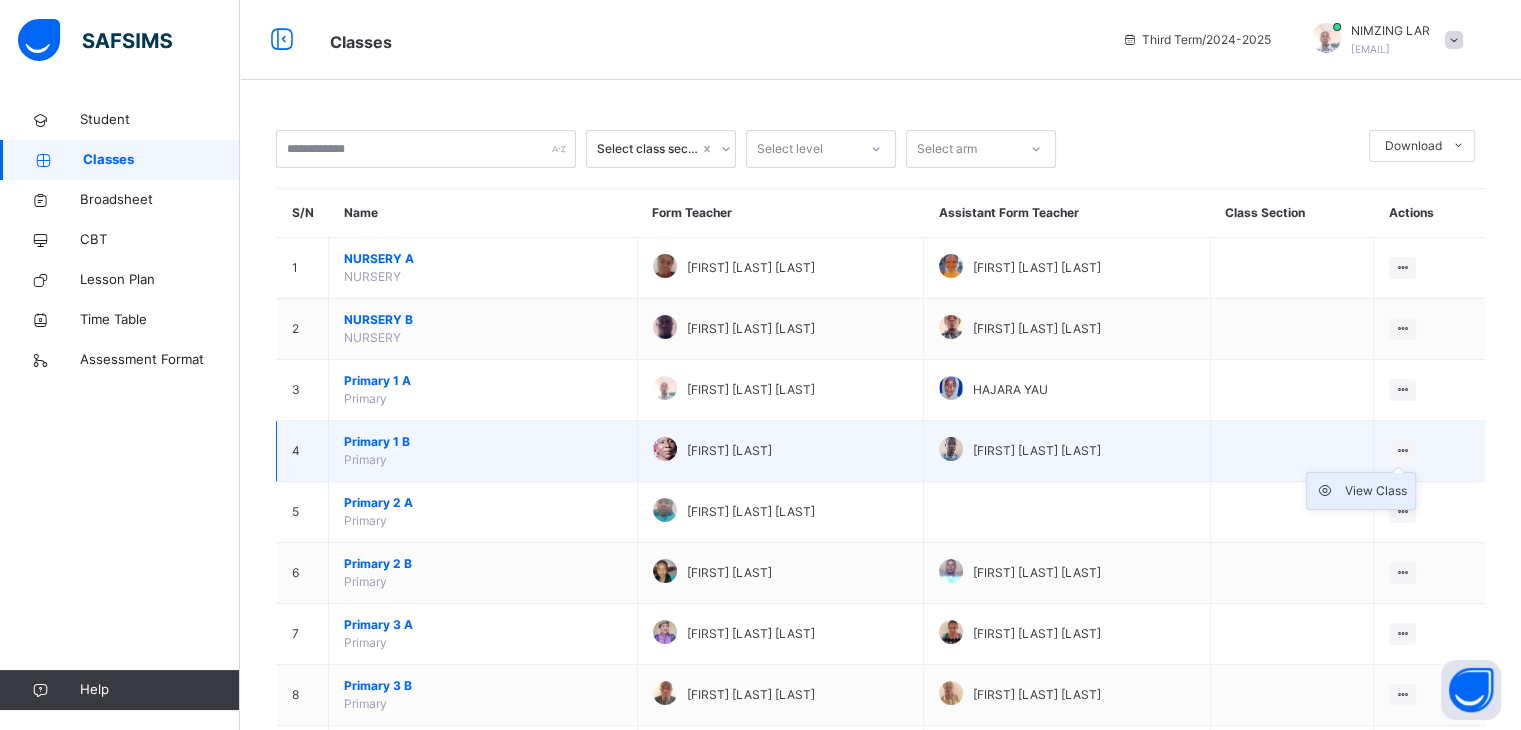 click on "View Class" at bounding box center [1376, 491] 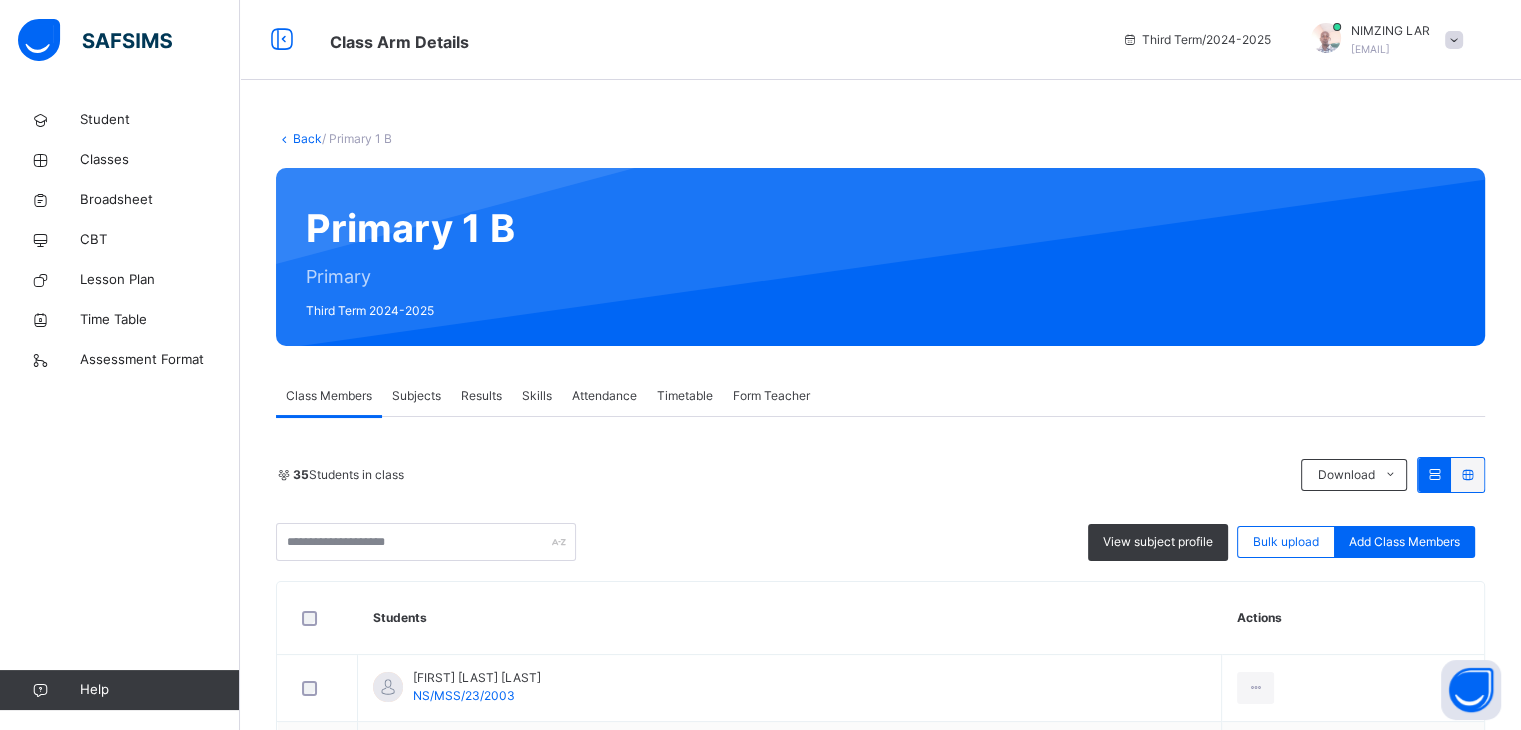 click on "Results" at bounding box center [481, 396] 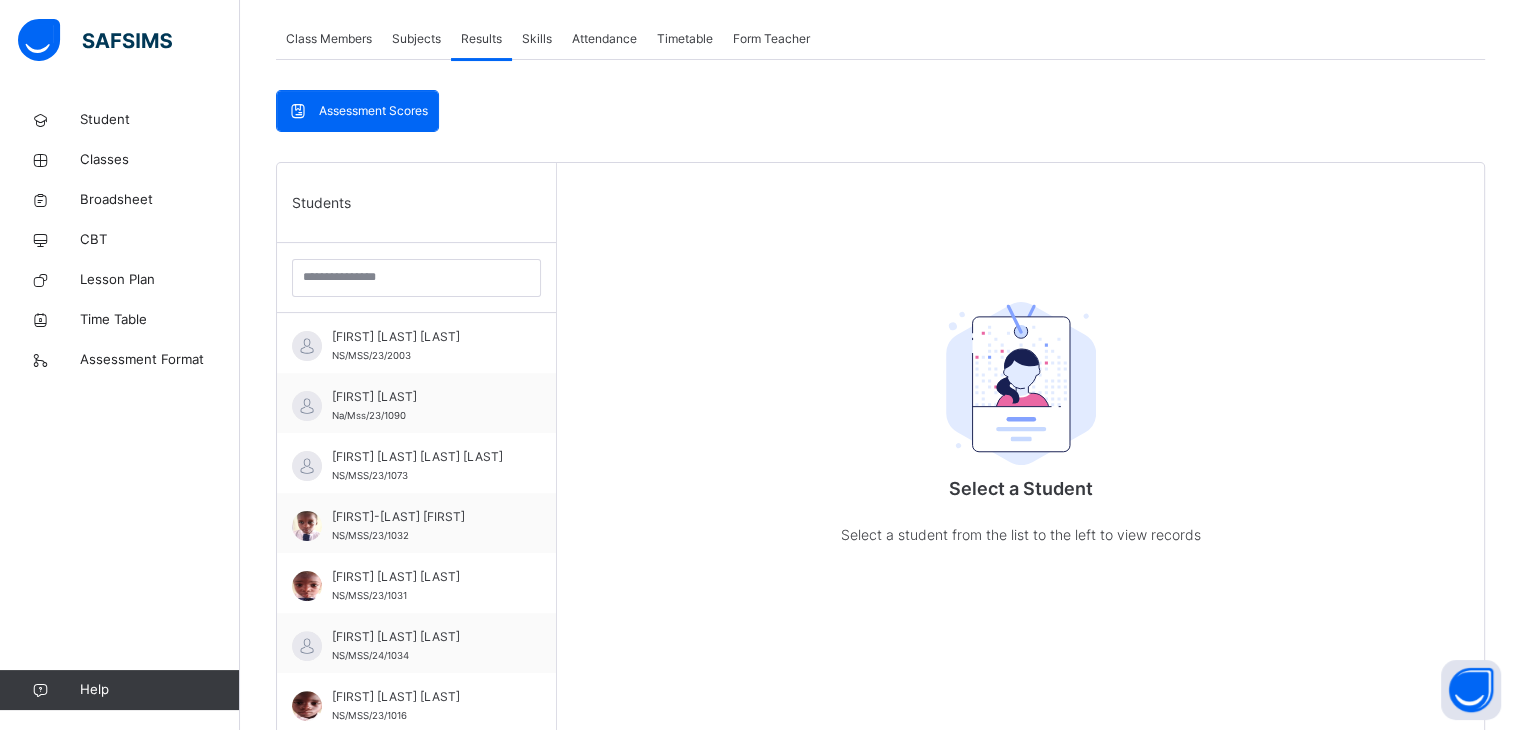 scroll, scrollTop: 360, scrollLeft: 0, axis: vertical 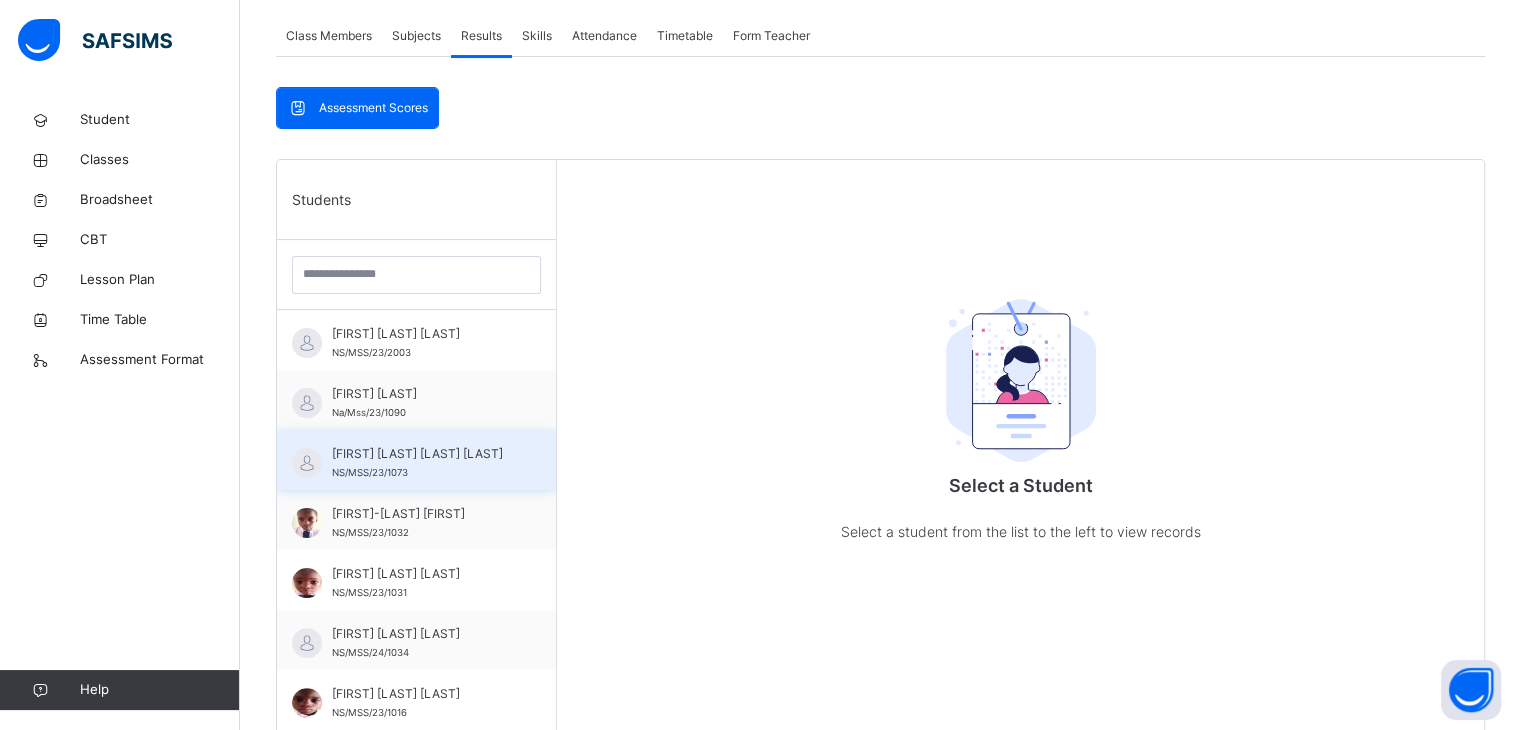 click on "[FIRST] [LAST]" at bounding box center [421, 454] 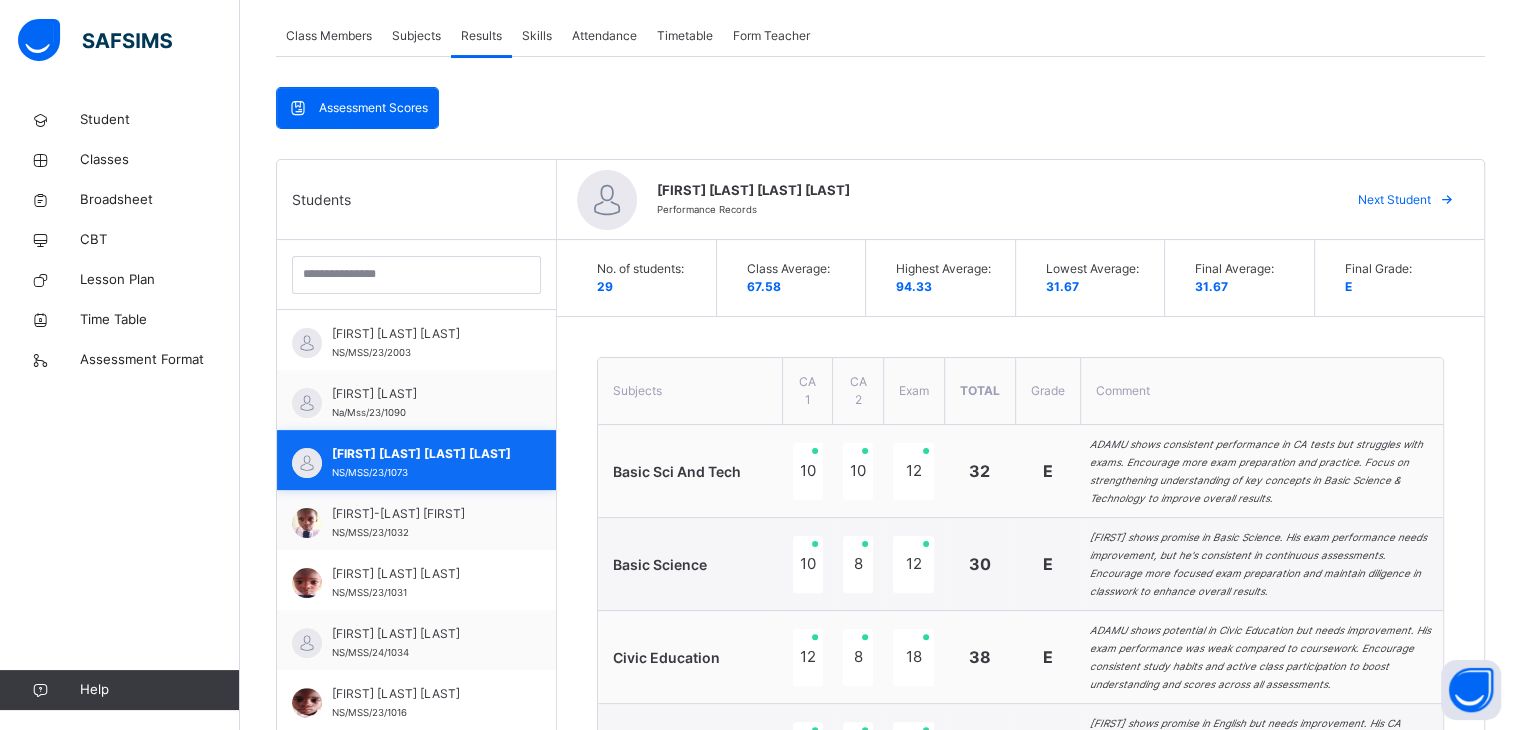 scroll, scrollTop: 40, scrollLeft: 0, axis: vertical 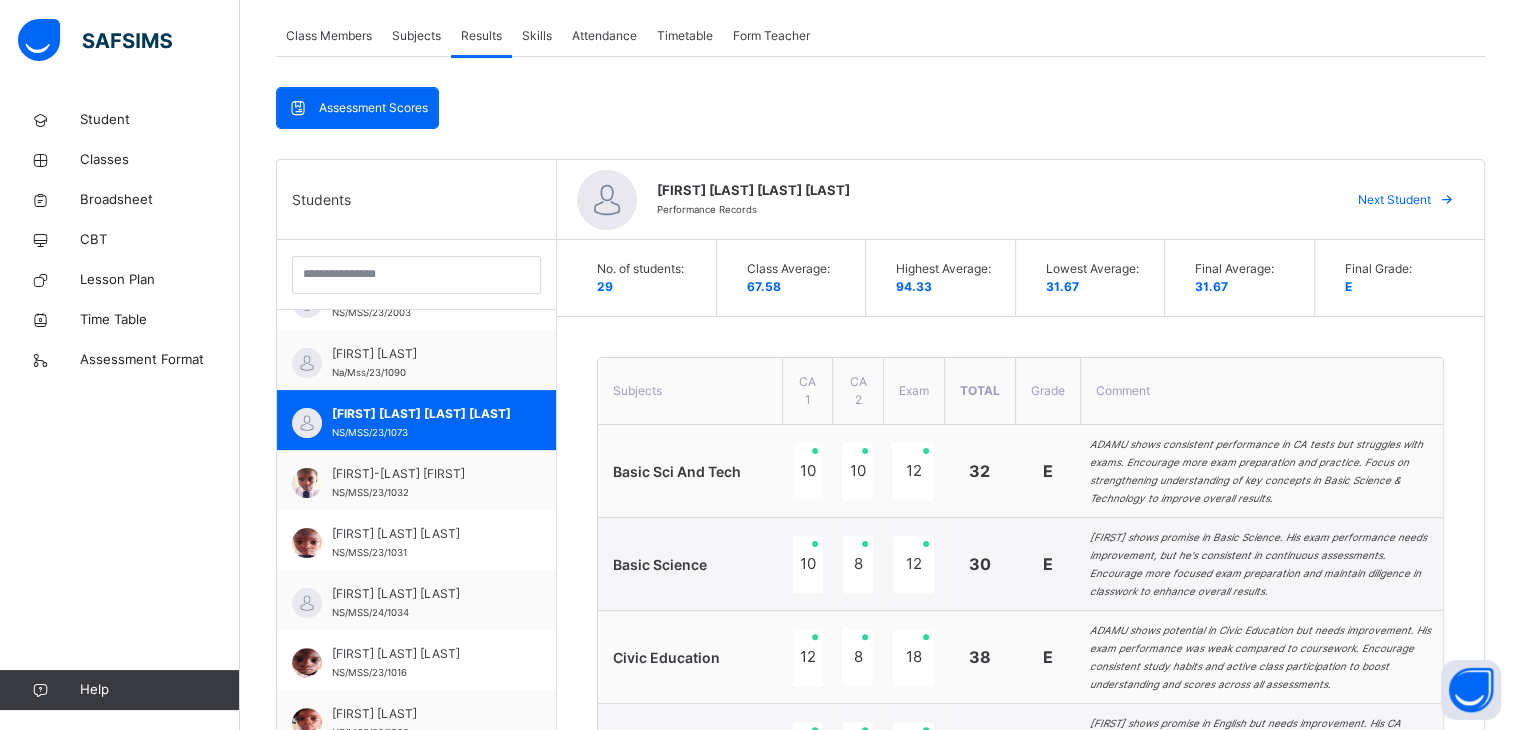 click on "CA 2" at bounding box center [858, 391] 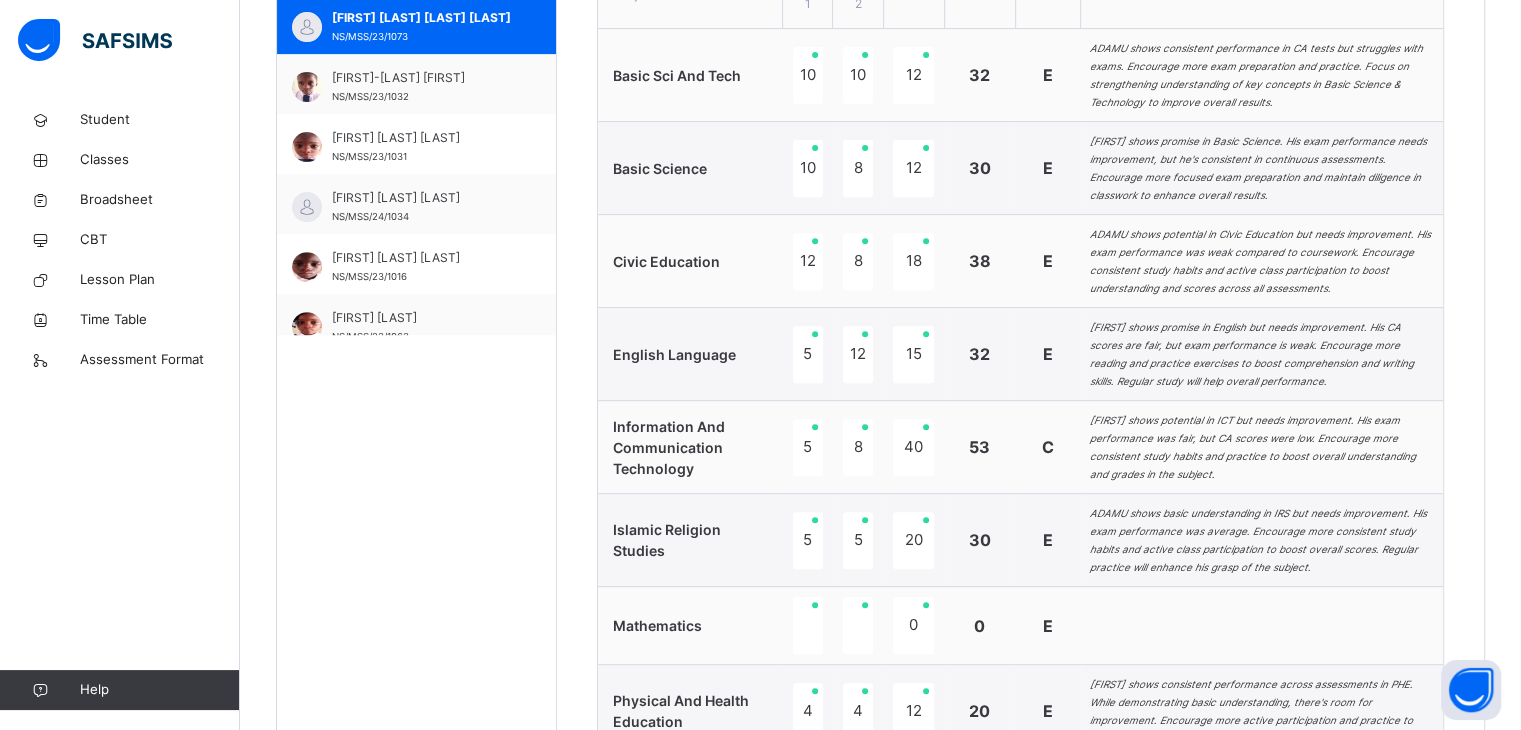 scroll, scrollTop: 760, scrollLeft: 0, axis: vertical 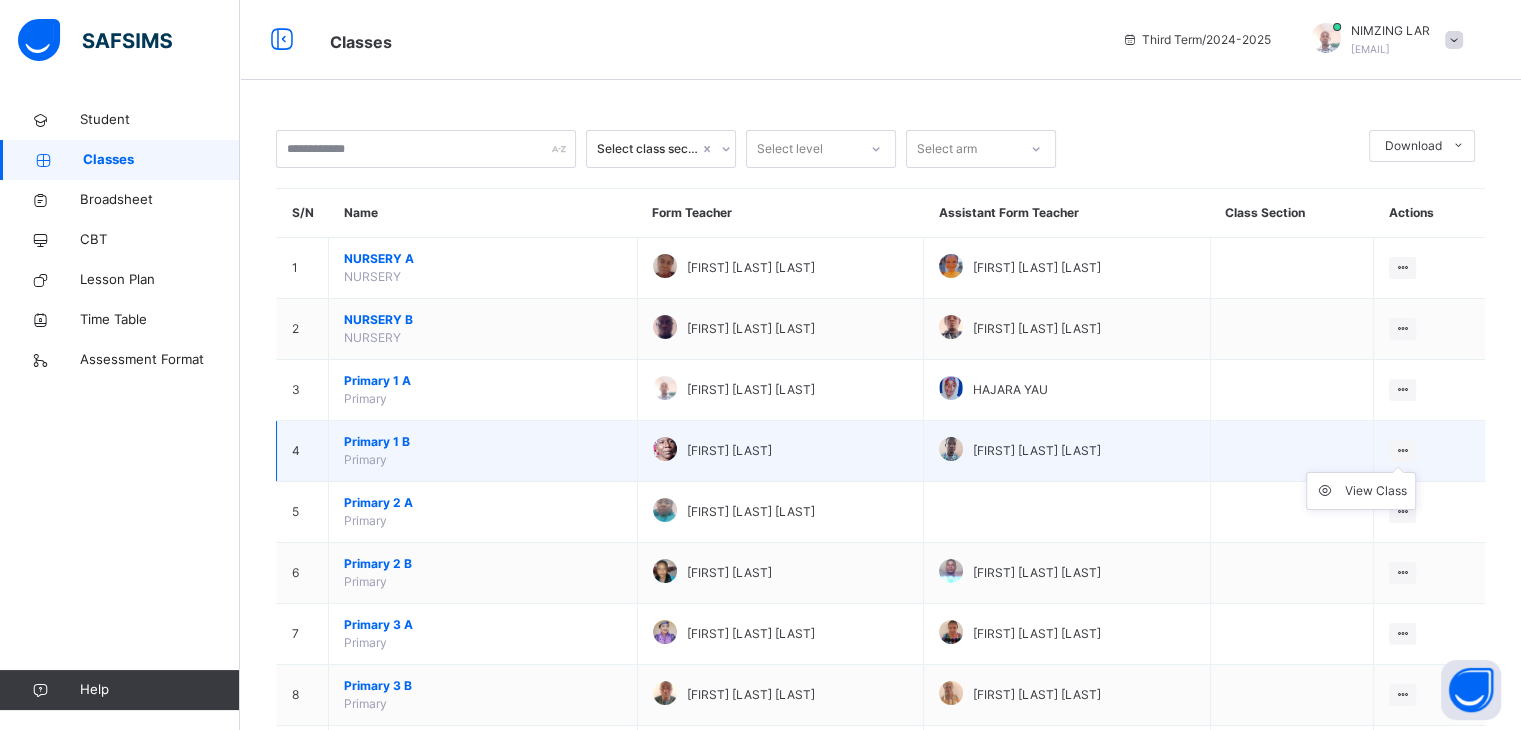 click at bounding box center (1402, 450) 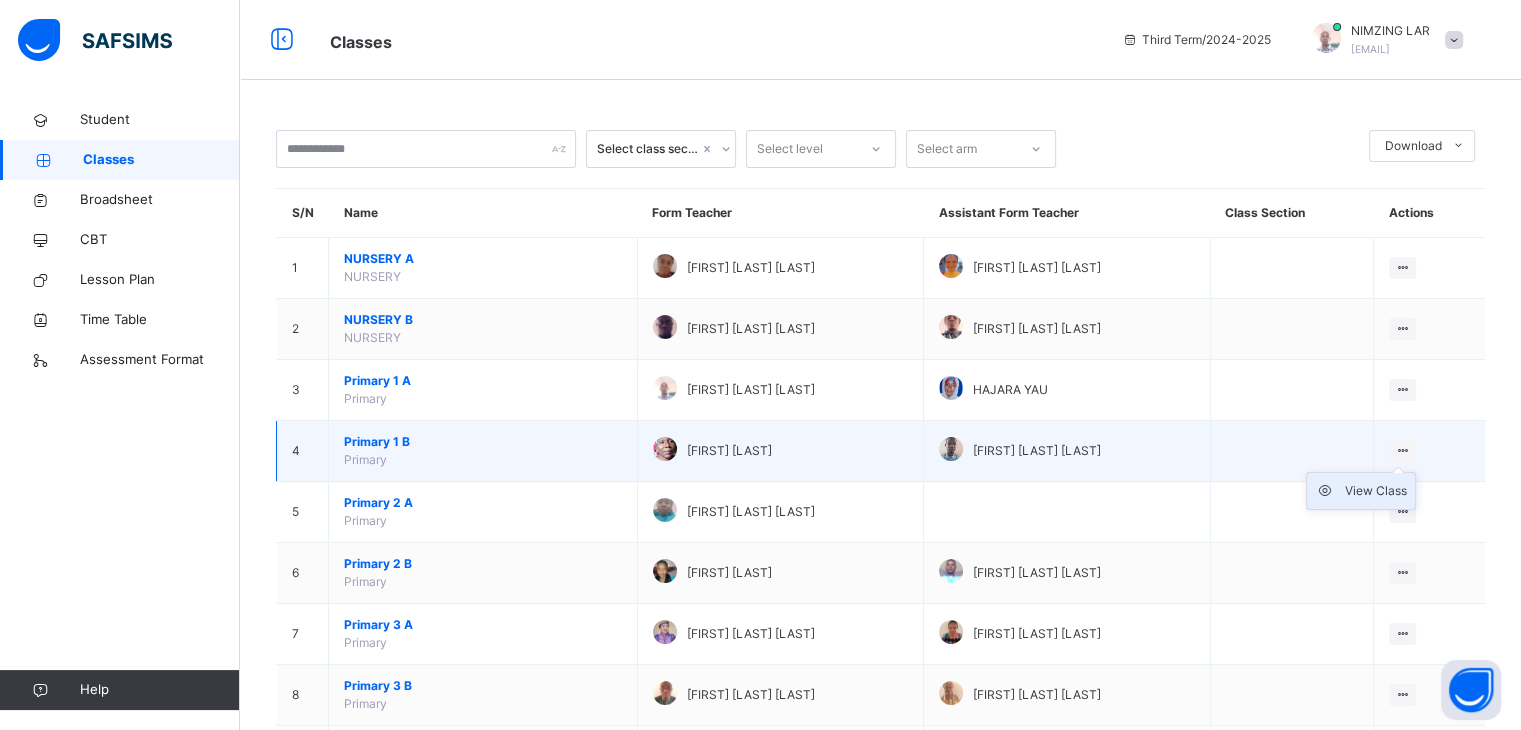 click on "View Class" at bounding box center [1376, 491] 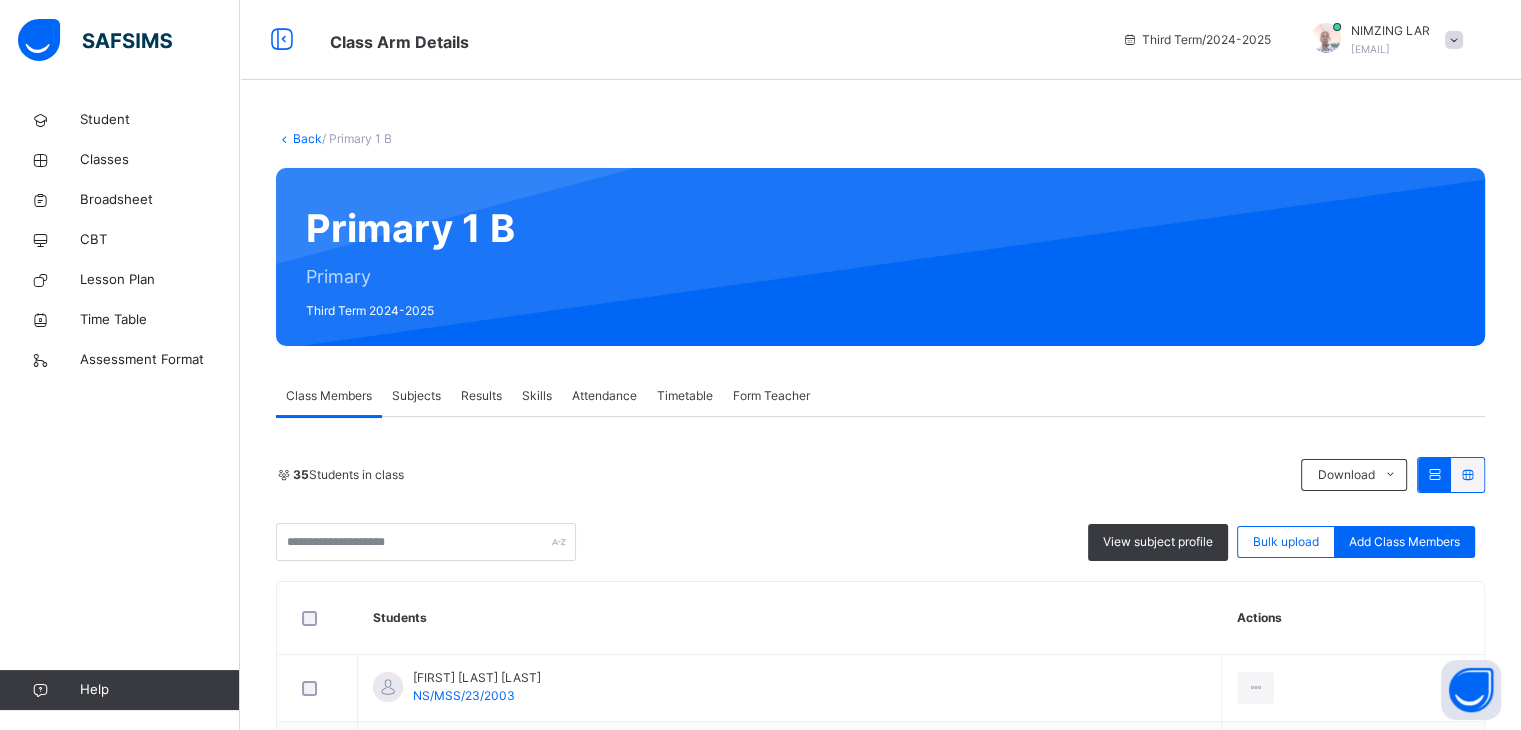 click on "Subjects" at bounding box center (416, 396) 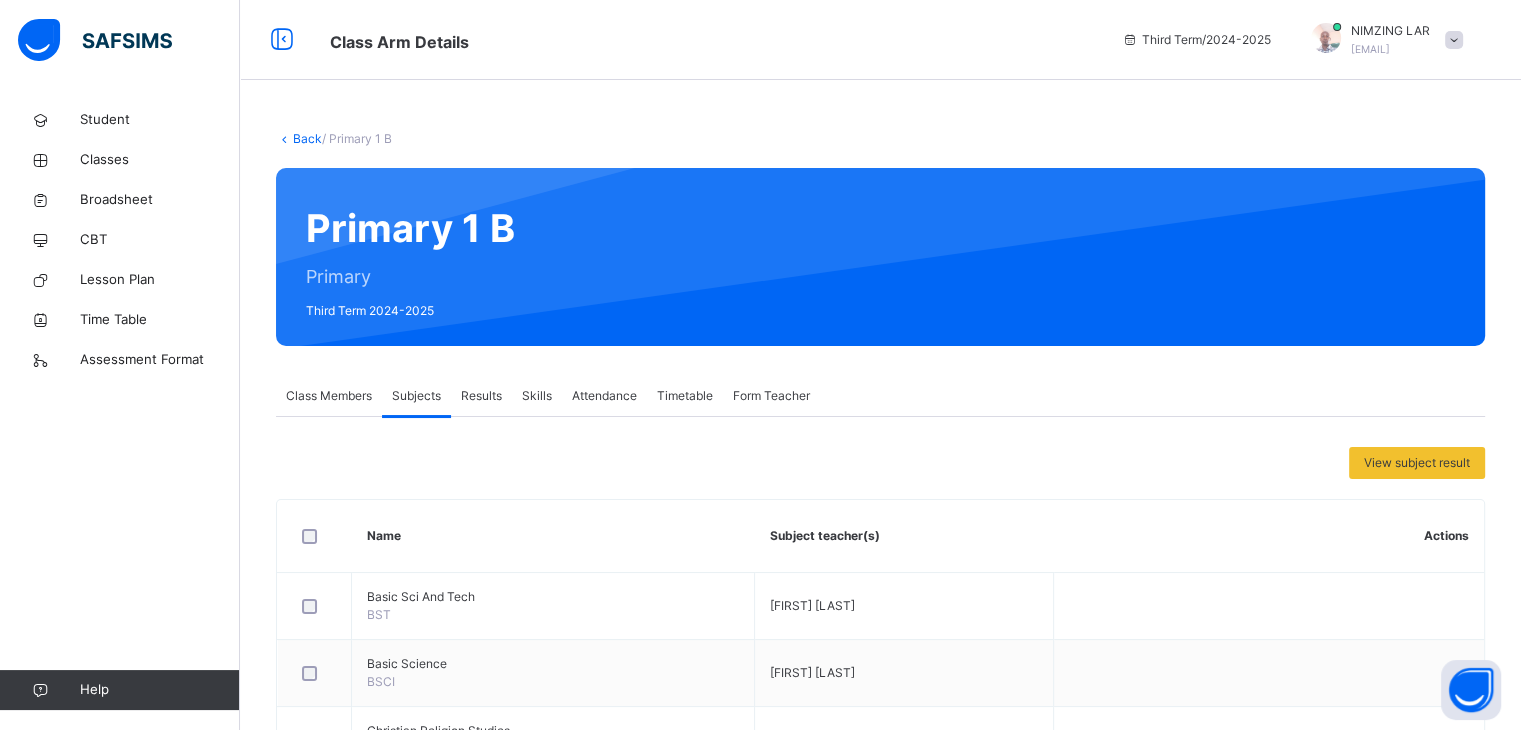 click on "Name" at bounding box center (553, 536) 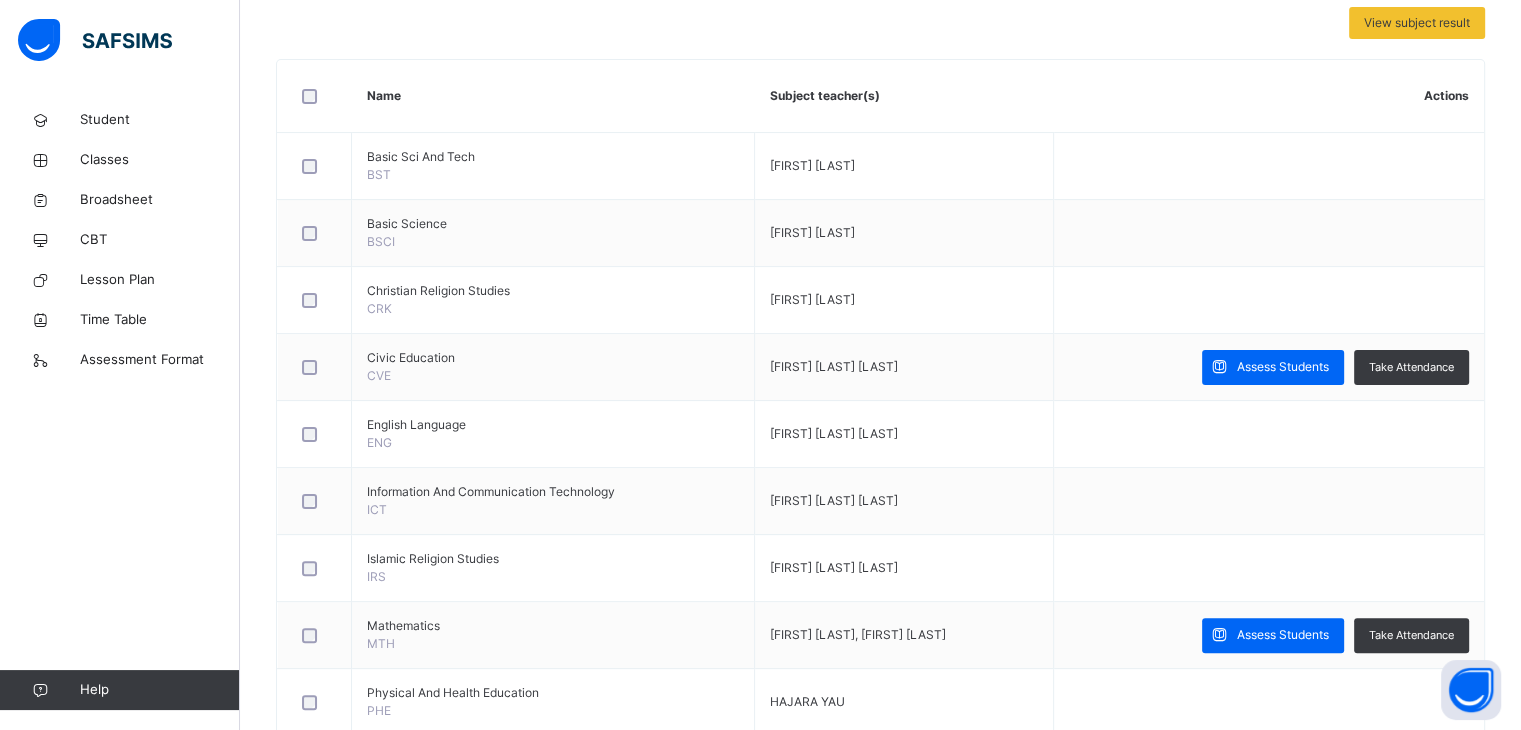 scroll, scrollTop: 480, scrollLeft: 0, axis: vertical 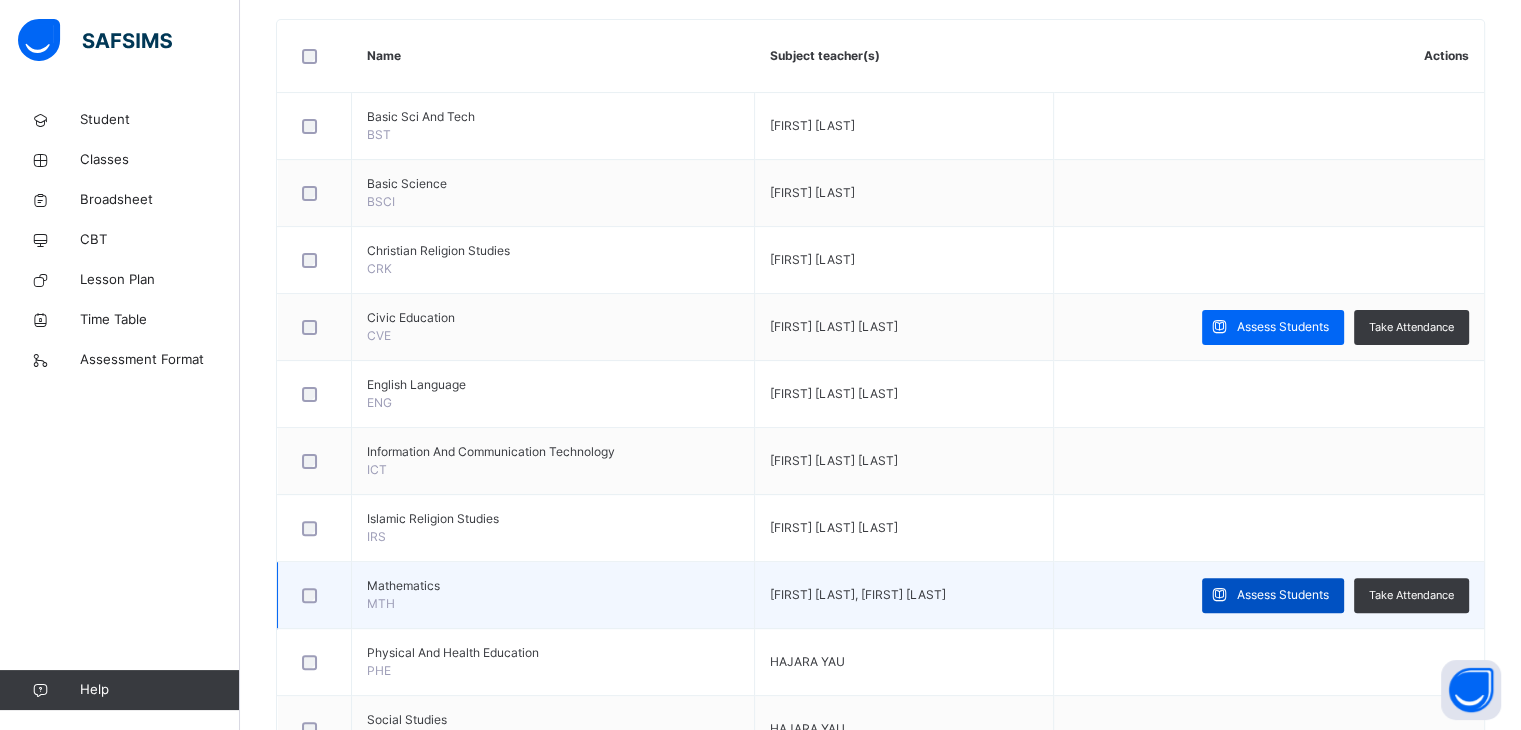 click on "Assess Students" at bounding box center (1283, 595) 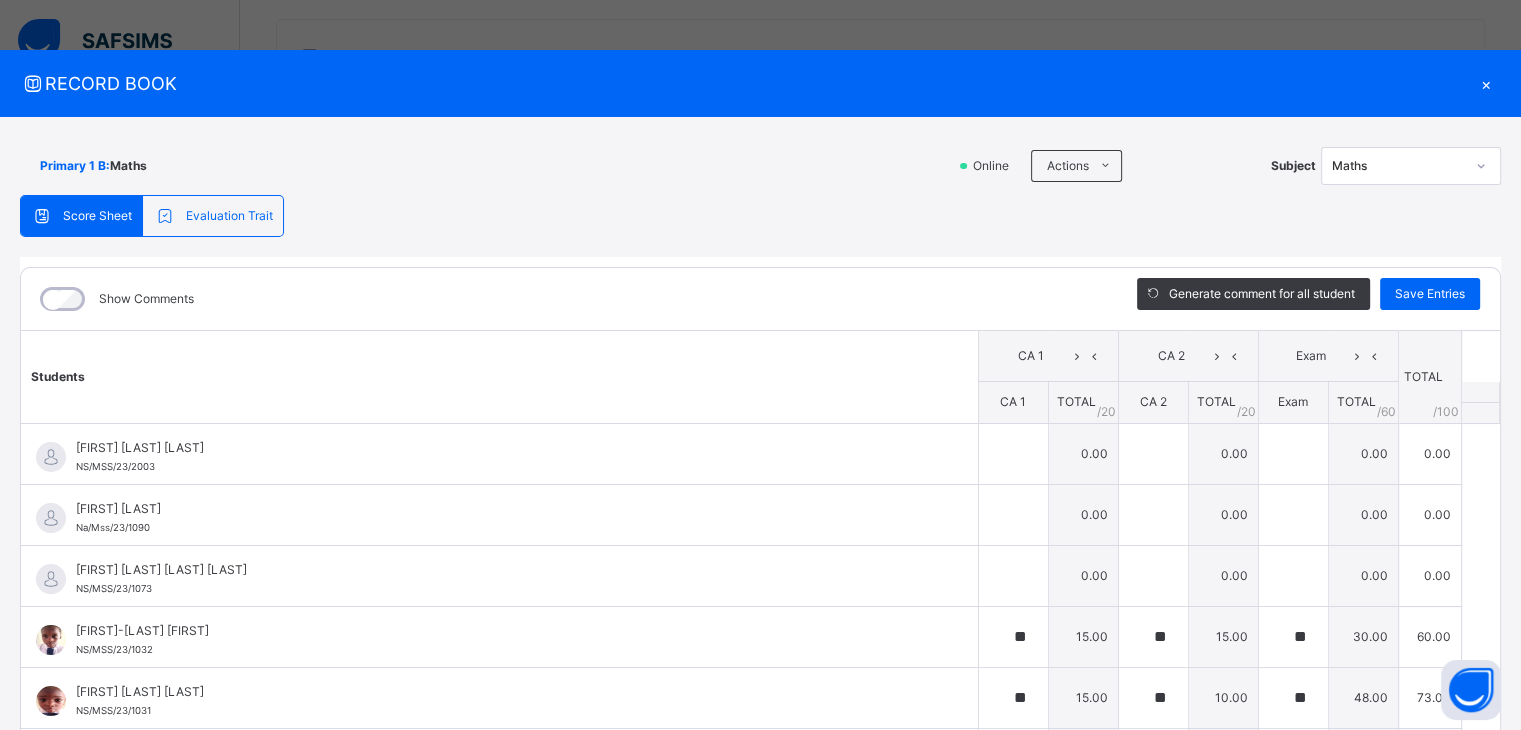 type on "**" 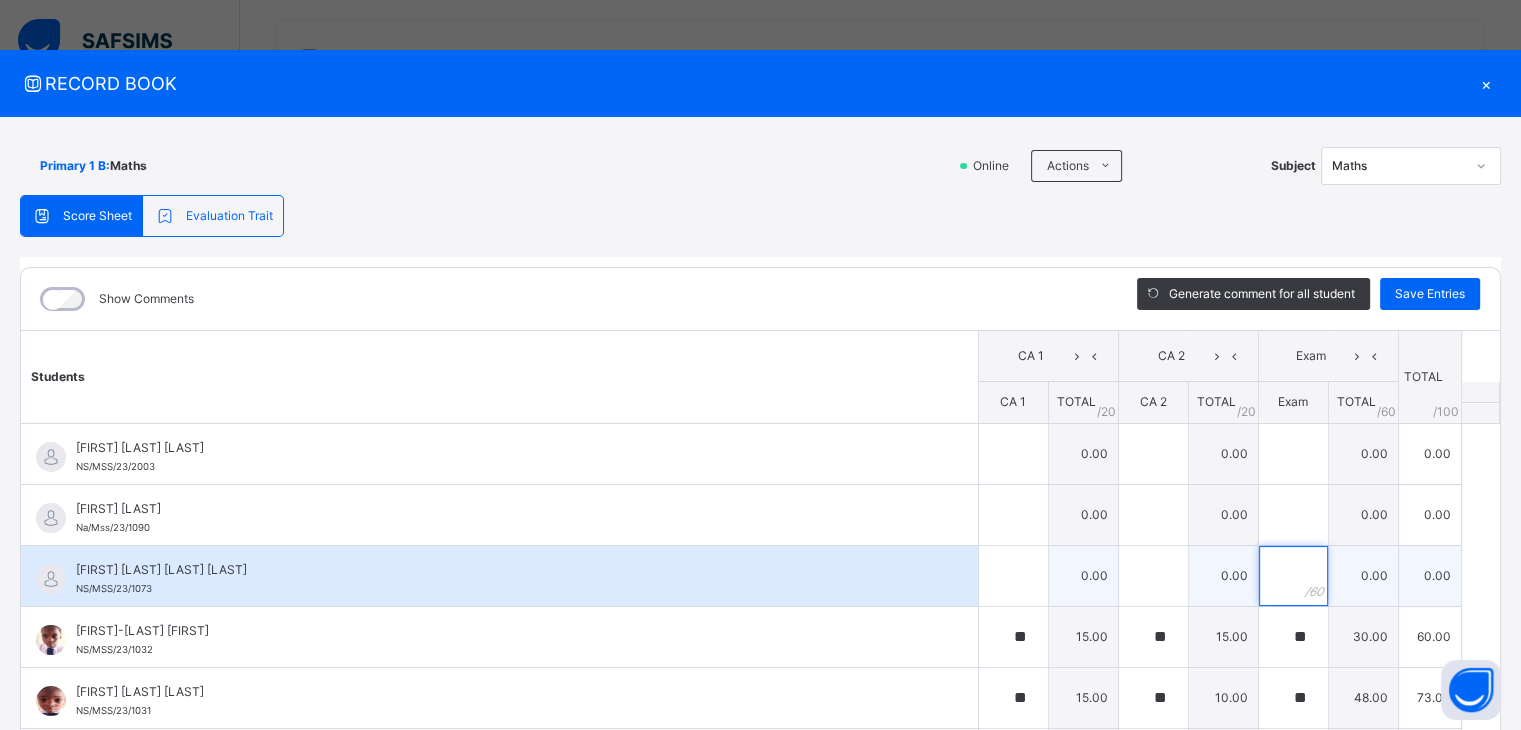 click at bounding box center (1293, 576) 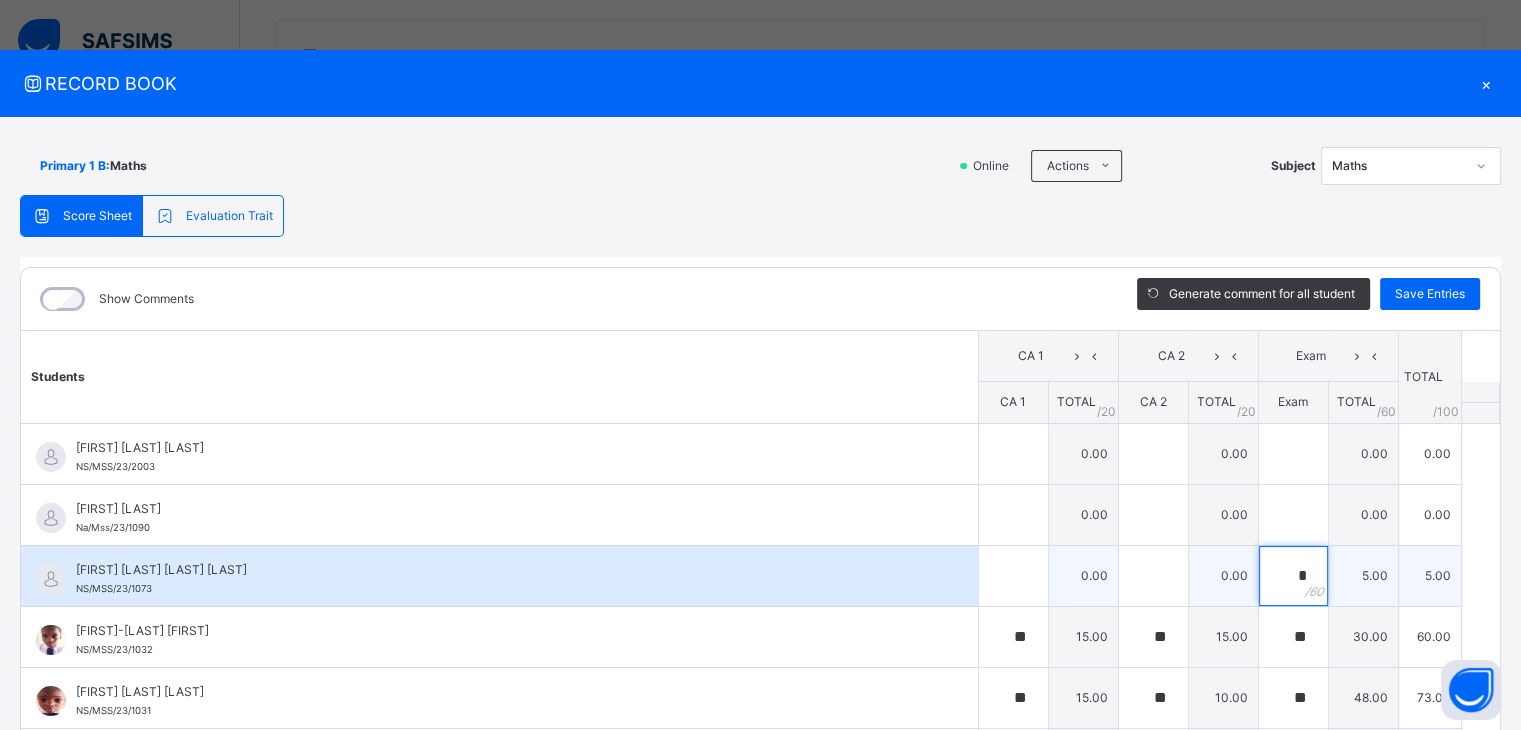type on "*" 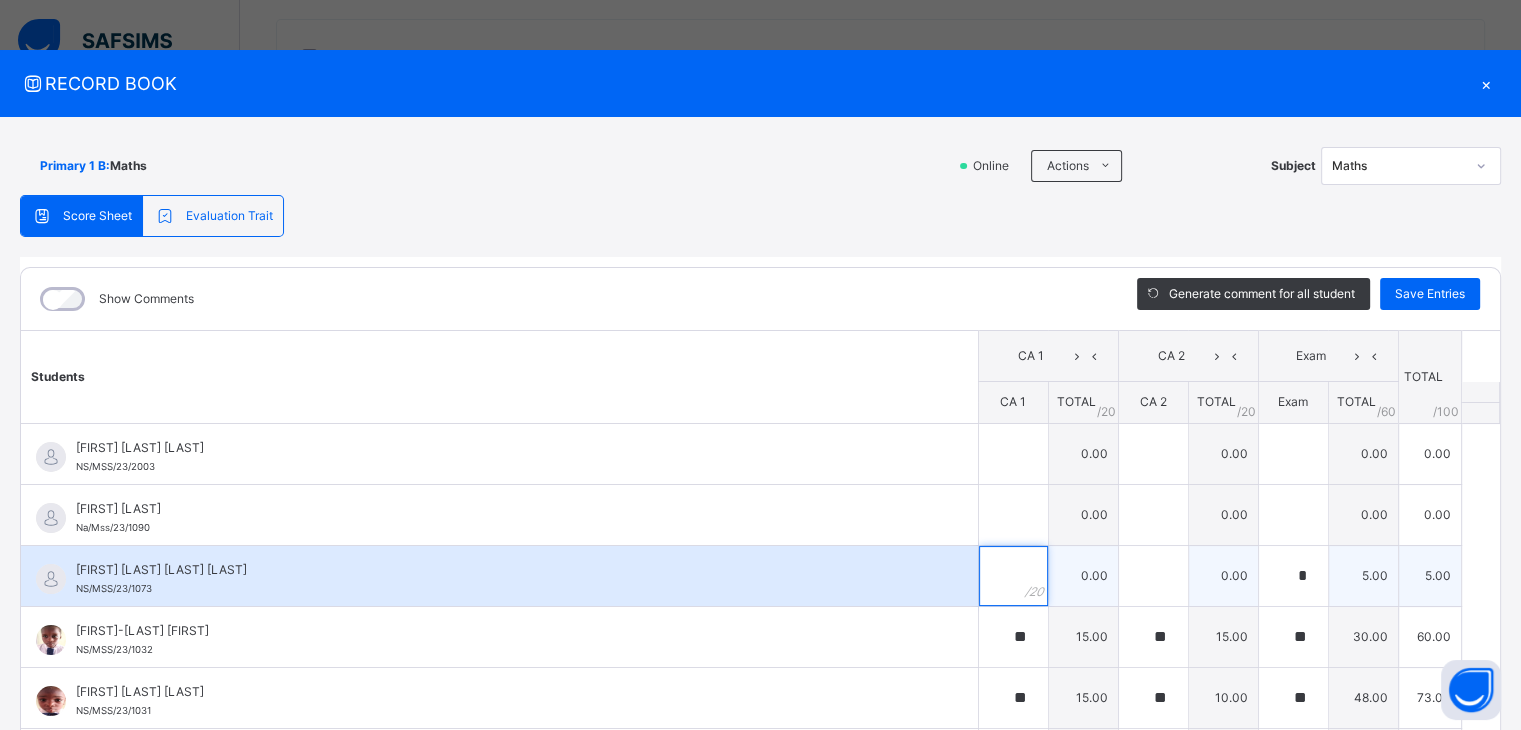 click at bounding box center [1013, 576] 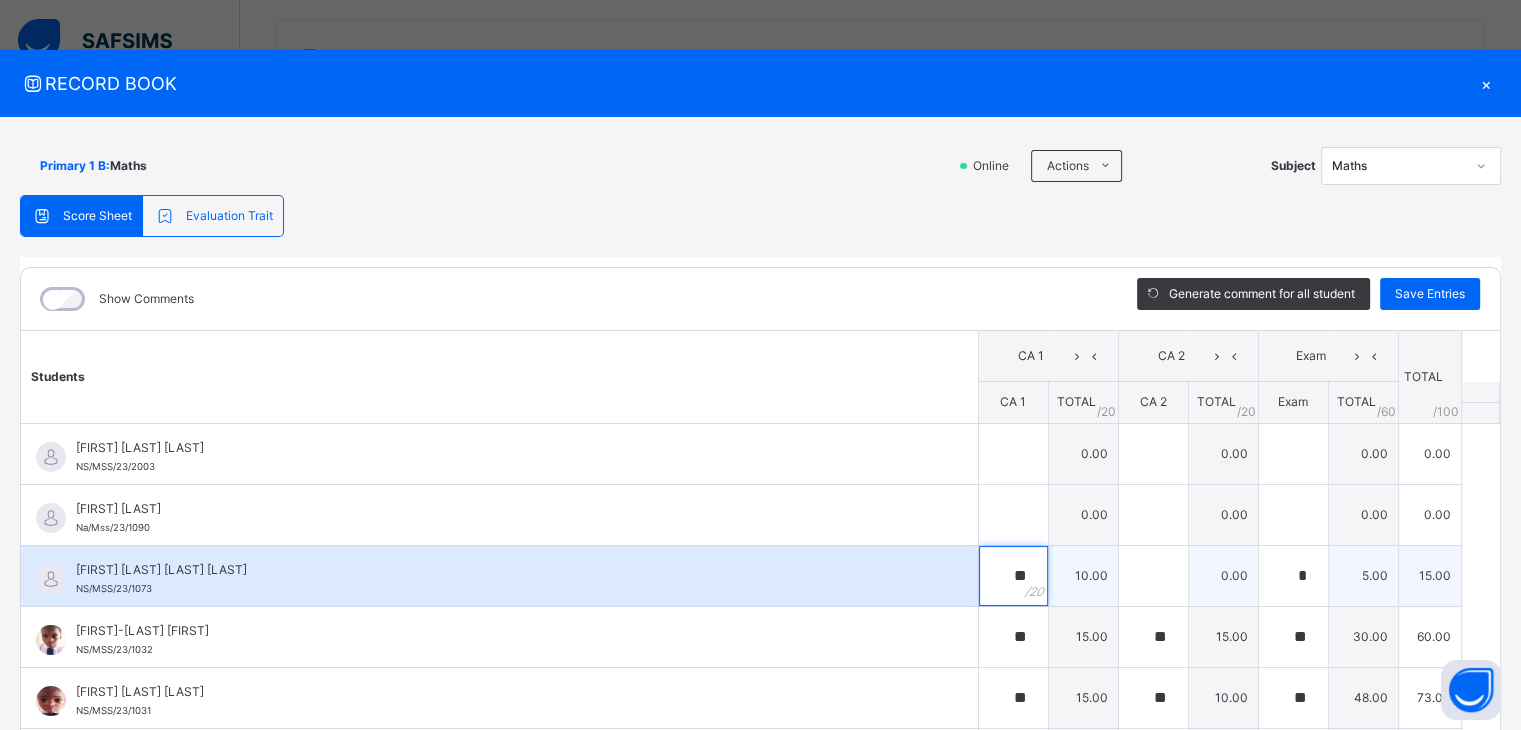 type on "**" 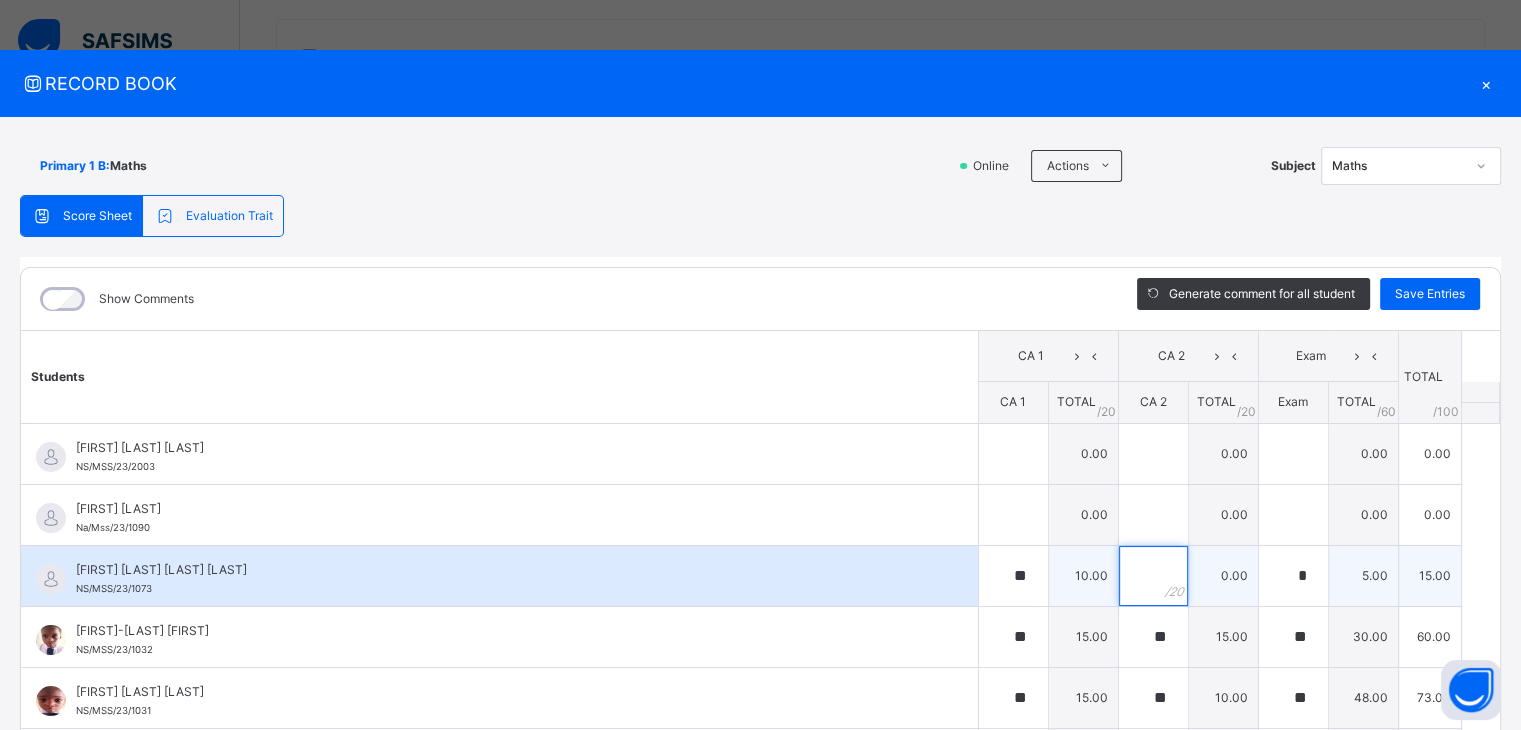 click at bounding box center [1153, 576] 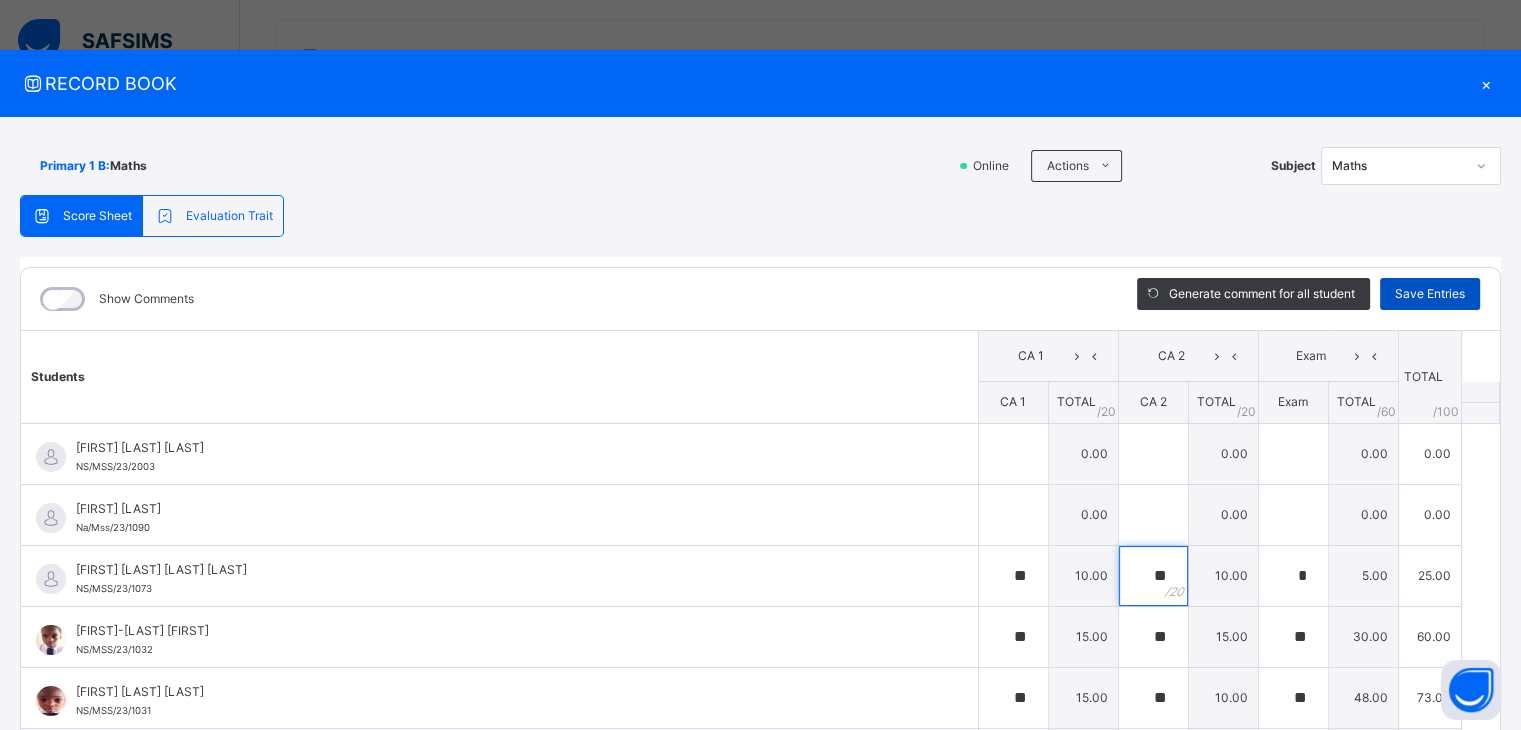 type on "**" 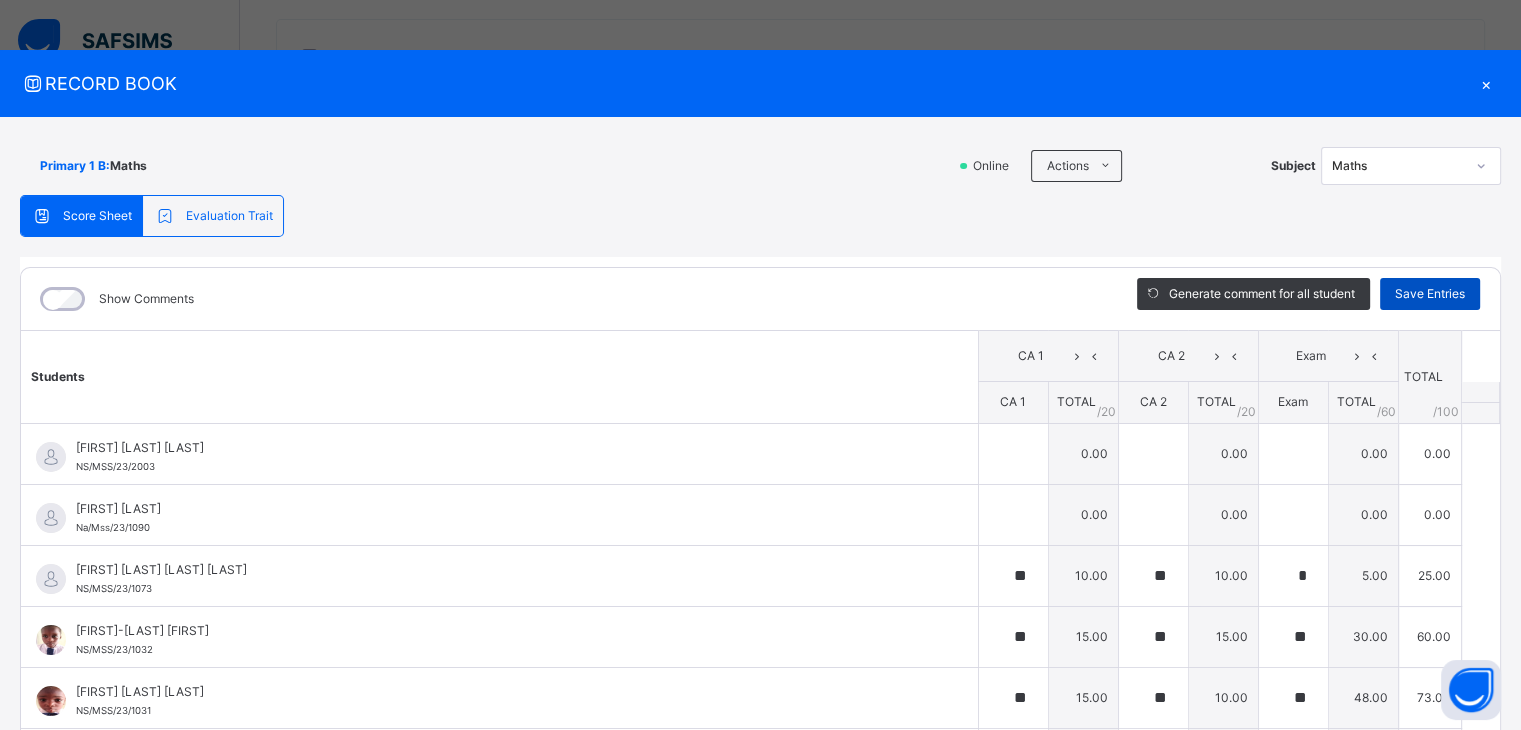 click on "Save Entries" at bounding box center [1430, 294] 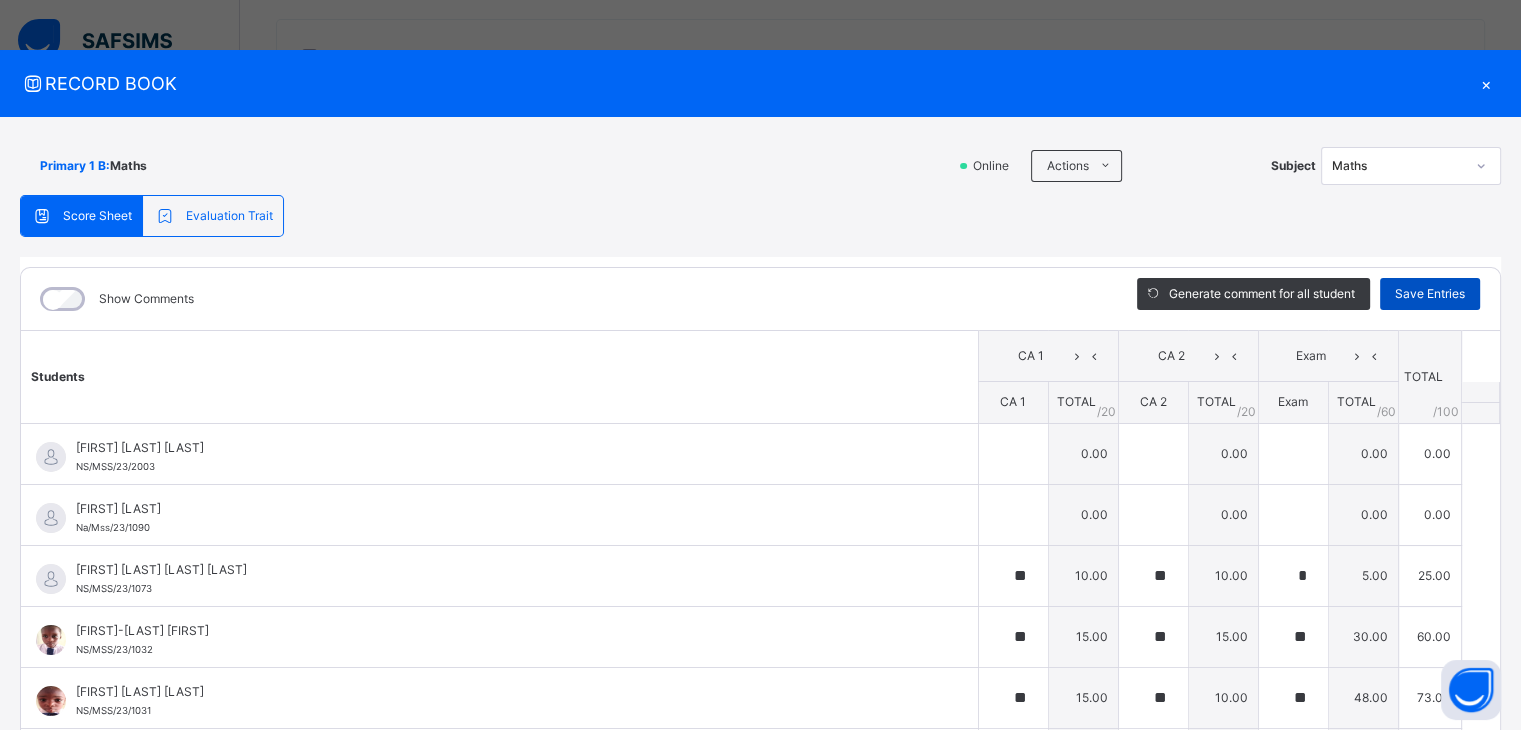 click on "Save Entries" at bounding box center [1430, 294] 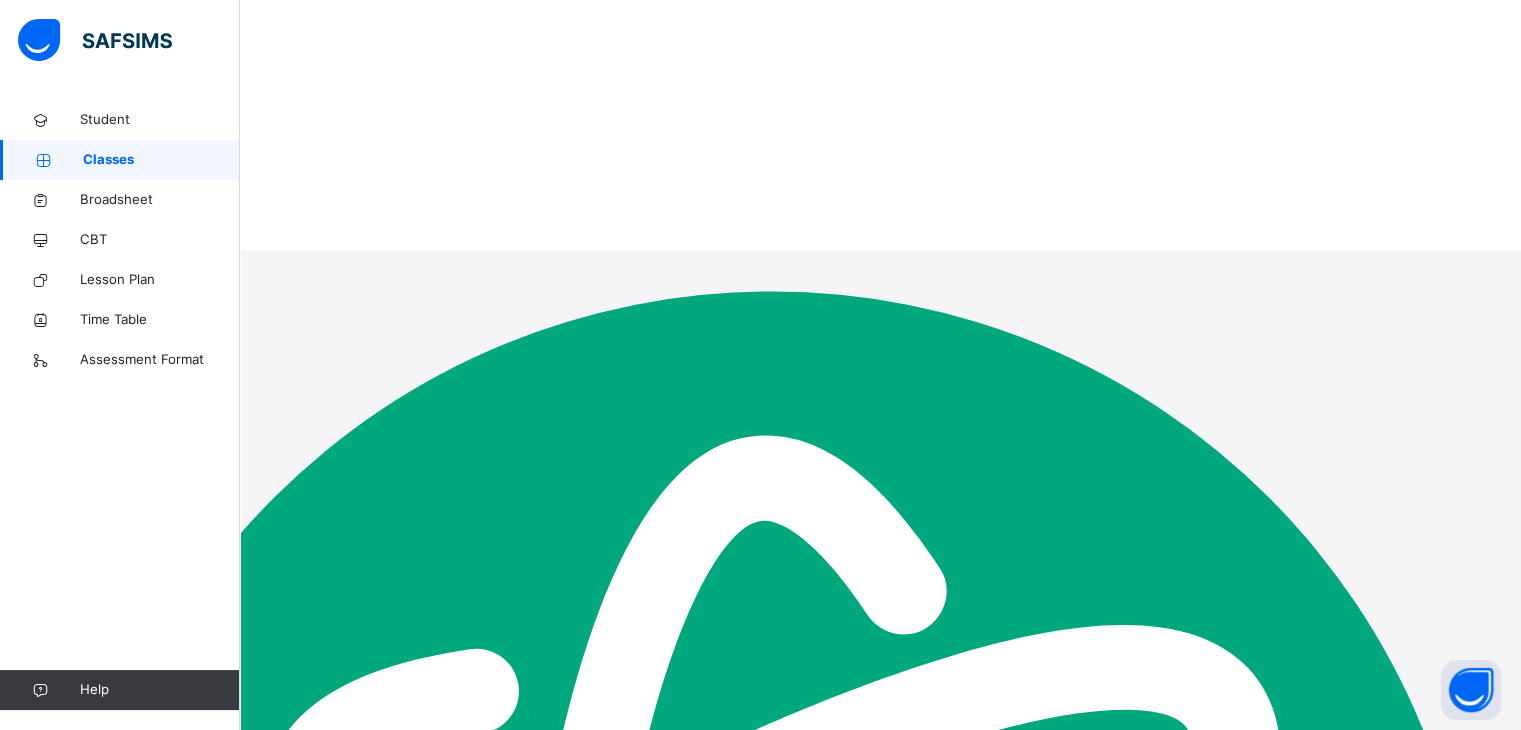 scroll, scrollTop: 0, scrollLeft: 0, axis: both 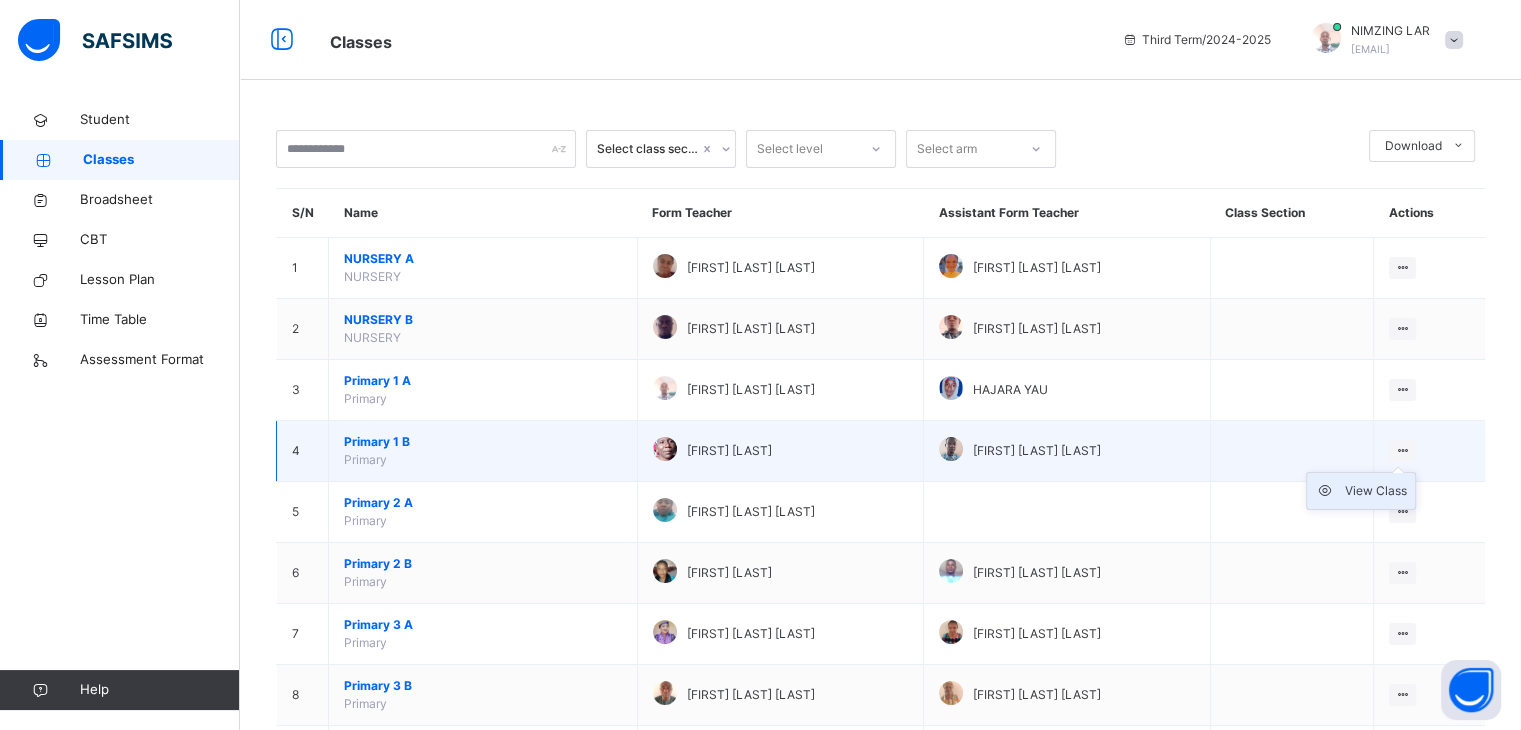 click on "View Class" at bounding box center [1376, 491] 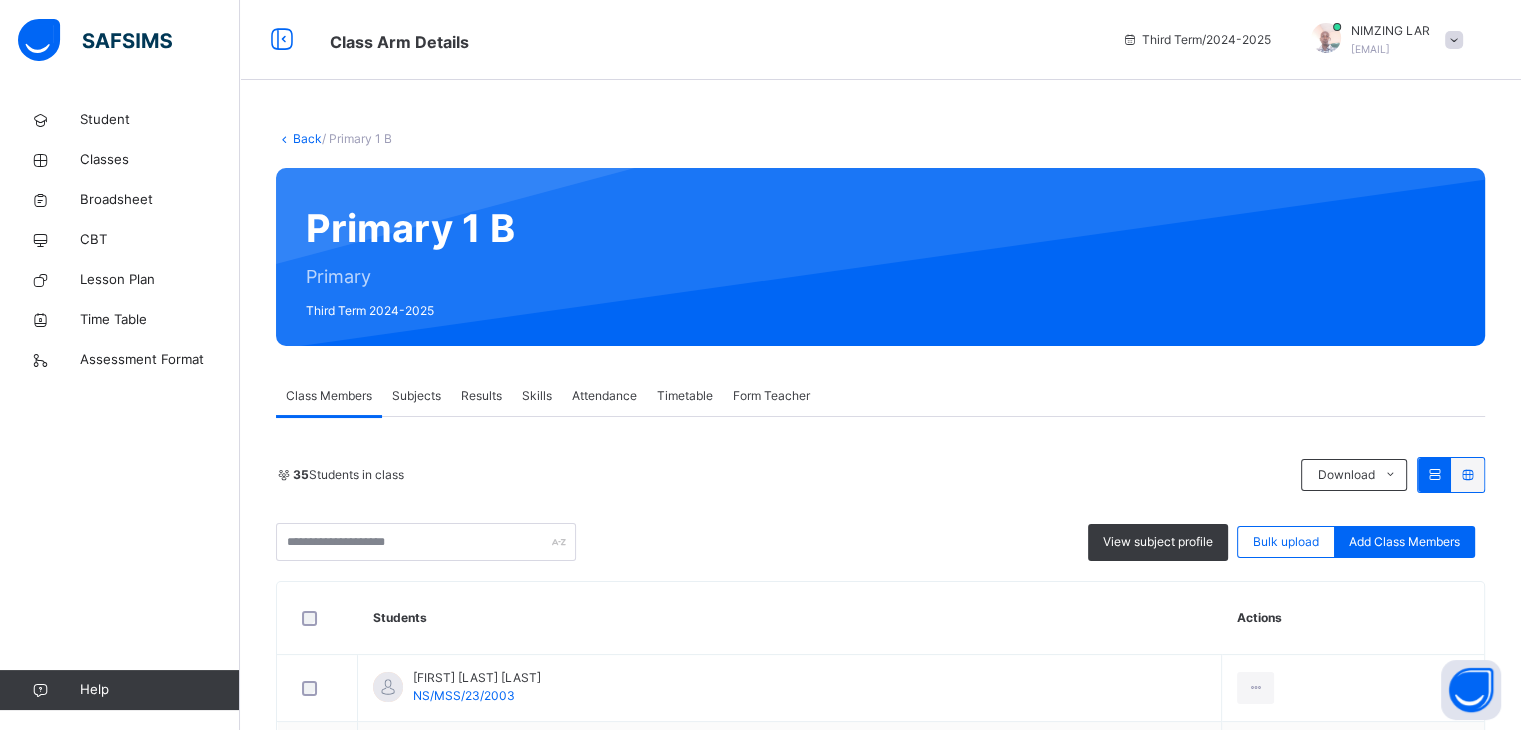 click on "Subjects" at bounding box center [416, 396] 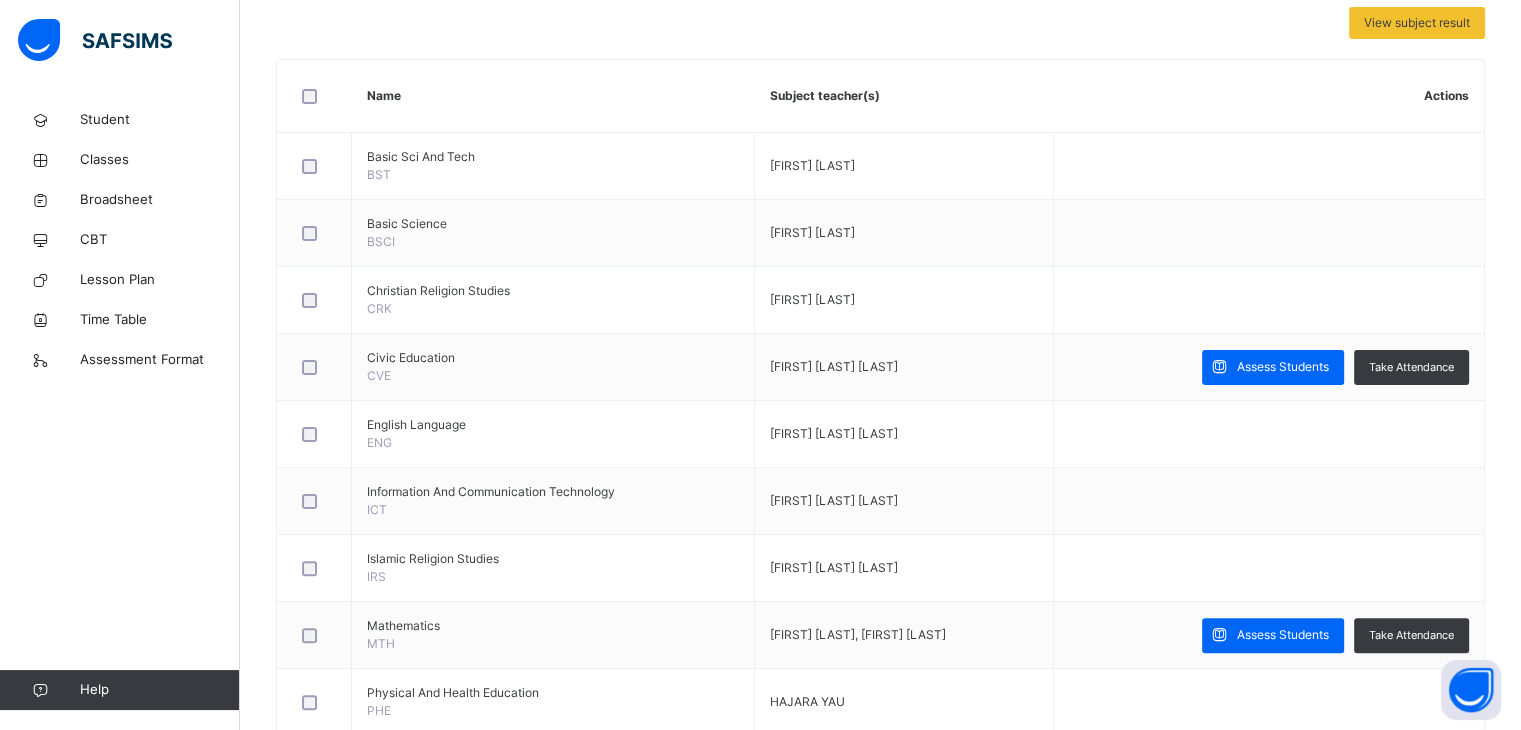 scroll, scrollTop: 480, scrollLeft: 0, axis: vertical 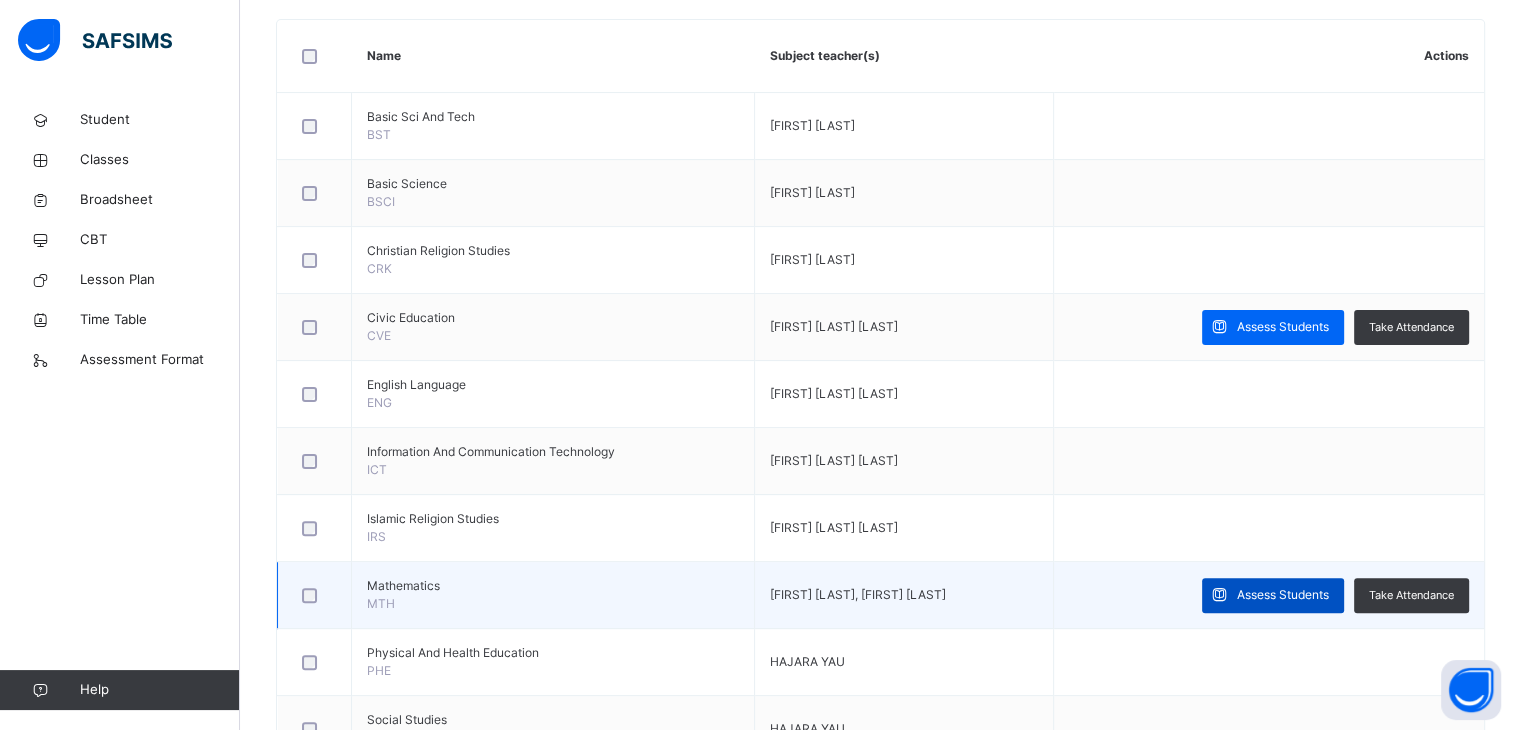 click on "Assess Students" at bounding box center [1283, 595] 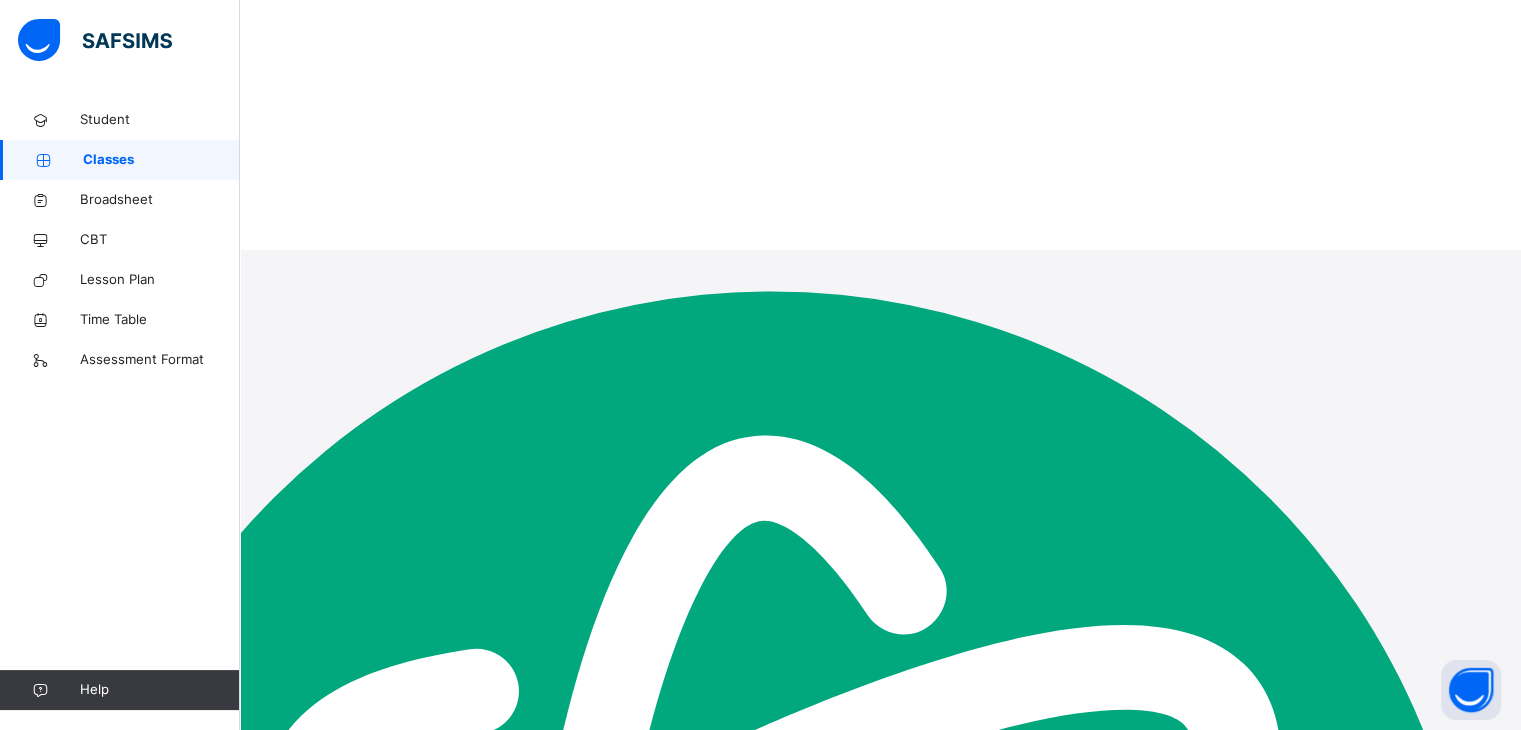 scroll, scrollTop: 0, scrollLeft: 0, axis: both 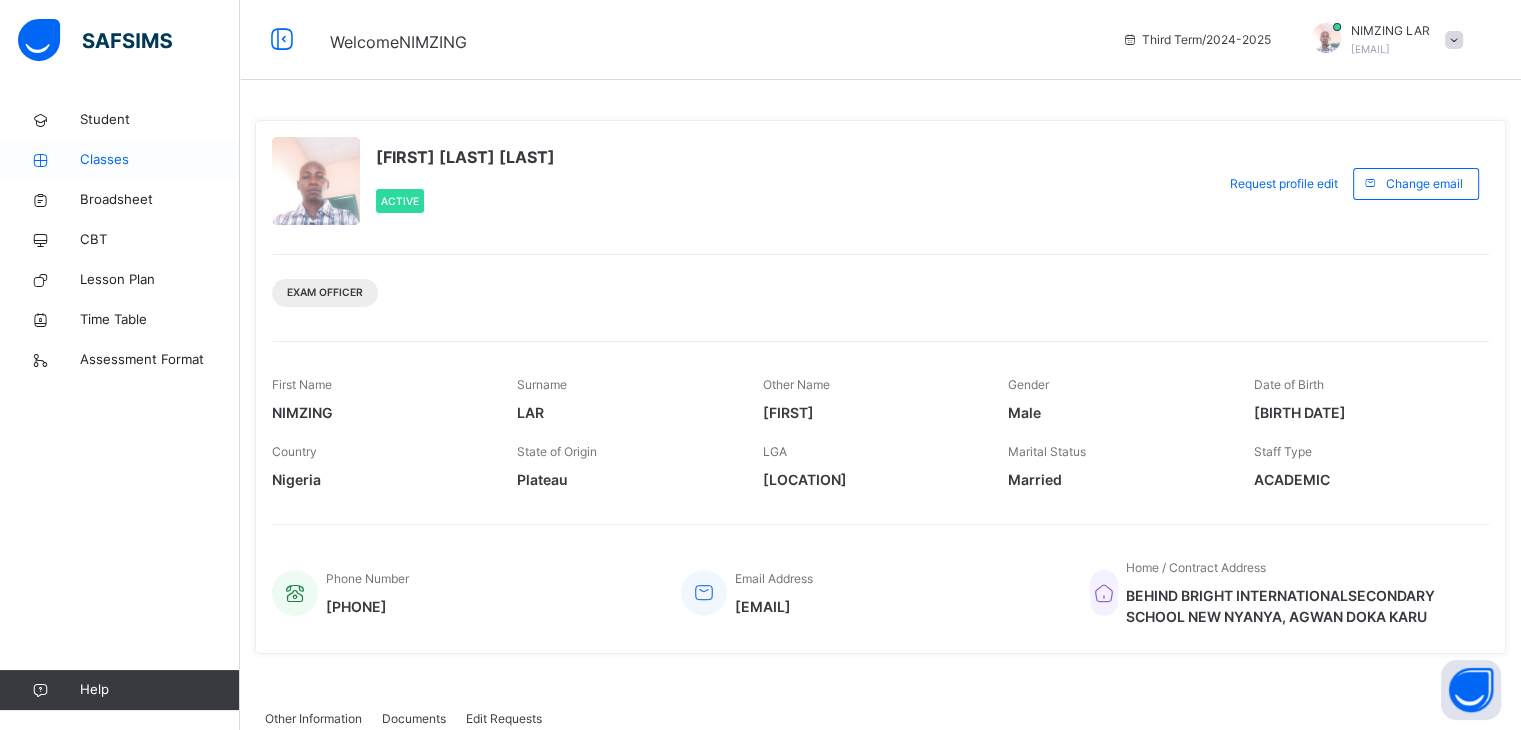 click on "Classes" at bounding box center [160, 160] 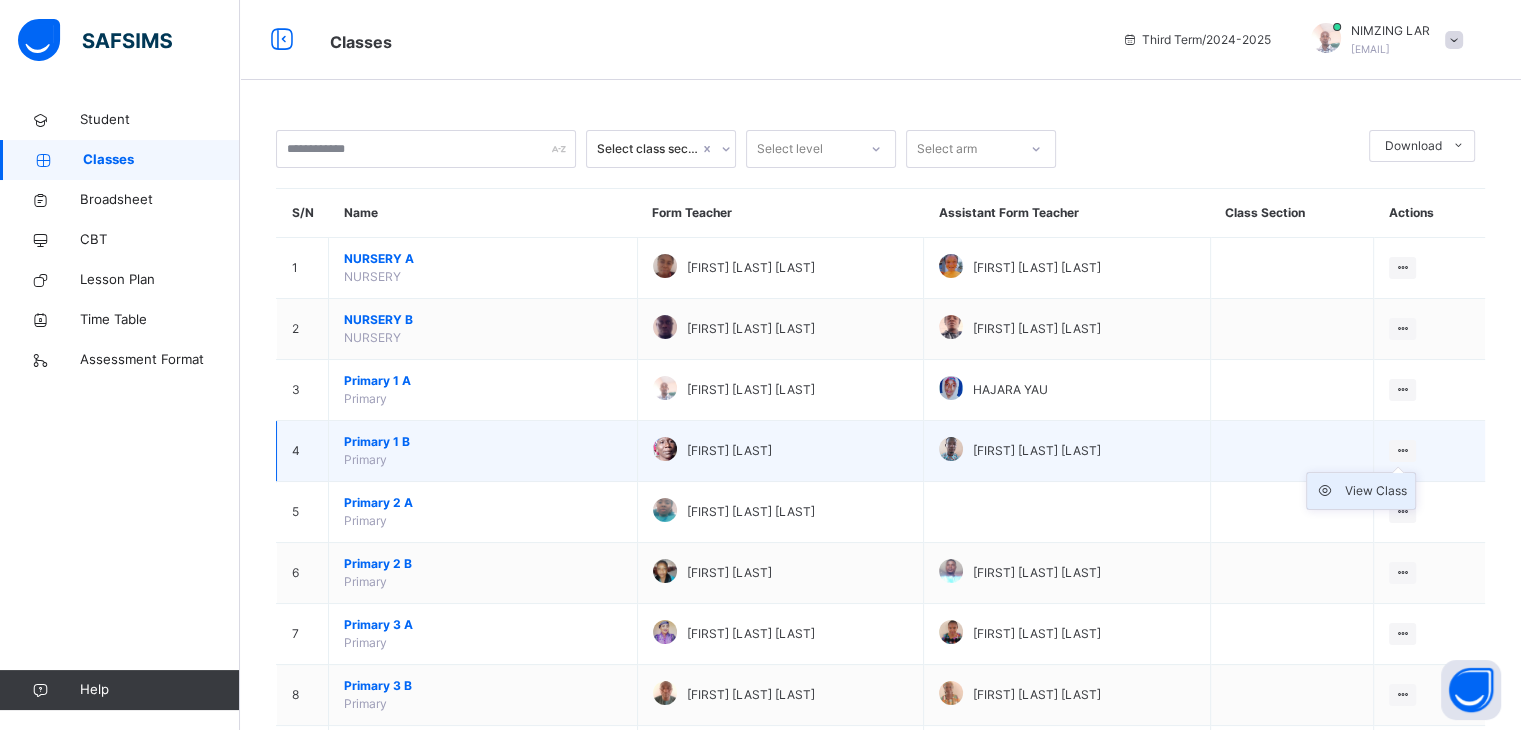 click on "View Class" at bounding box center [1376, 491] 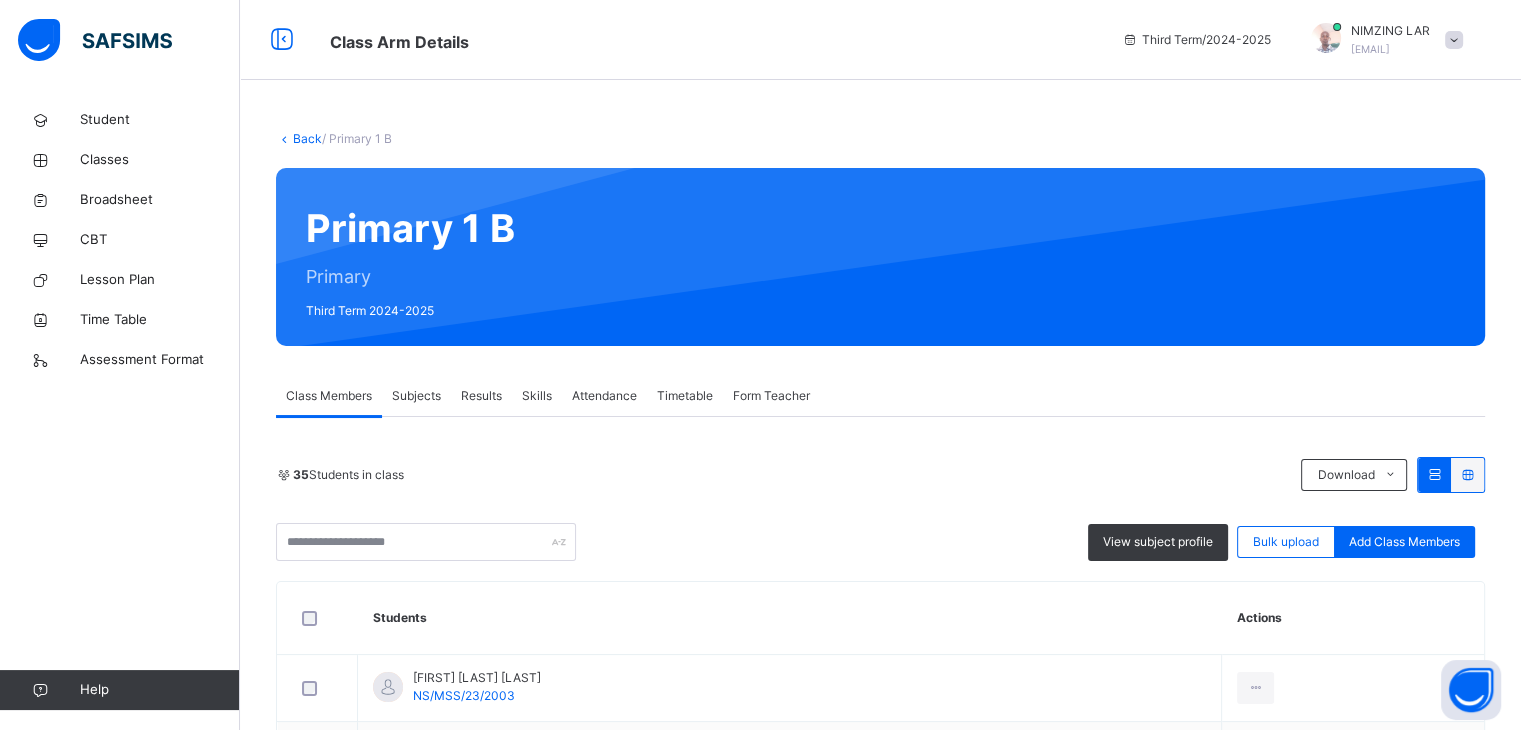 click on "Results" at bounding box center [481, 396] 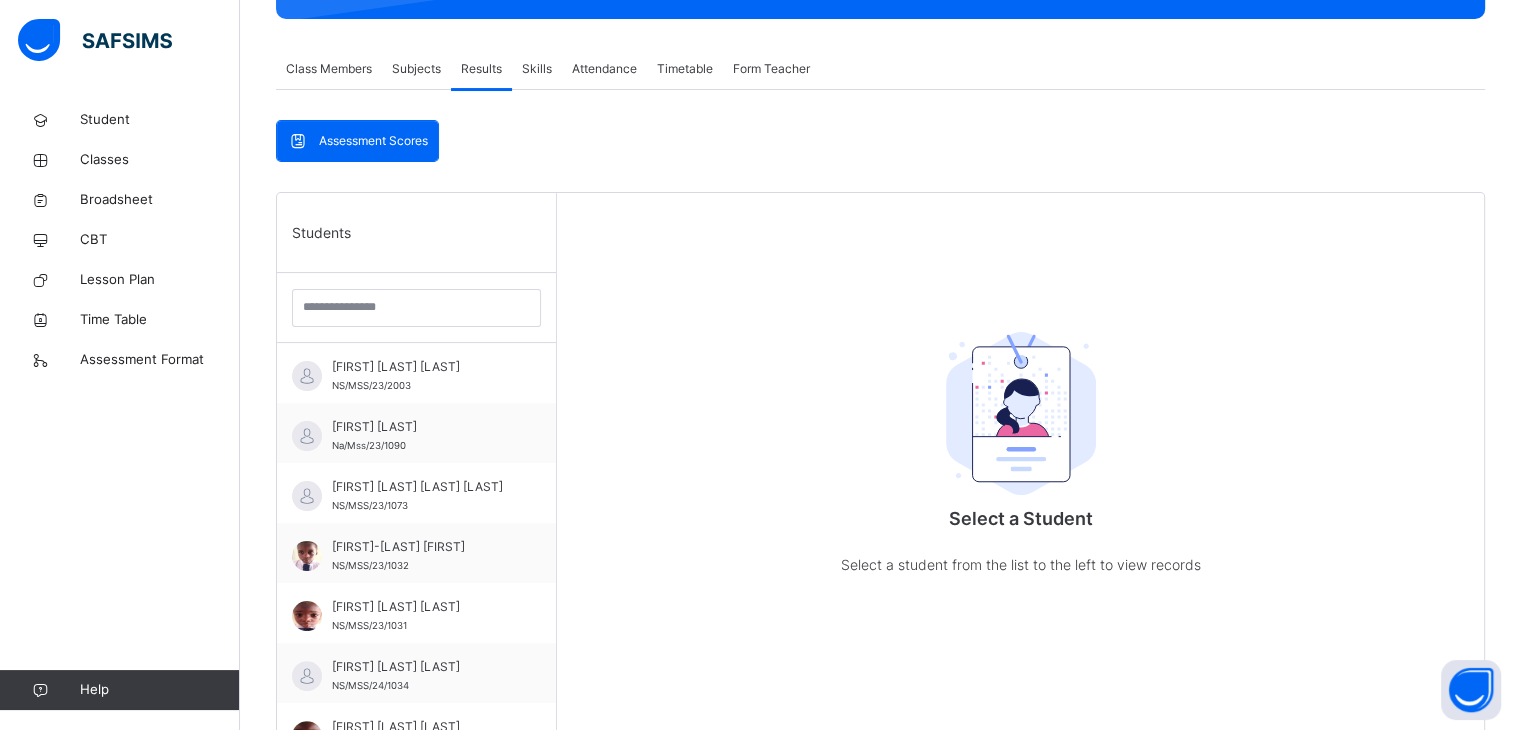 scroll, scrollTop: 360, scrollLeft: 0, axis: vertical 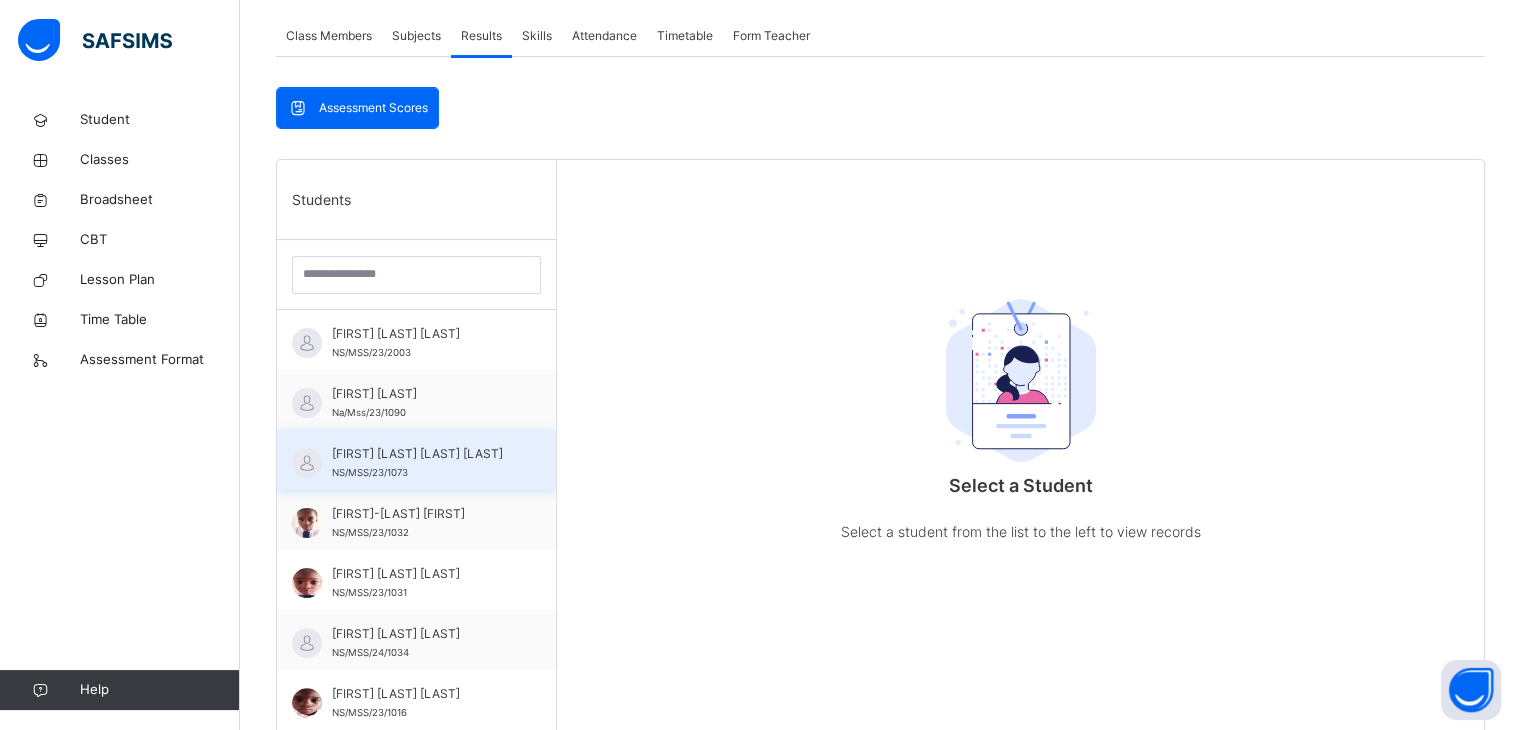 click on "[FIRST] [LAST]" at bounding box center (421, 454) 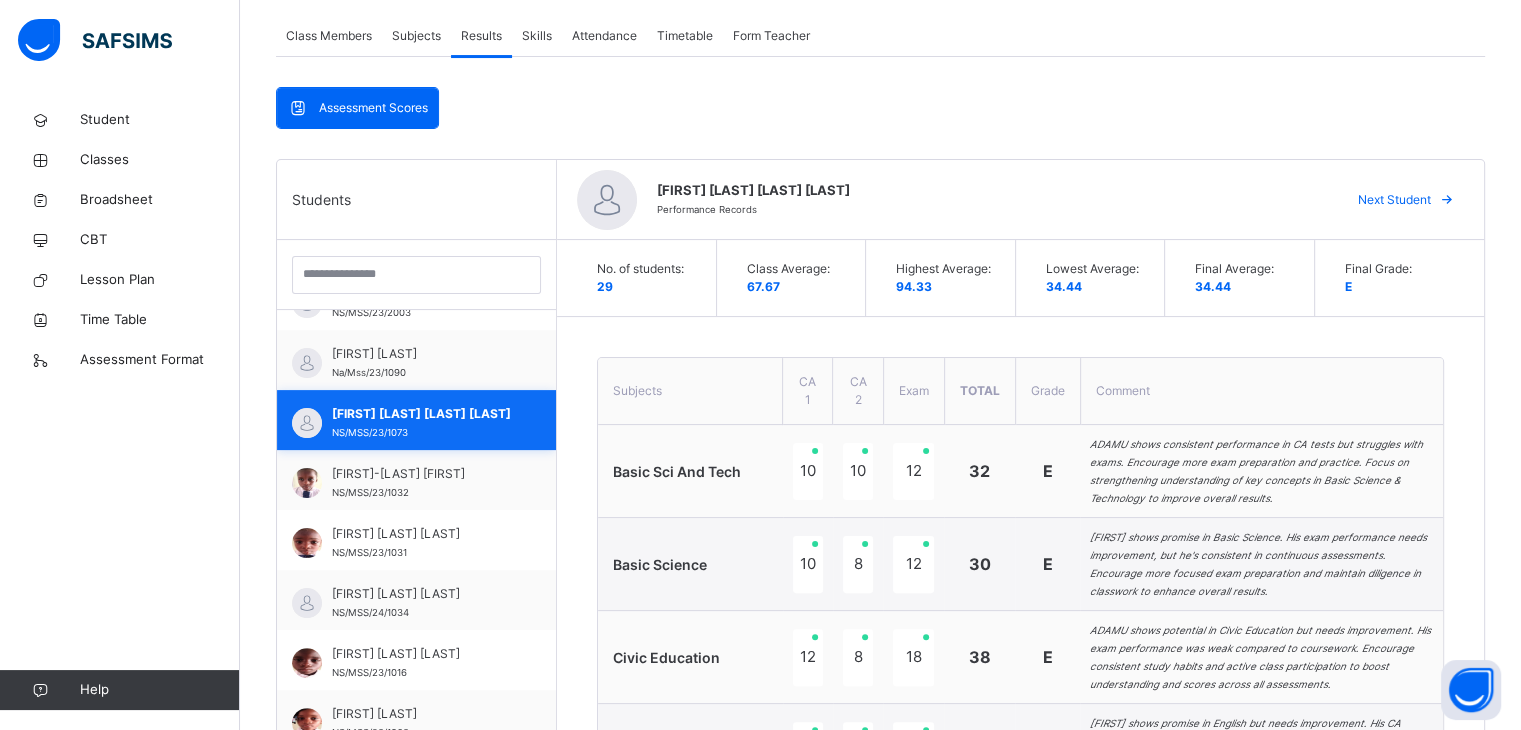 scroll, scrollTop: 80, scrollLeft: 0, axis: vertical 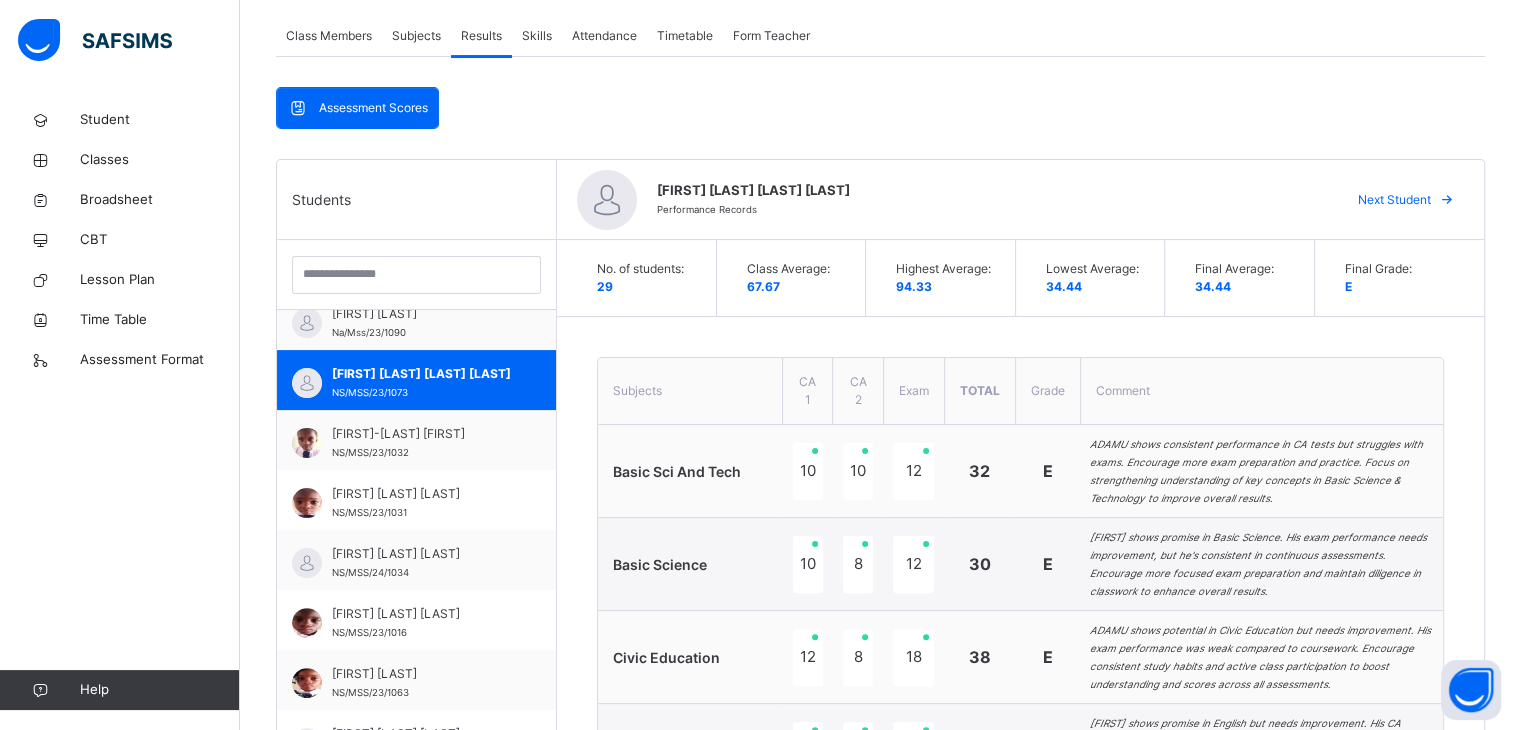 click on "Basic Sci And Tech" at bounding box center (690, 471) 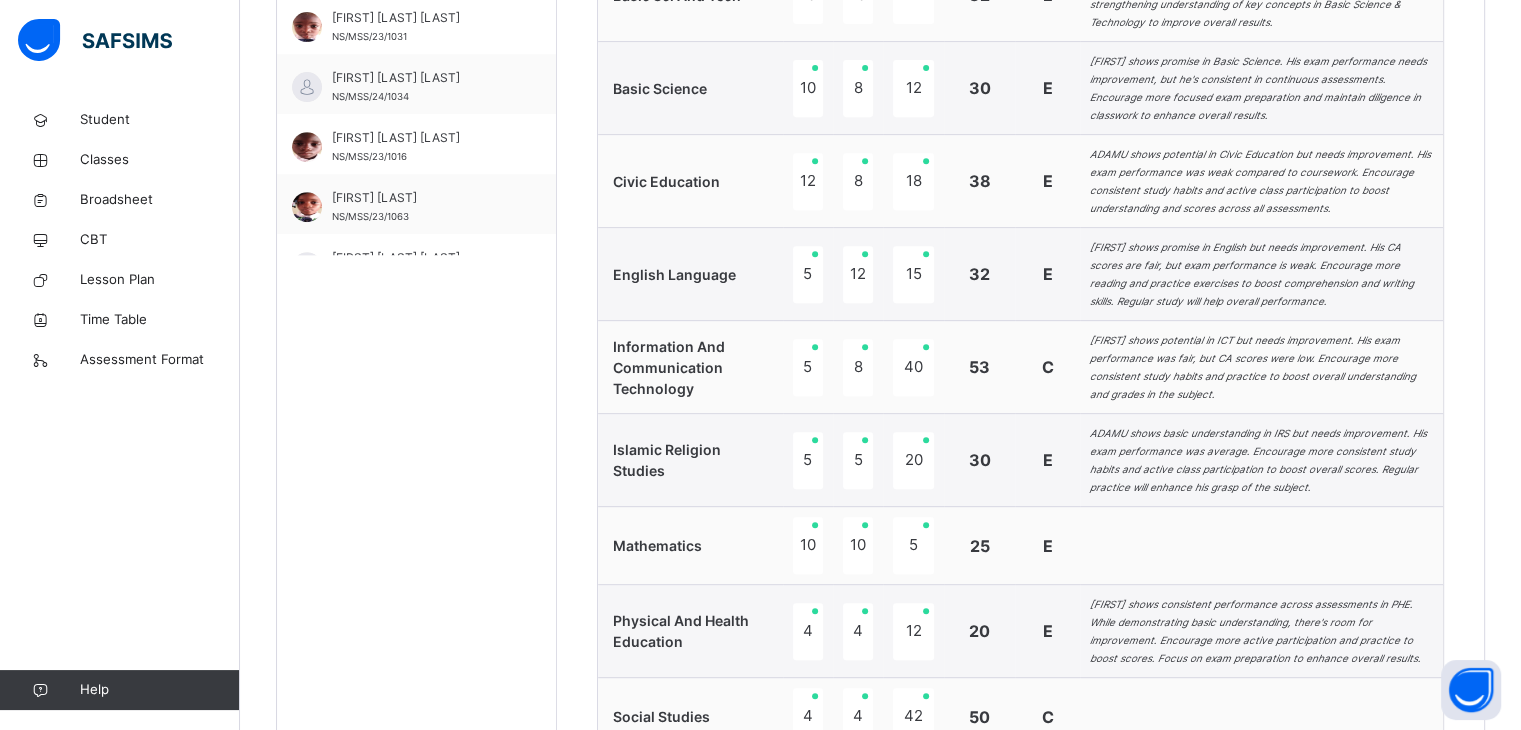 scroll, scrollTop: 840, scrollLeft: 0, axis: vertical 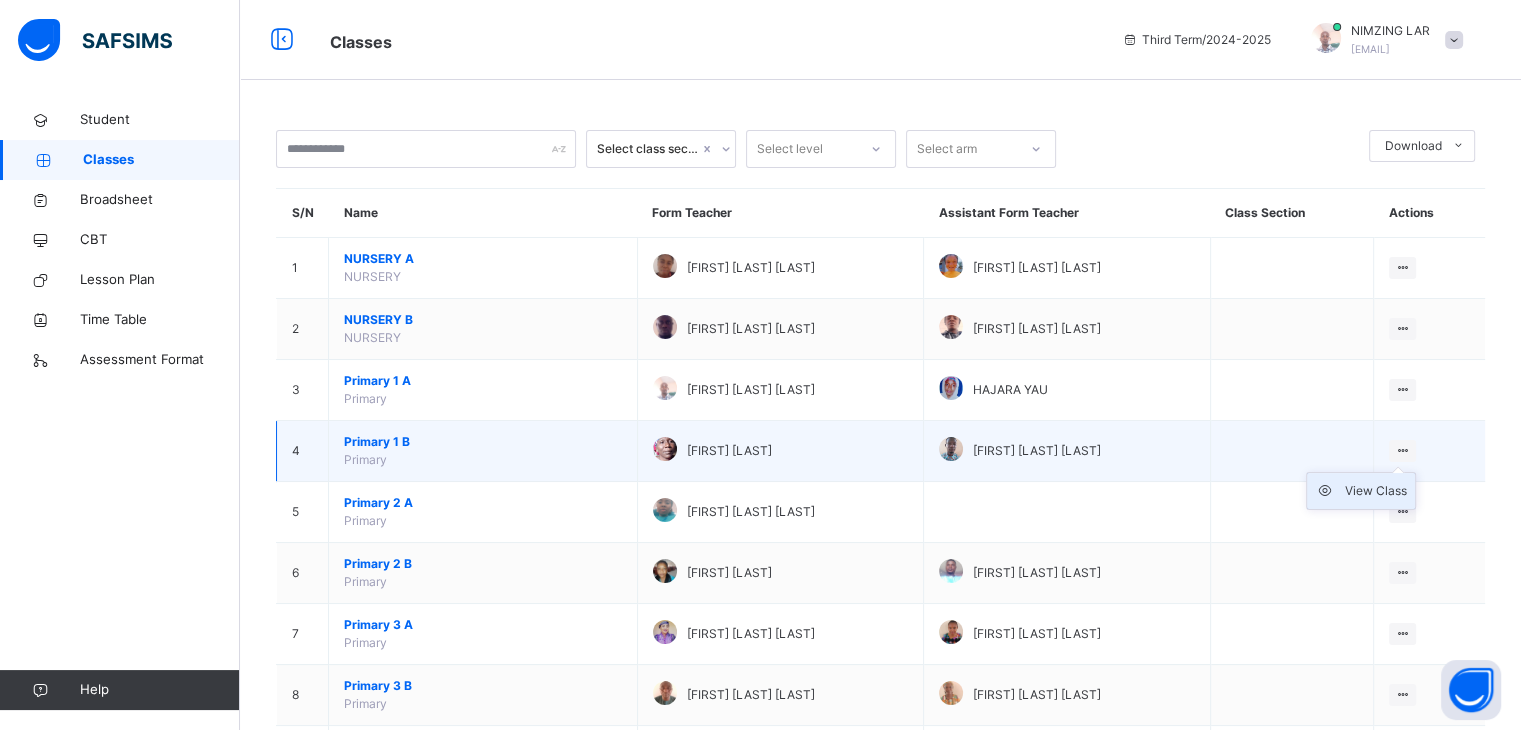 click on "View Class" at bounding box center [1376, 491] 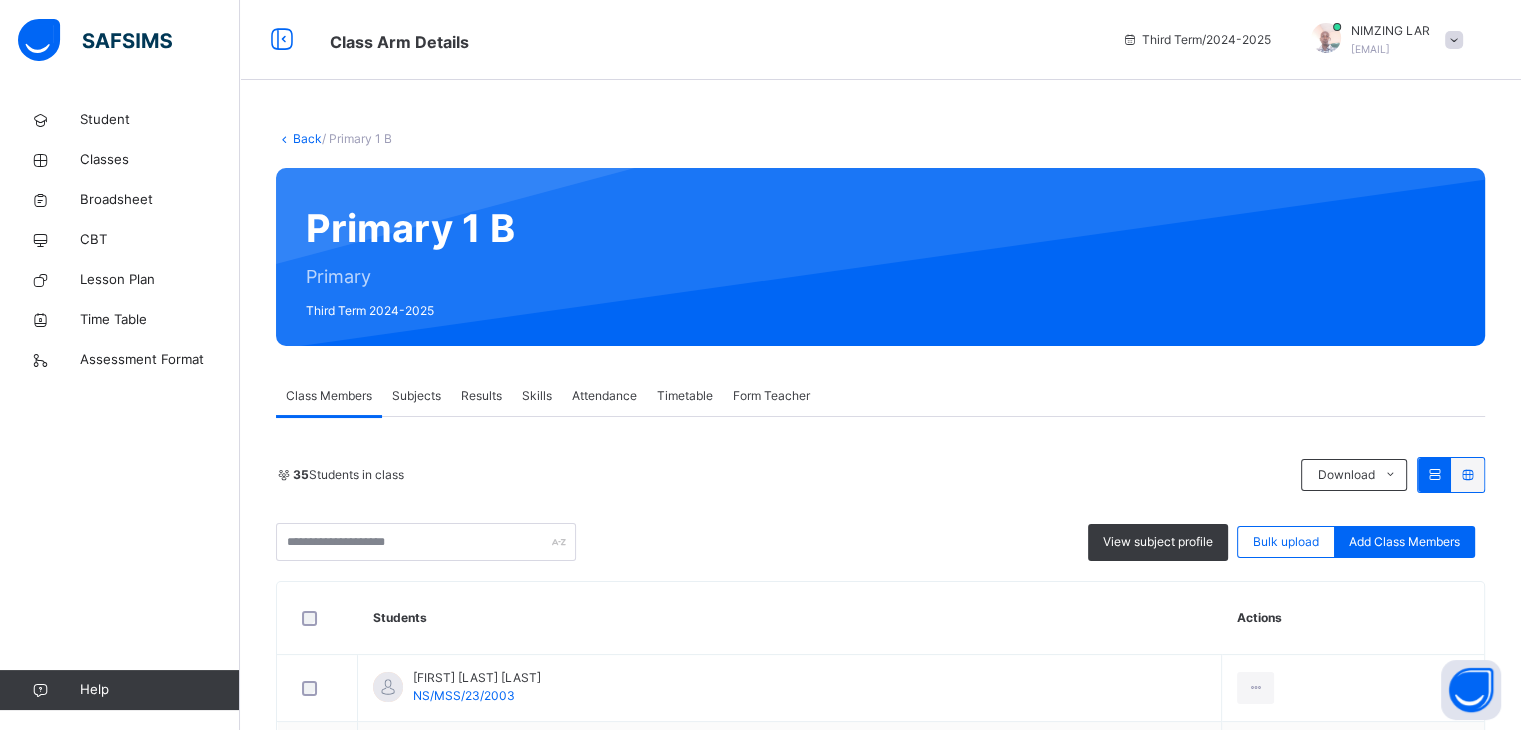 click on "Subjects" at bounding box center [416, 396] 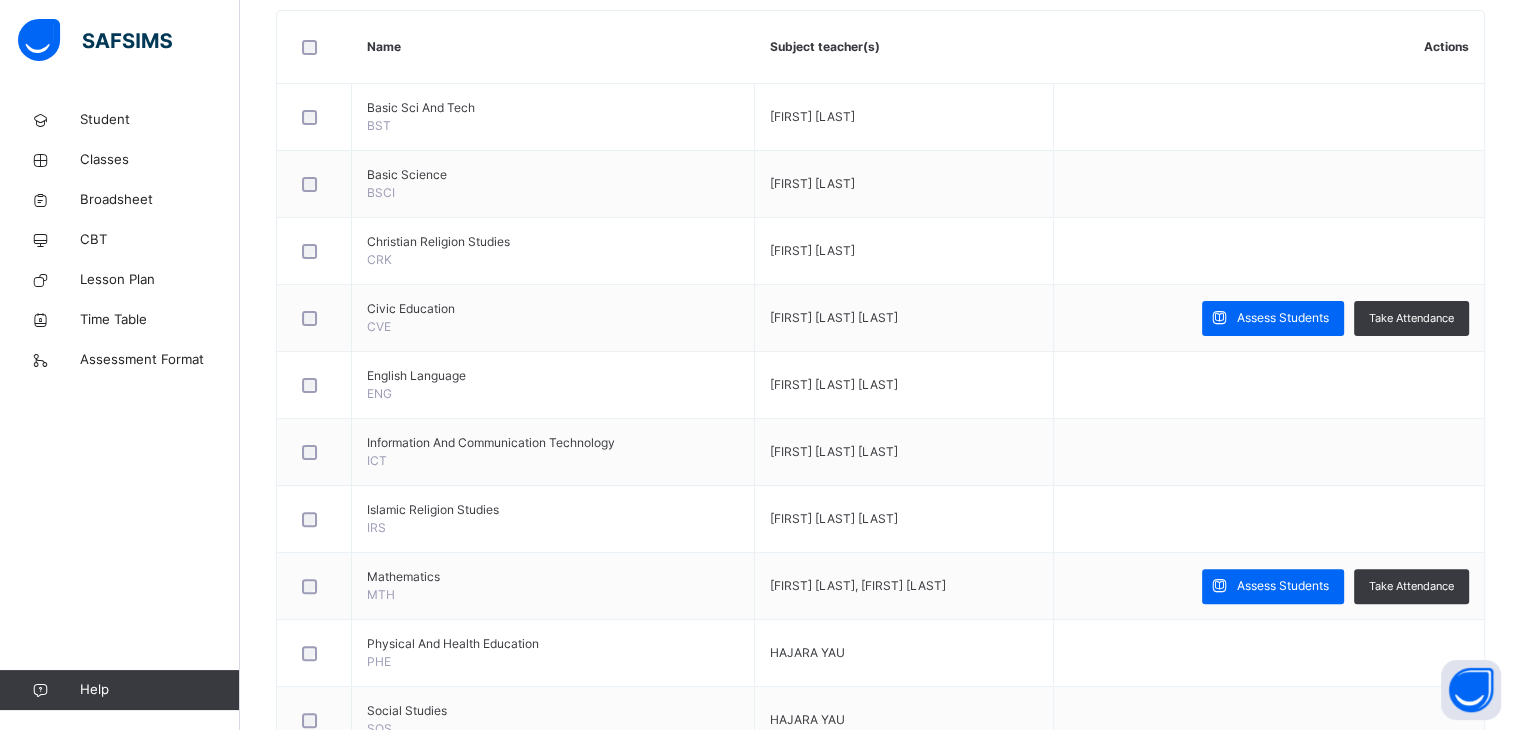 scroll, scrollTop: 520, scrollLeft: 0, axis: vertical 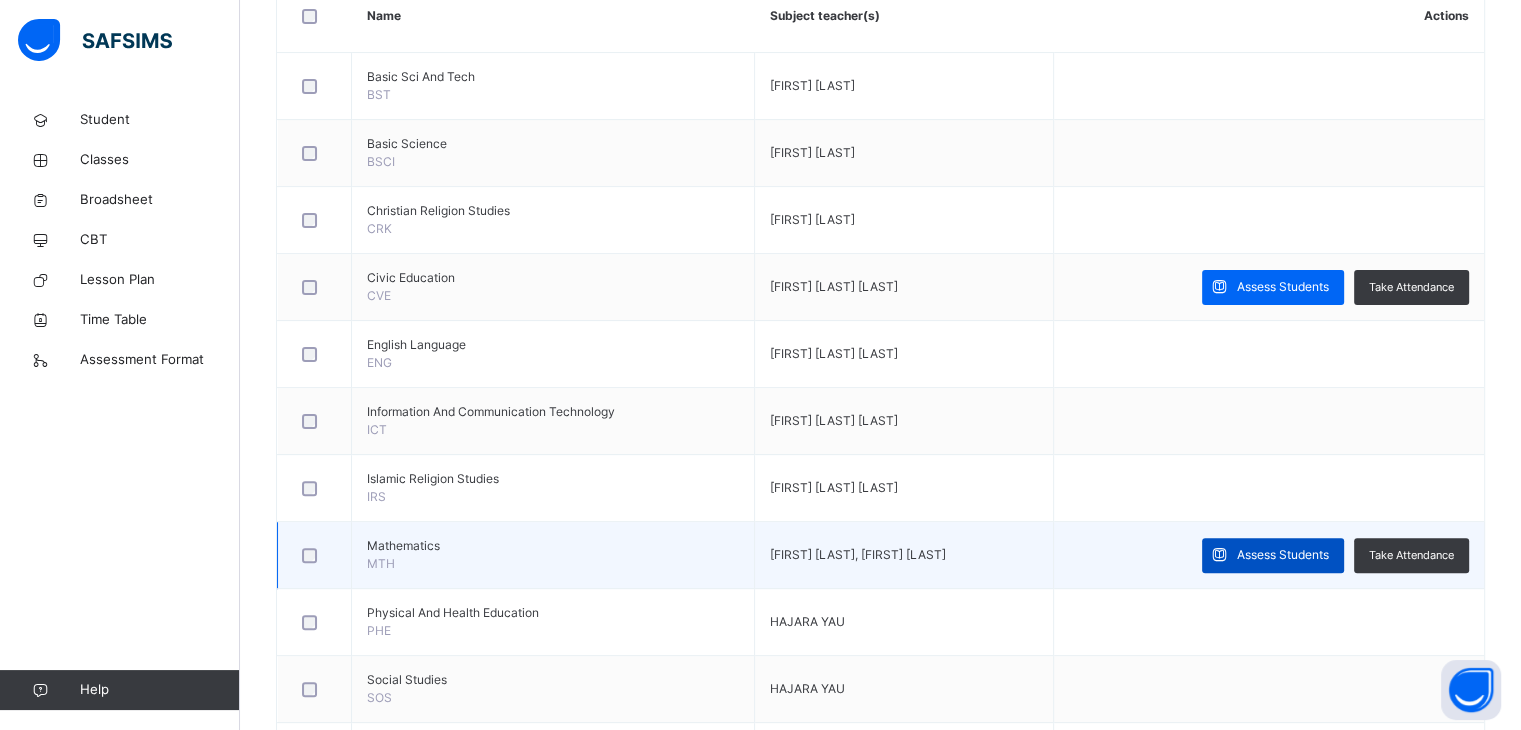 click on "Assess Students" at bounding box center (1283, 555) 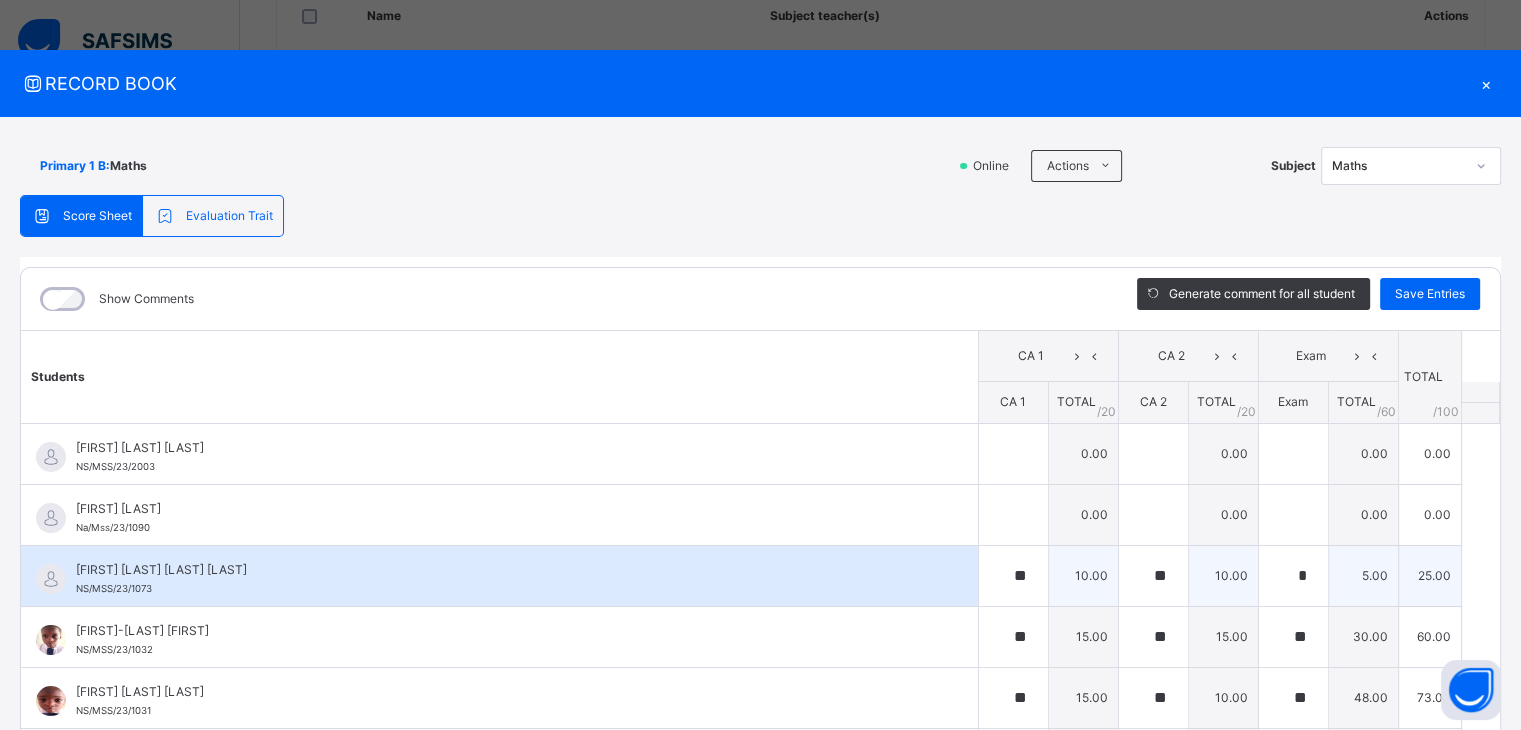 click on "ADAMU ADAMU UMAR ADAMU NS/MSS/23/1073" at bounding box center (504, 579) 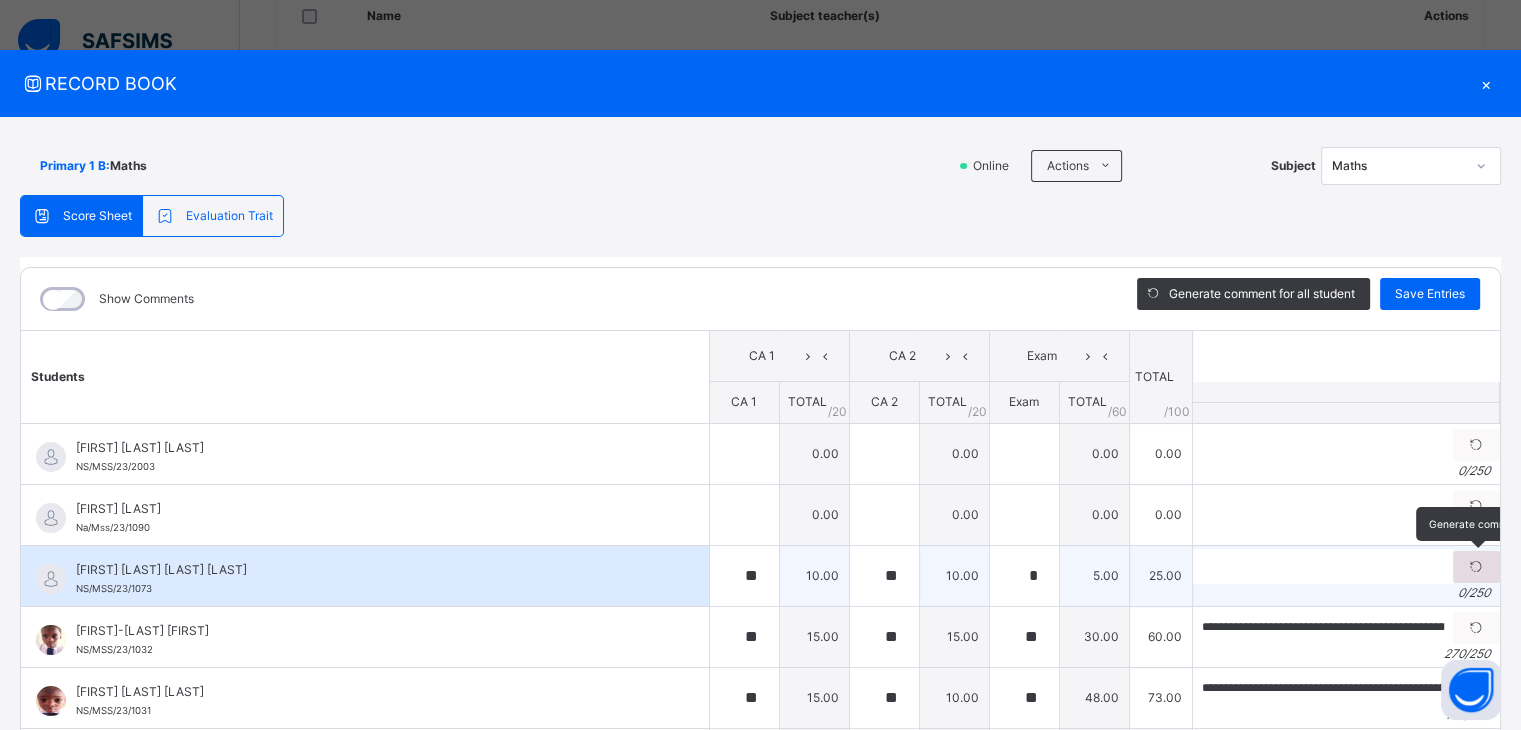 click at bounding box center (1476, 567) 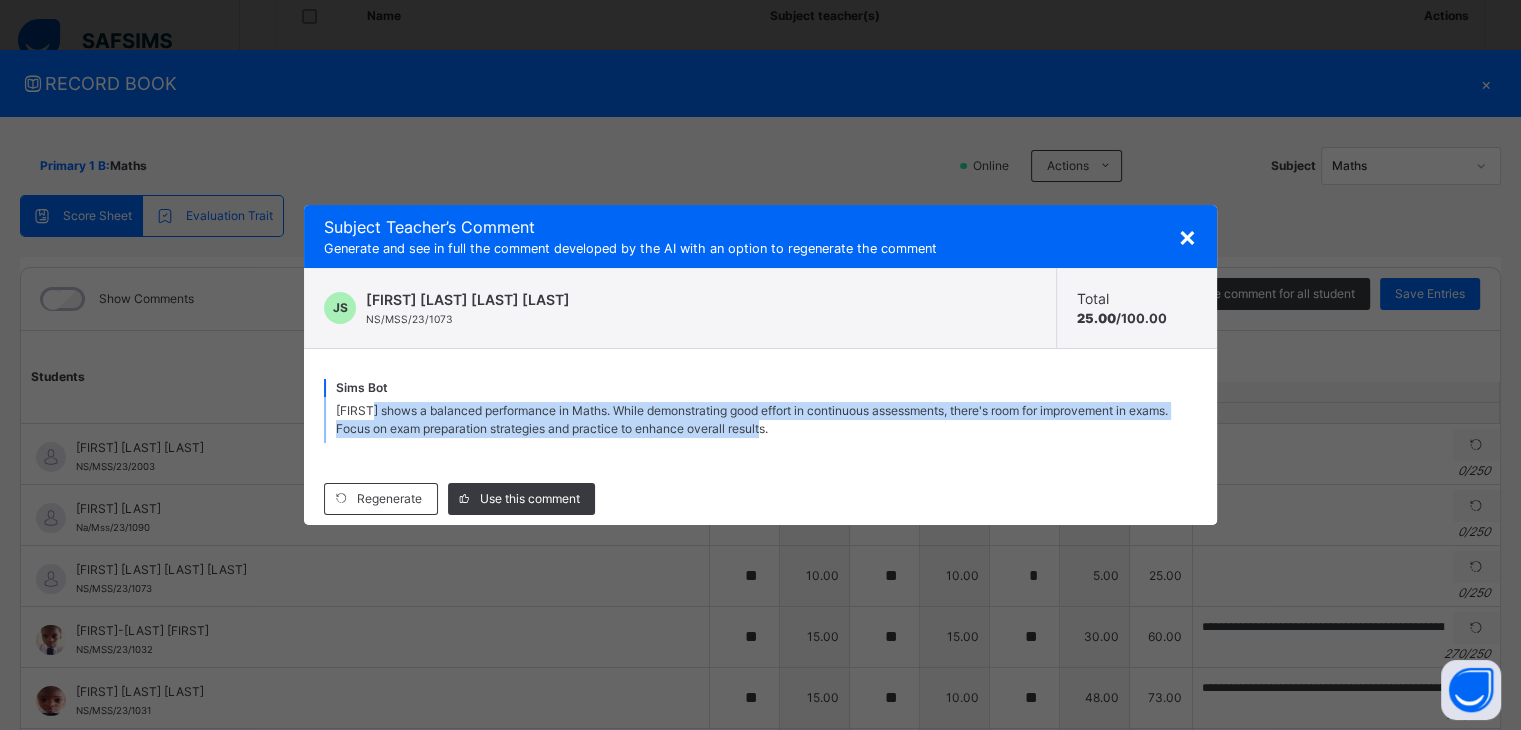 drag, startPoint x: 383, startPoint y: 409, endPoint x: 856, endPoint y: 434, distance: 473.66022 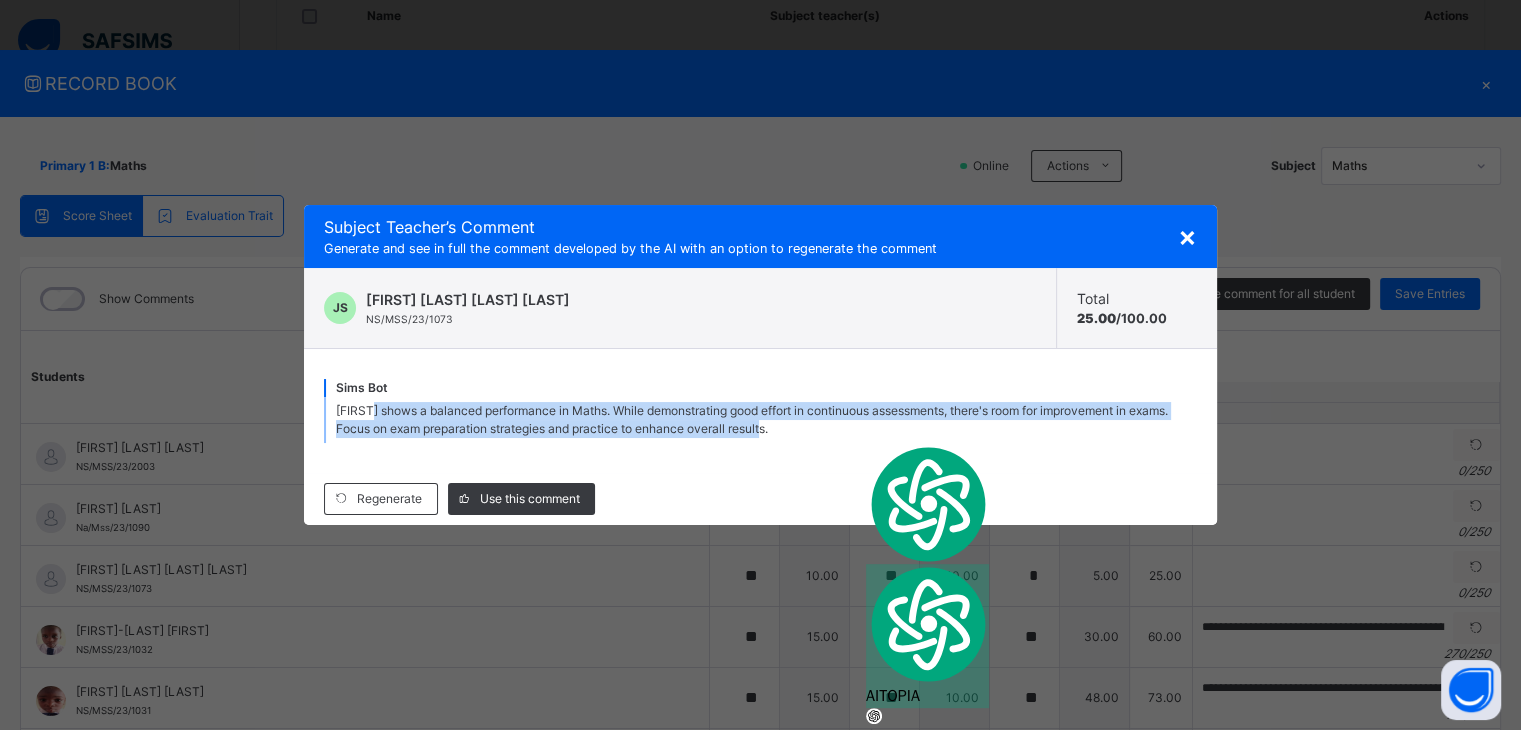 copy on "shows a balanced performance in Maths. While demonstrating good effort in continuous assessments, there's room for improvement in exams. Focus on exam preparation strategies and practice to enhance overall results." 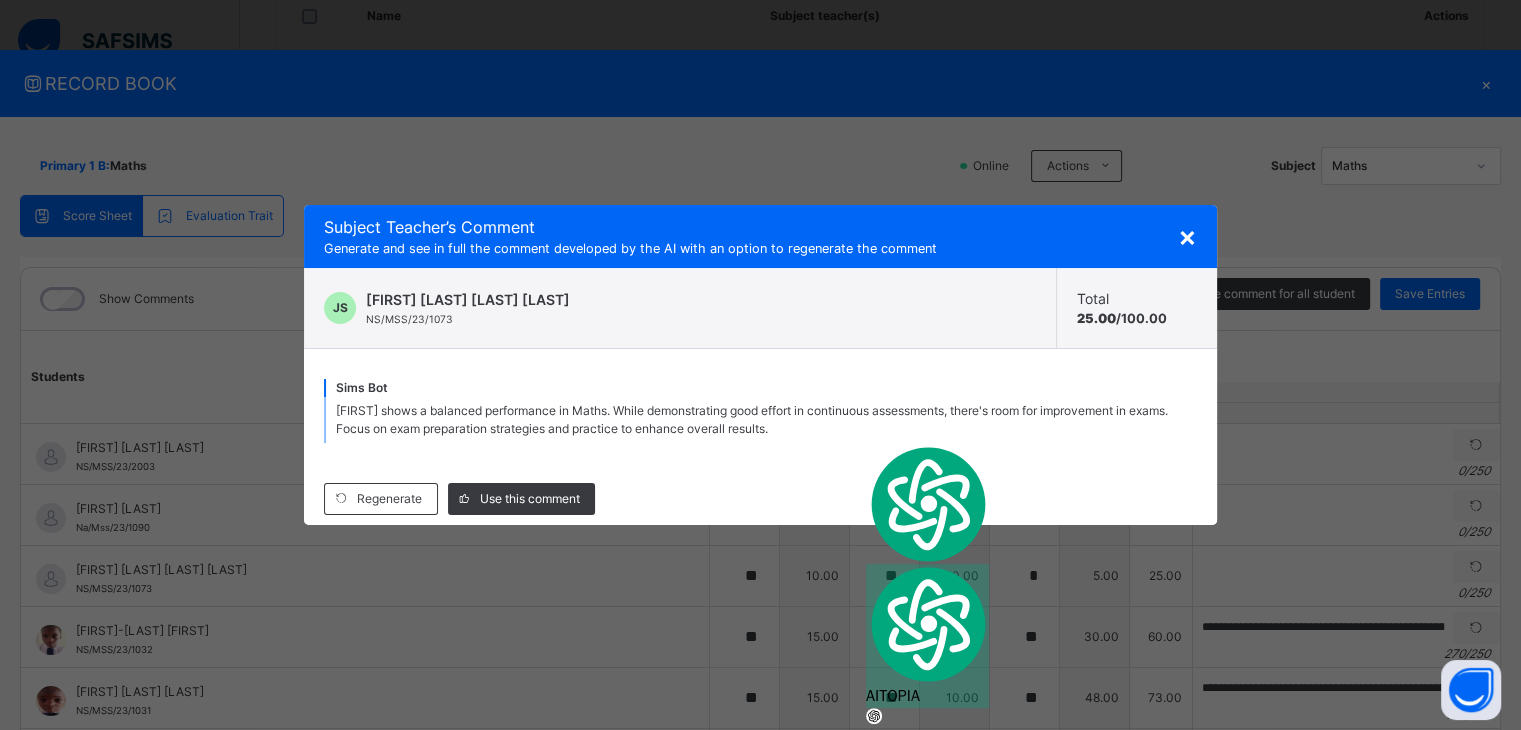 click on "×" at bounding box center (1187, 236) 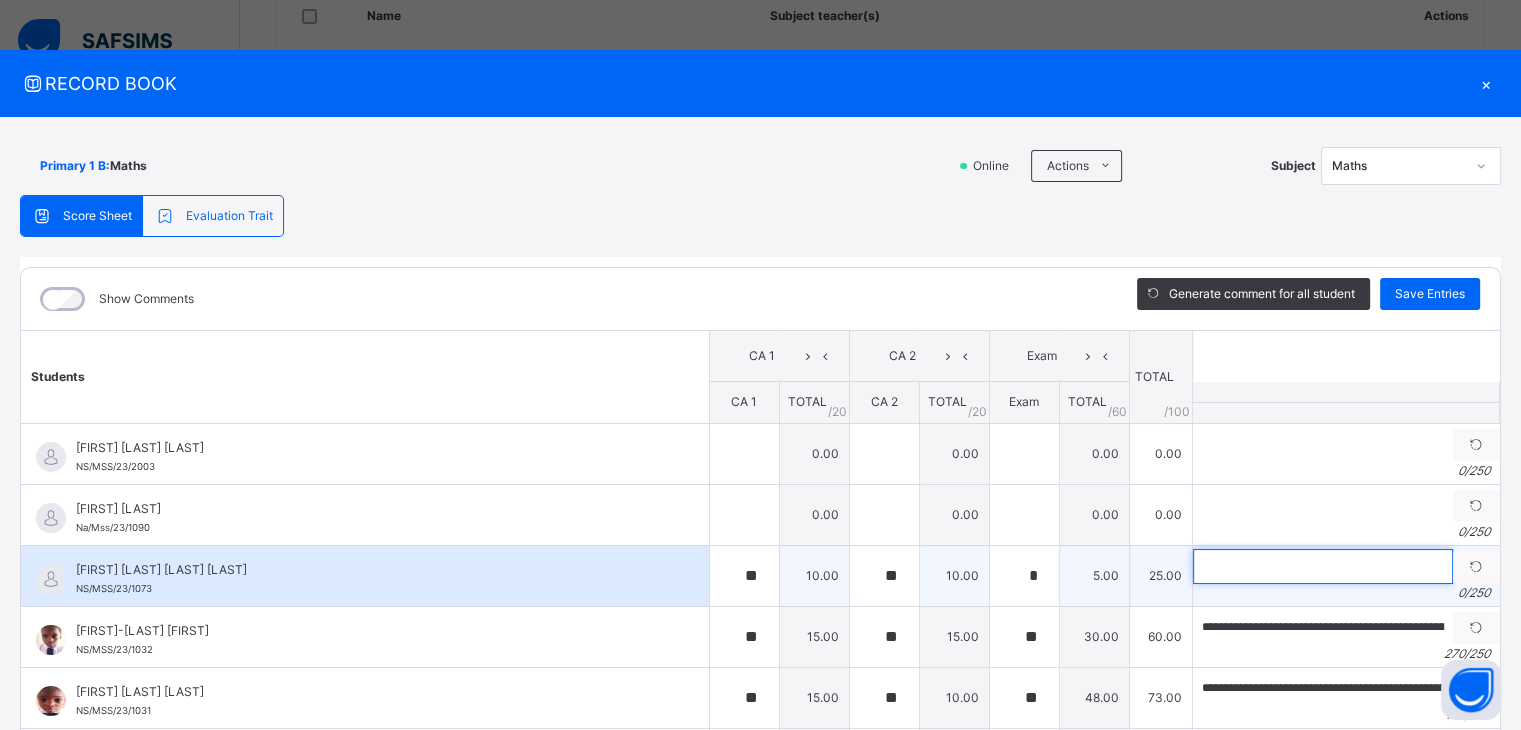 click at bounding box center (1323, 566) 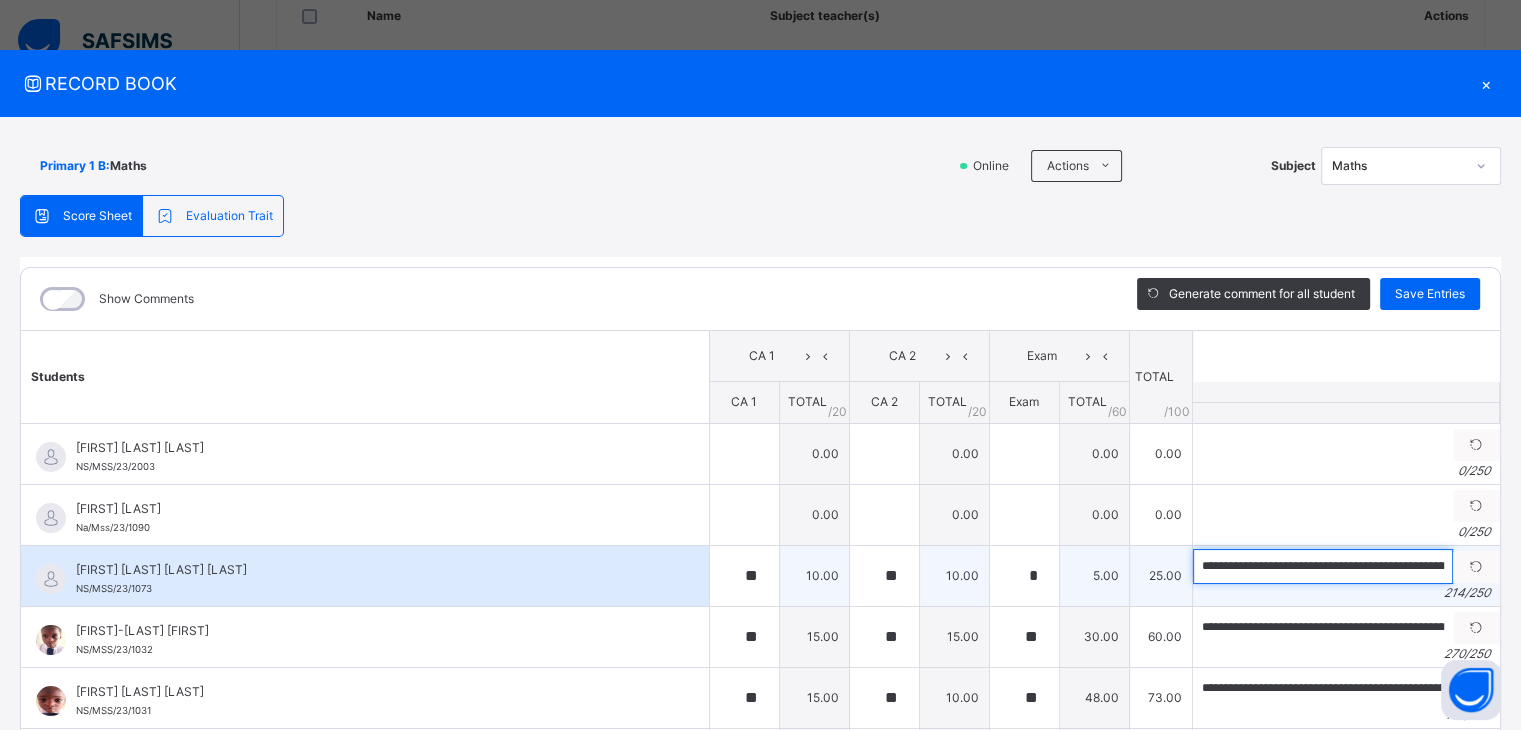 scroll, scrollTop: 0, scrollLeft: 1009, axis: horizontal 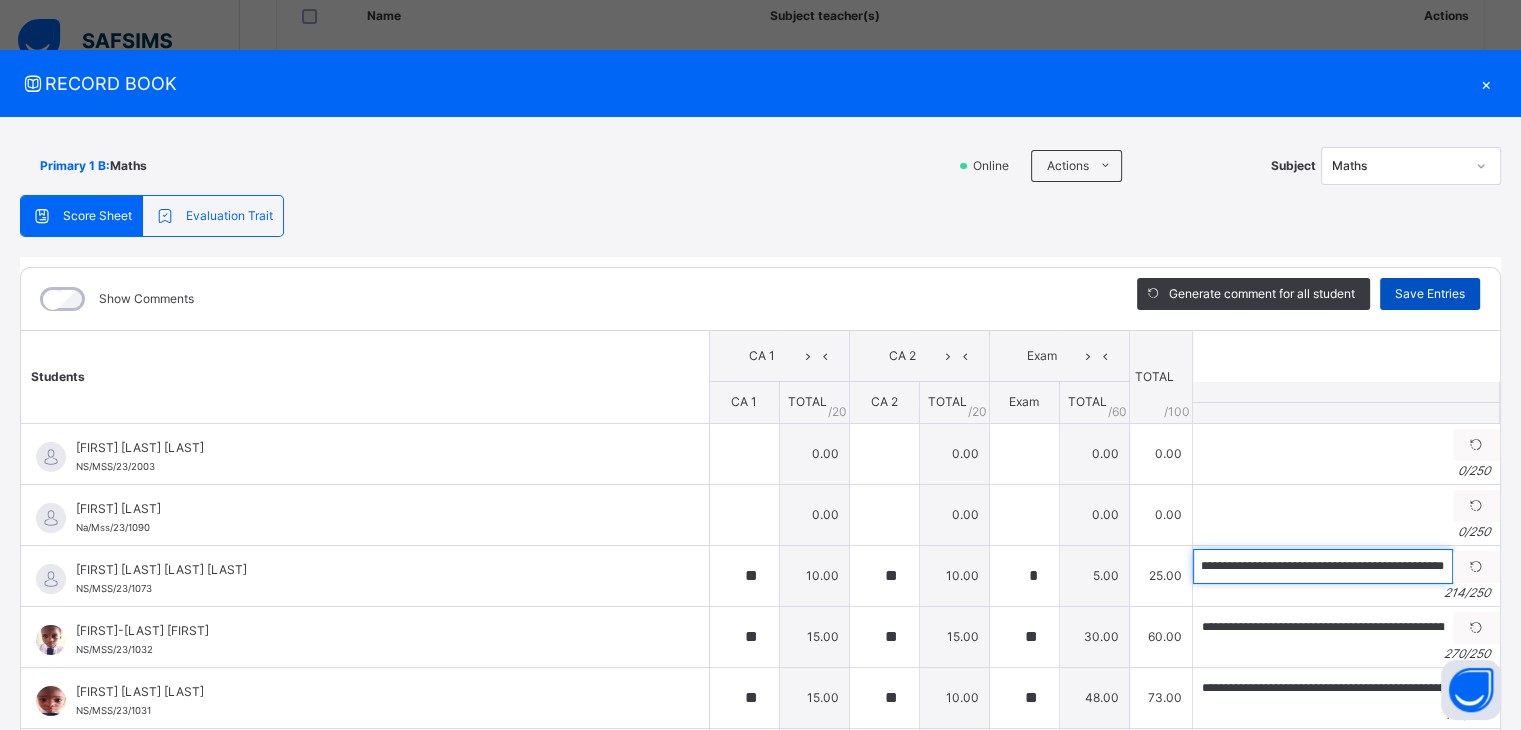 type on "**********" 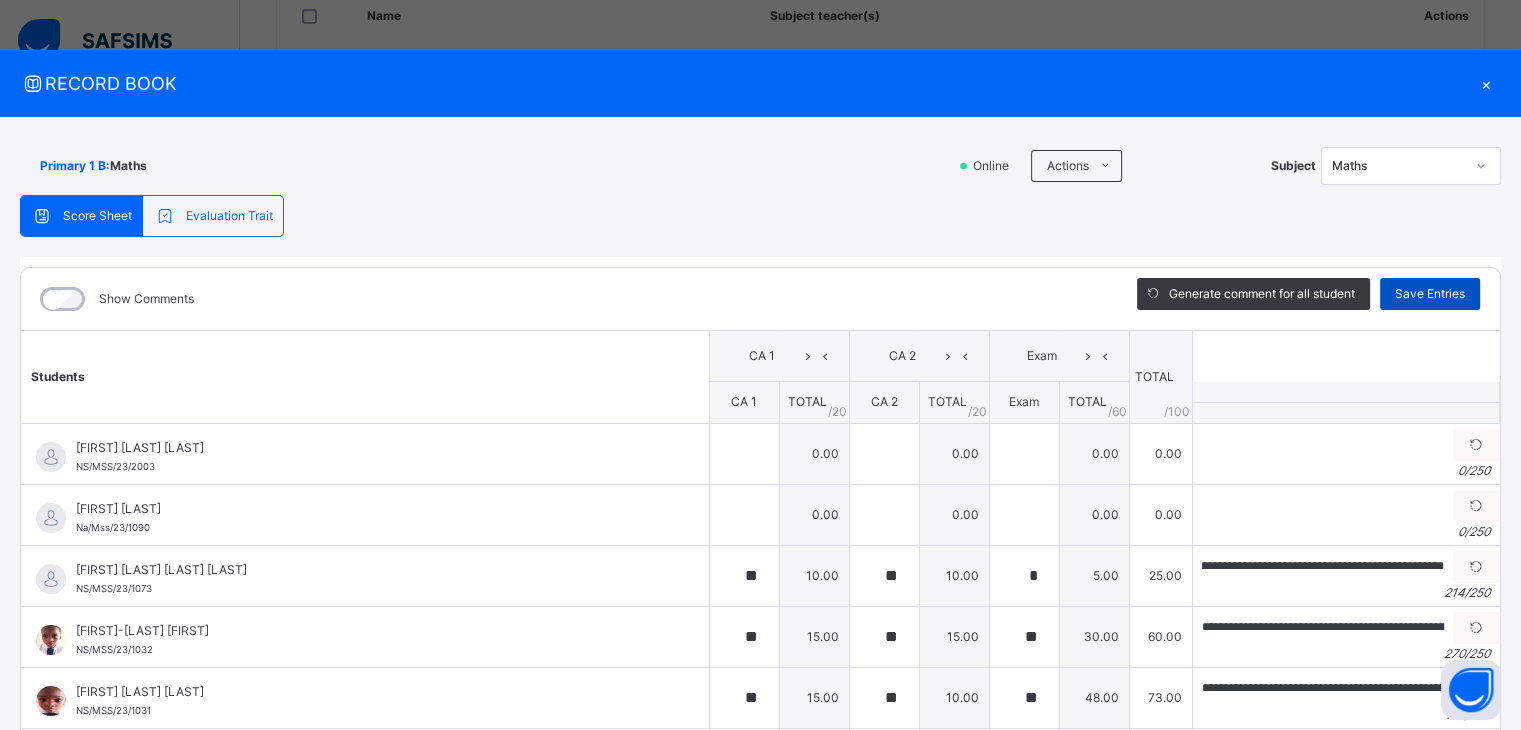 click on "Save Entries" at bounding box center [1430, 294] 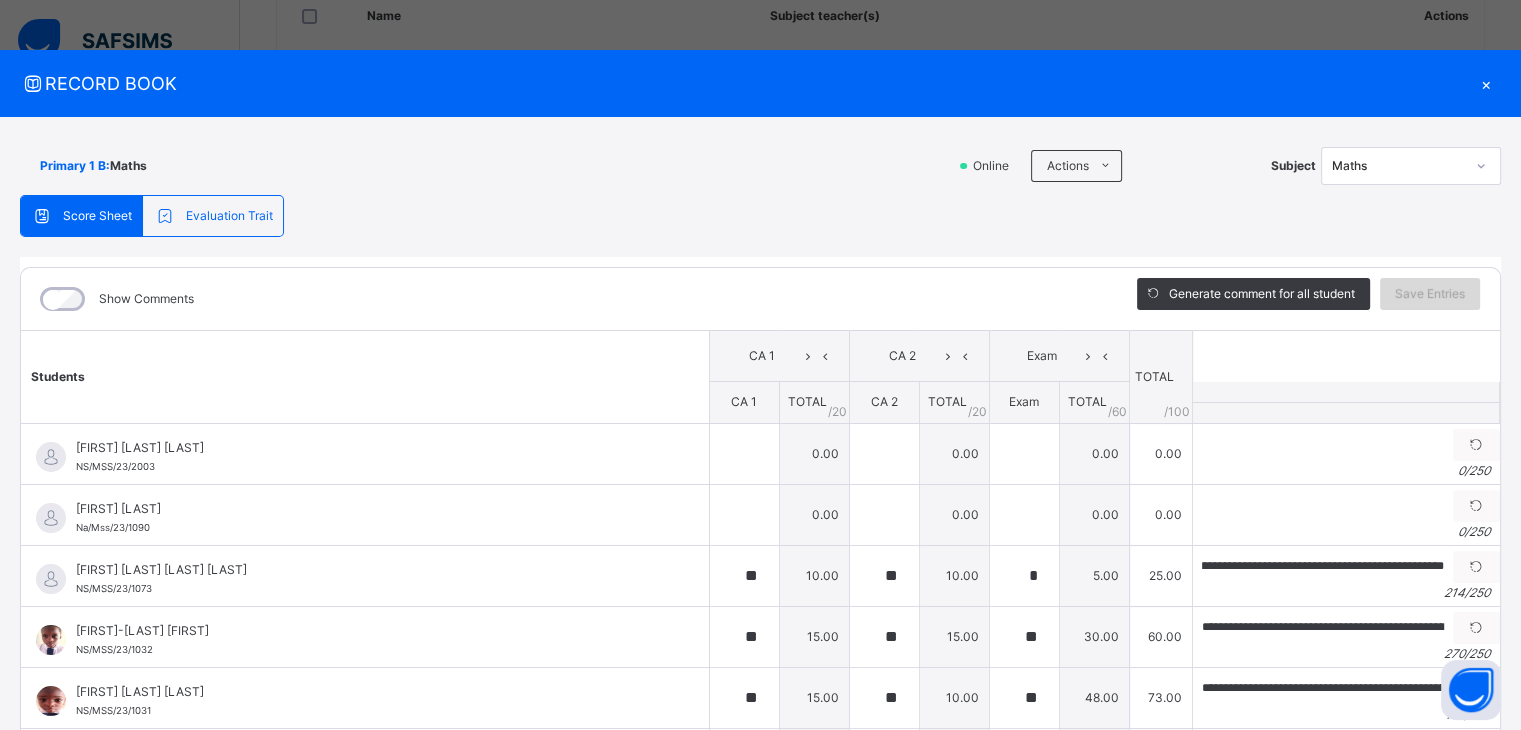 scroll, scrollTop: 0, scrollLeft: 0, axis: both 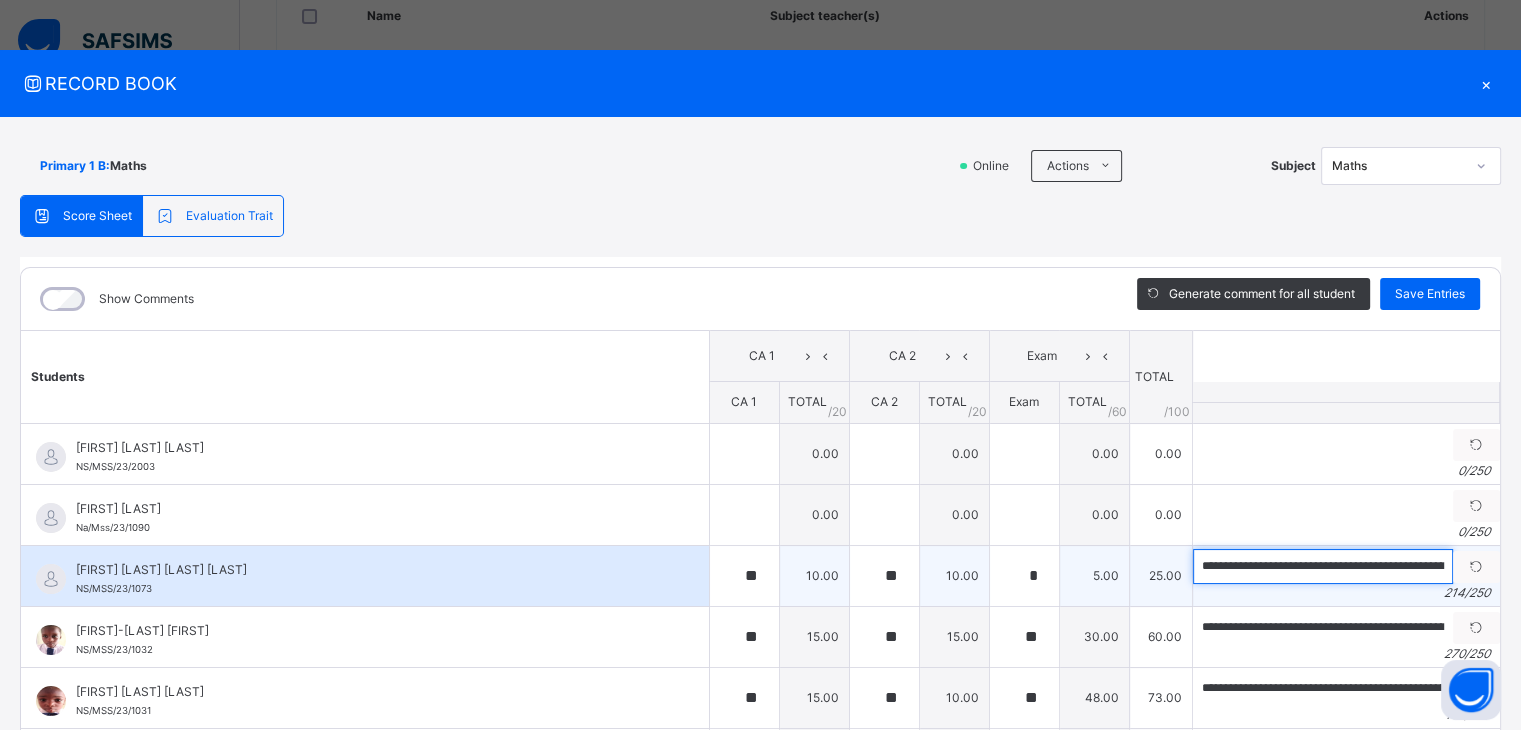 click on "**********" at bounding box center [1323, 566] 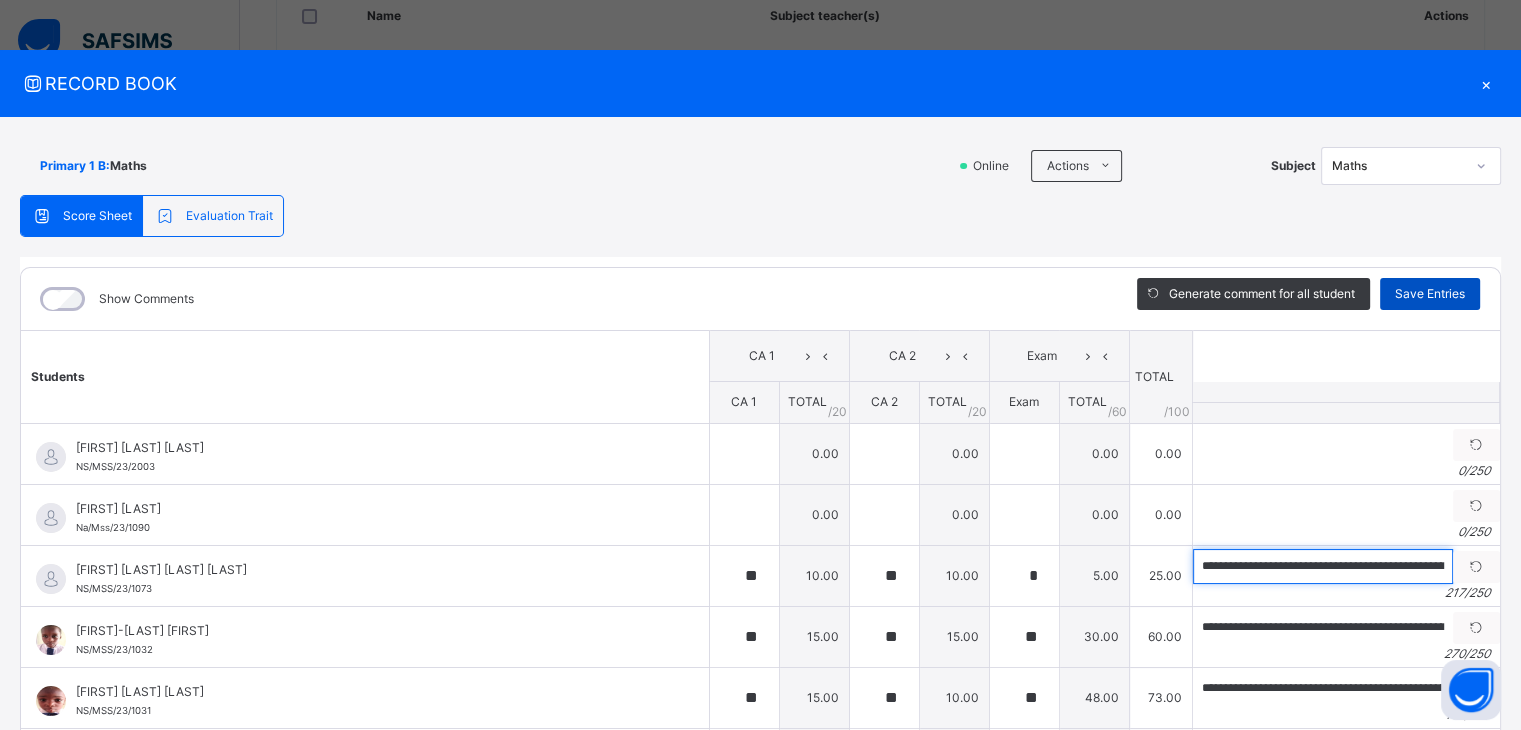 type on "**********" 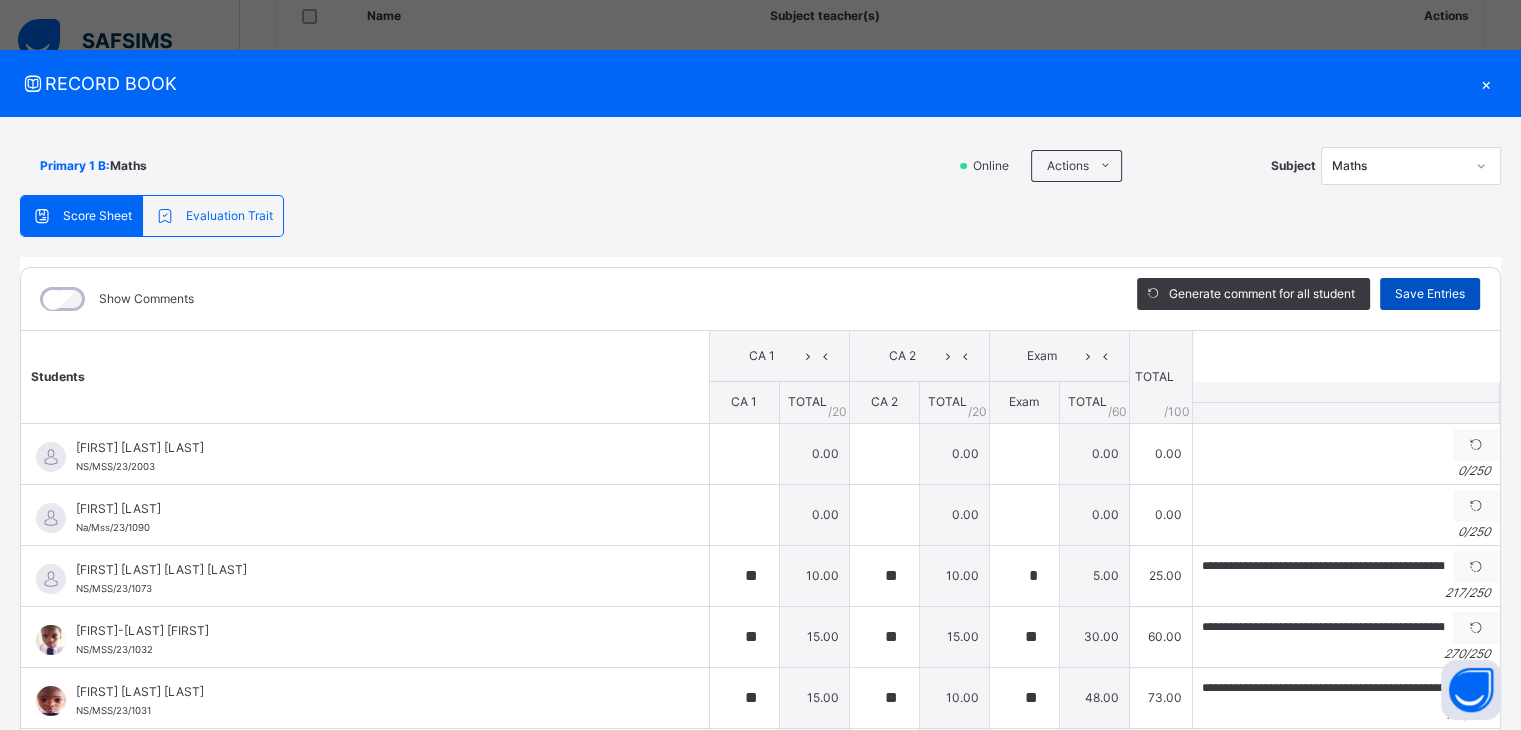 click on "Save Entries" at bounding box center [1430, 294] 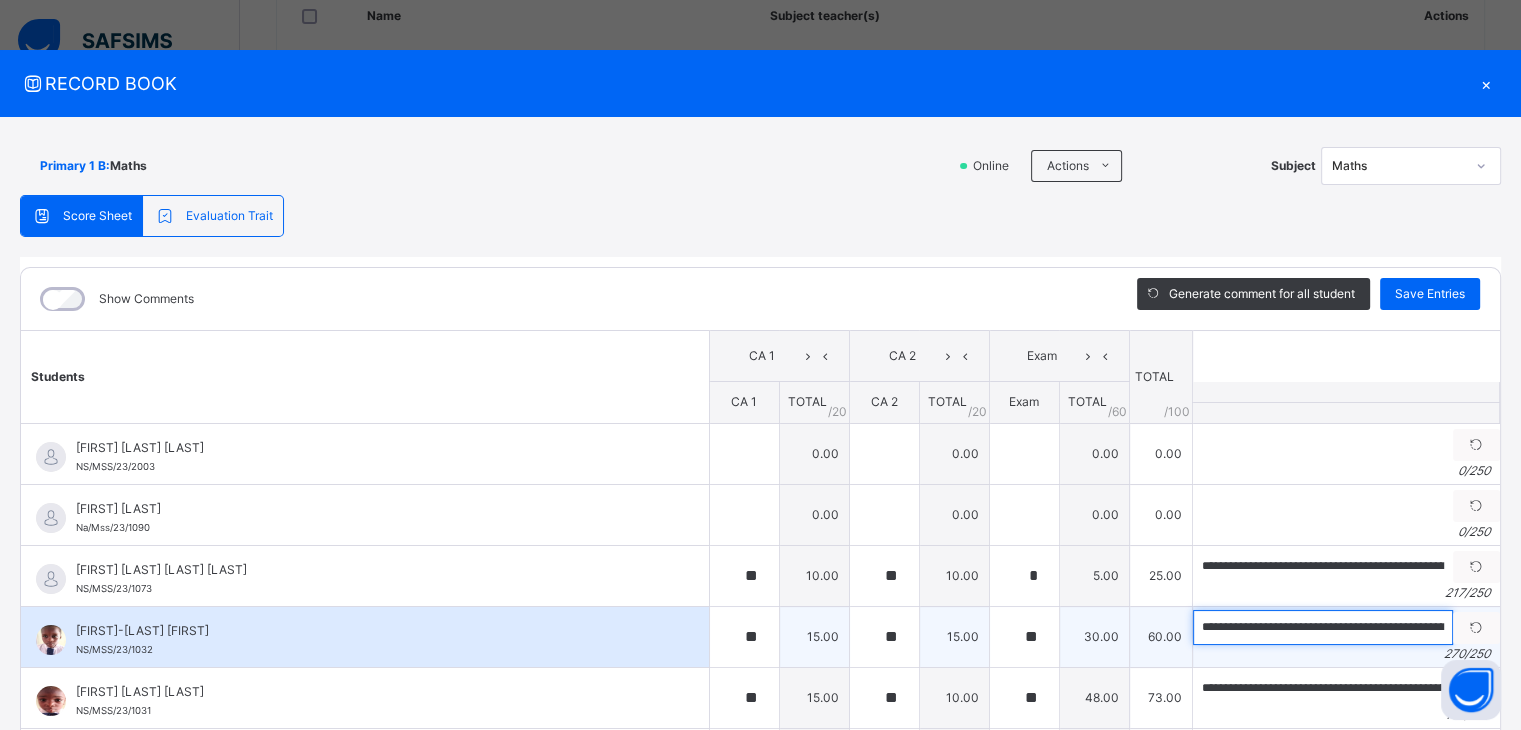click on "**********" at bounding box center [1323, 627] 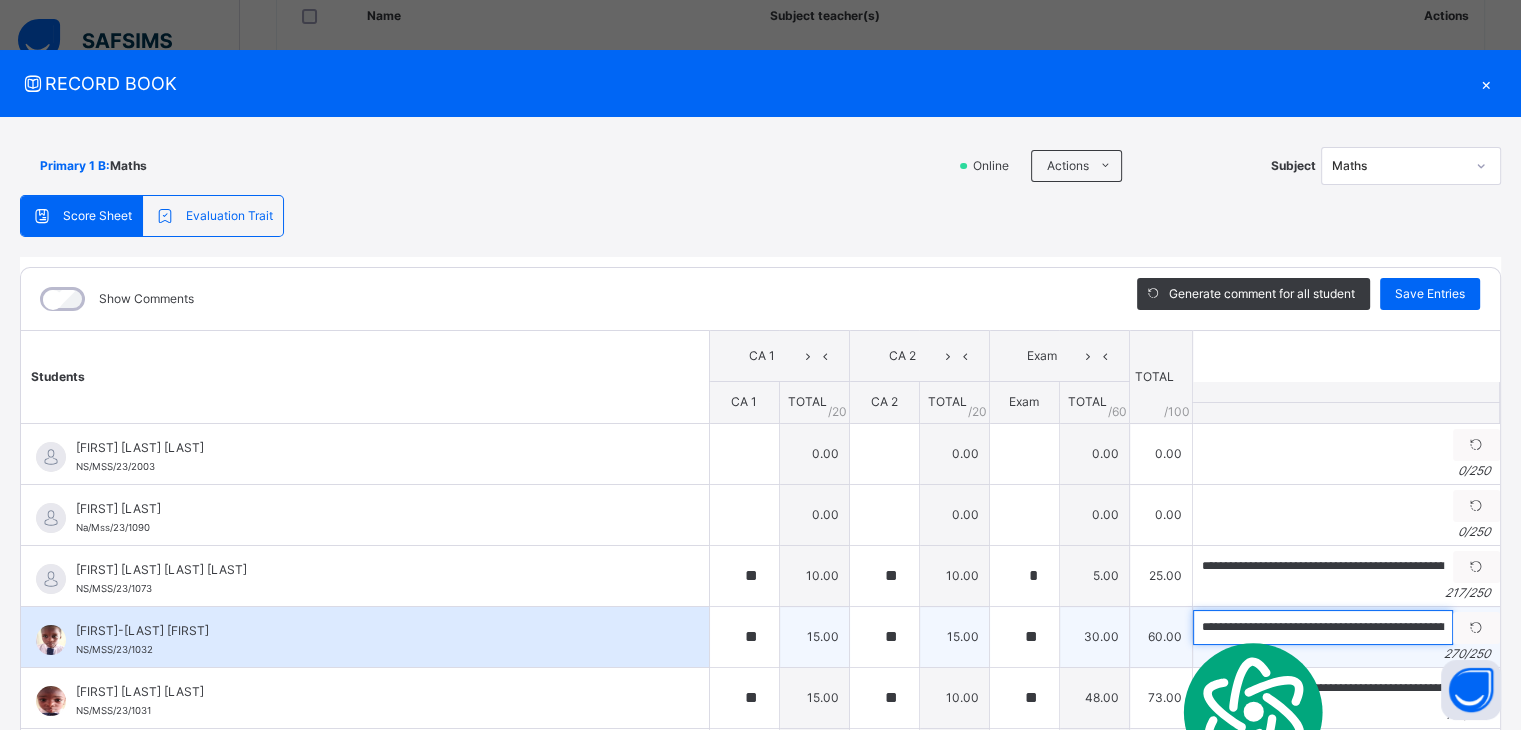 scroll, scrollTop: 0, scrollLeft: 1361, axis: horizontal 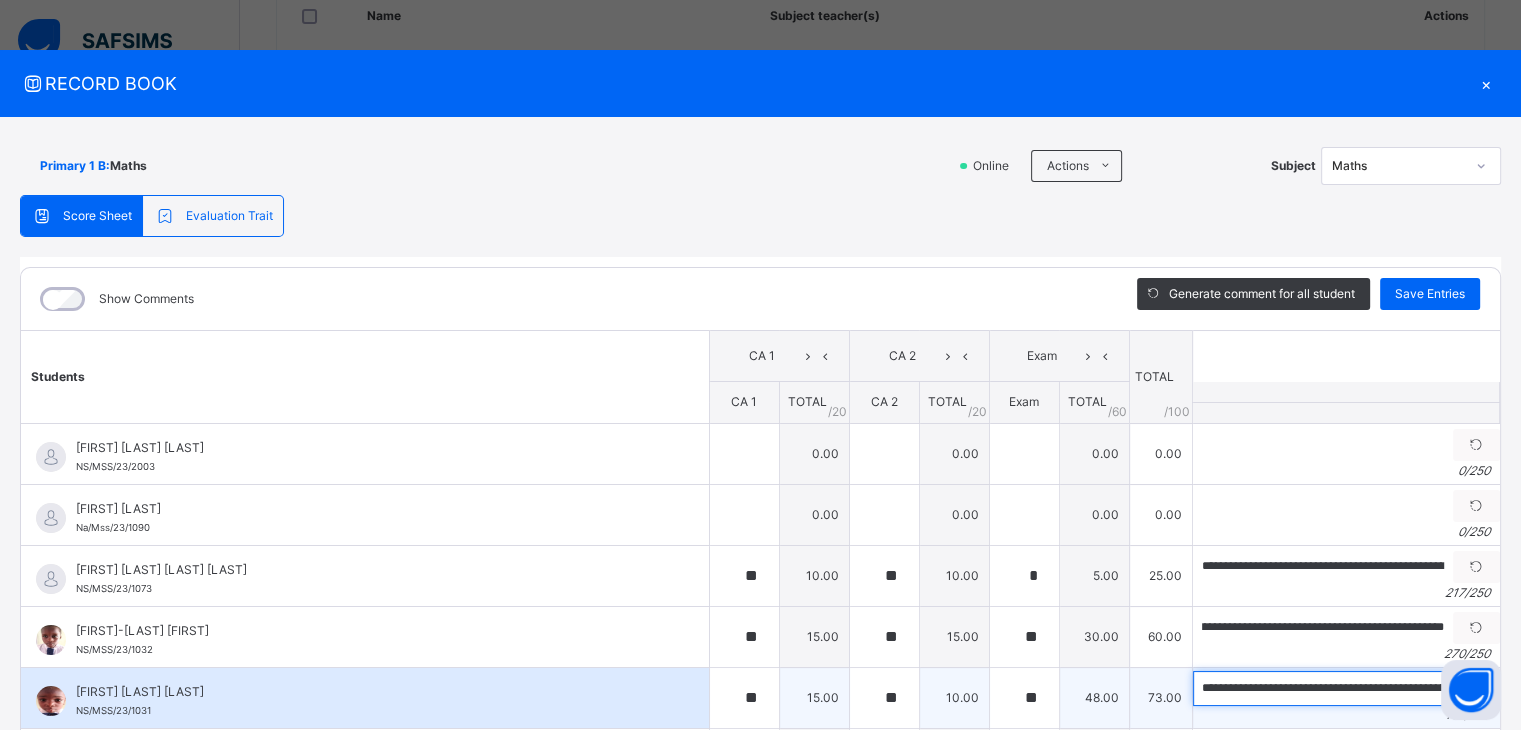click on "**********" at bounding box center (1323, 688) 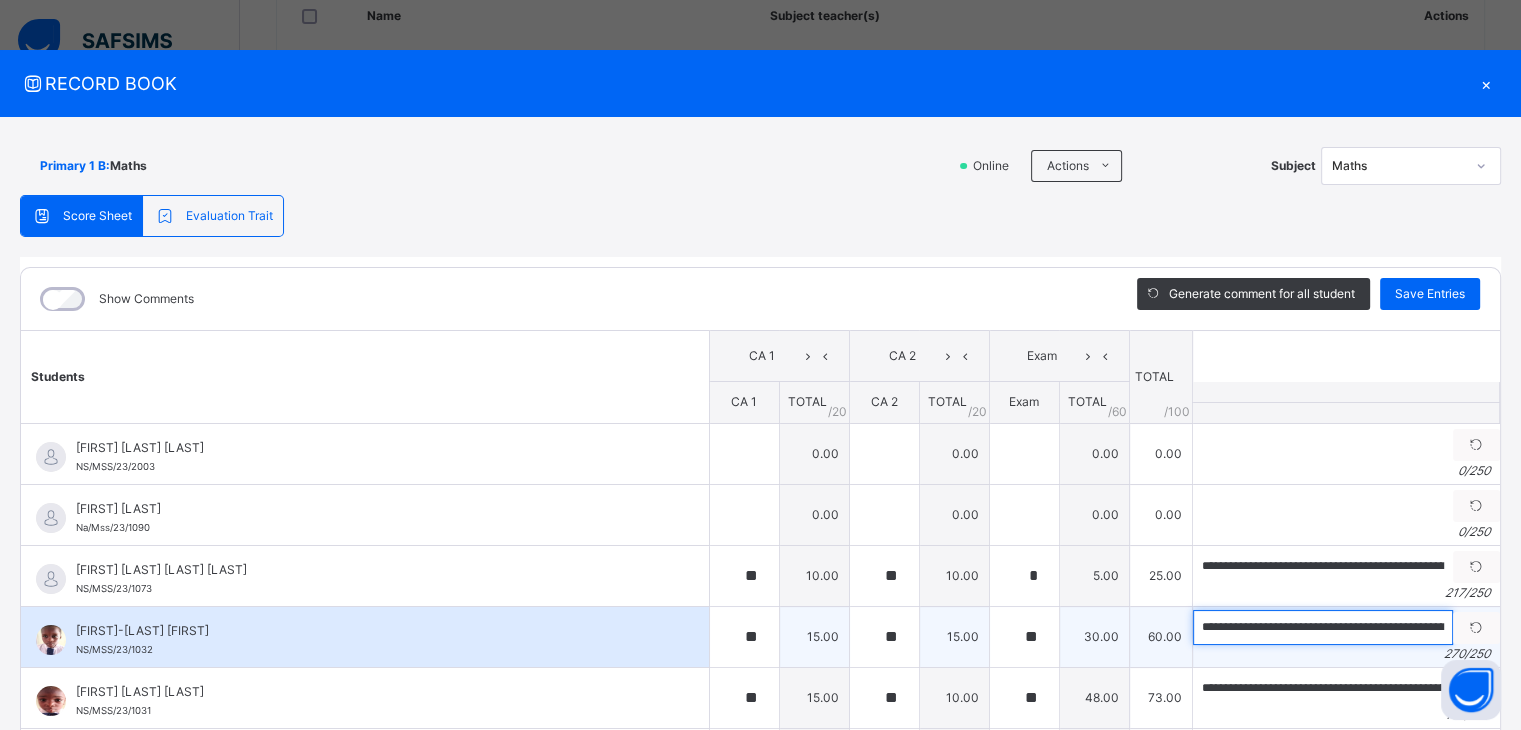 click on "**********" at bounding box center [1323, 627] 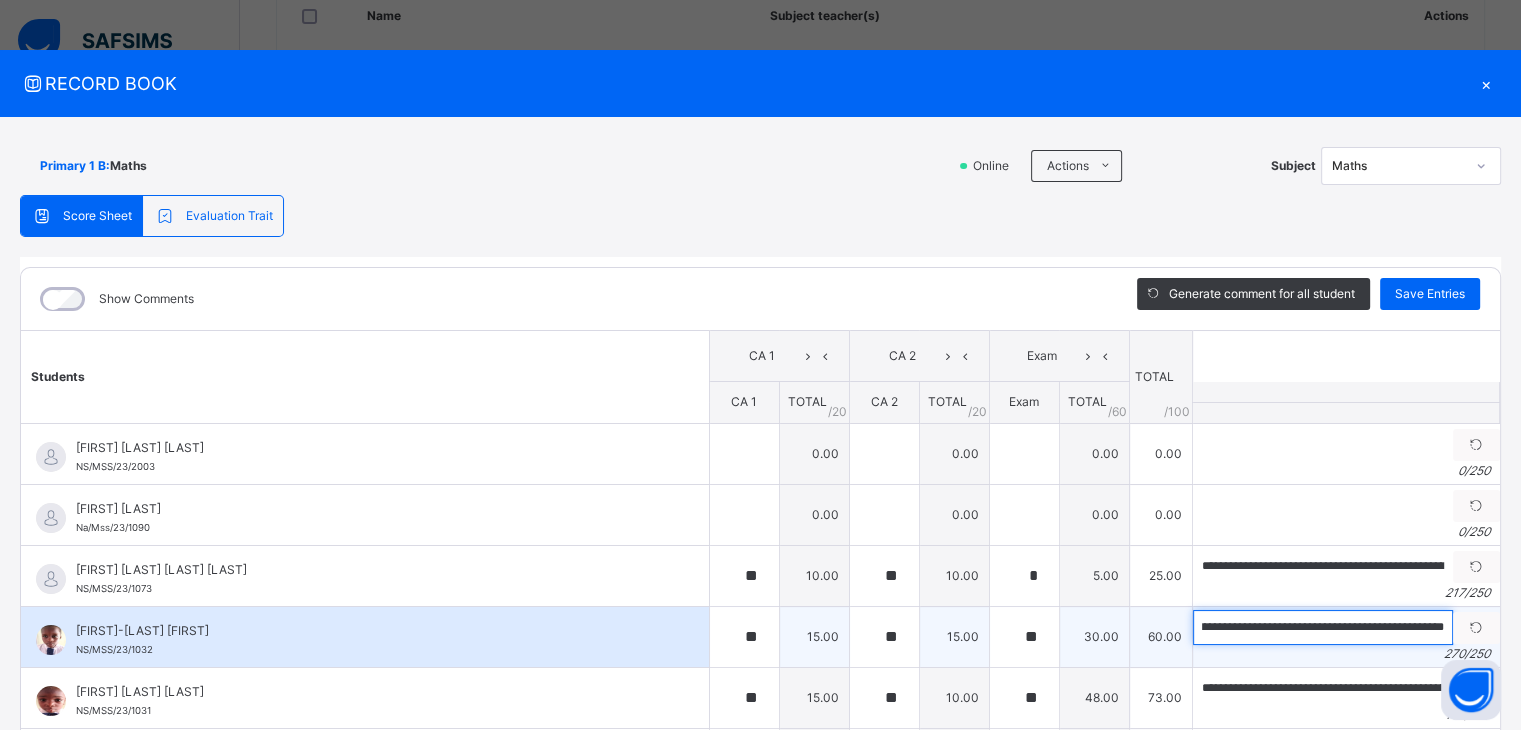 type on "**********" 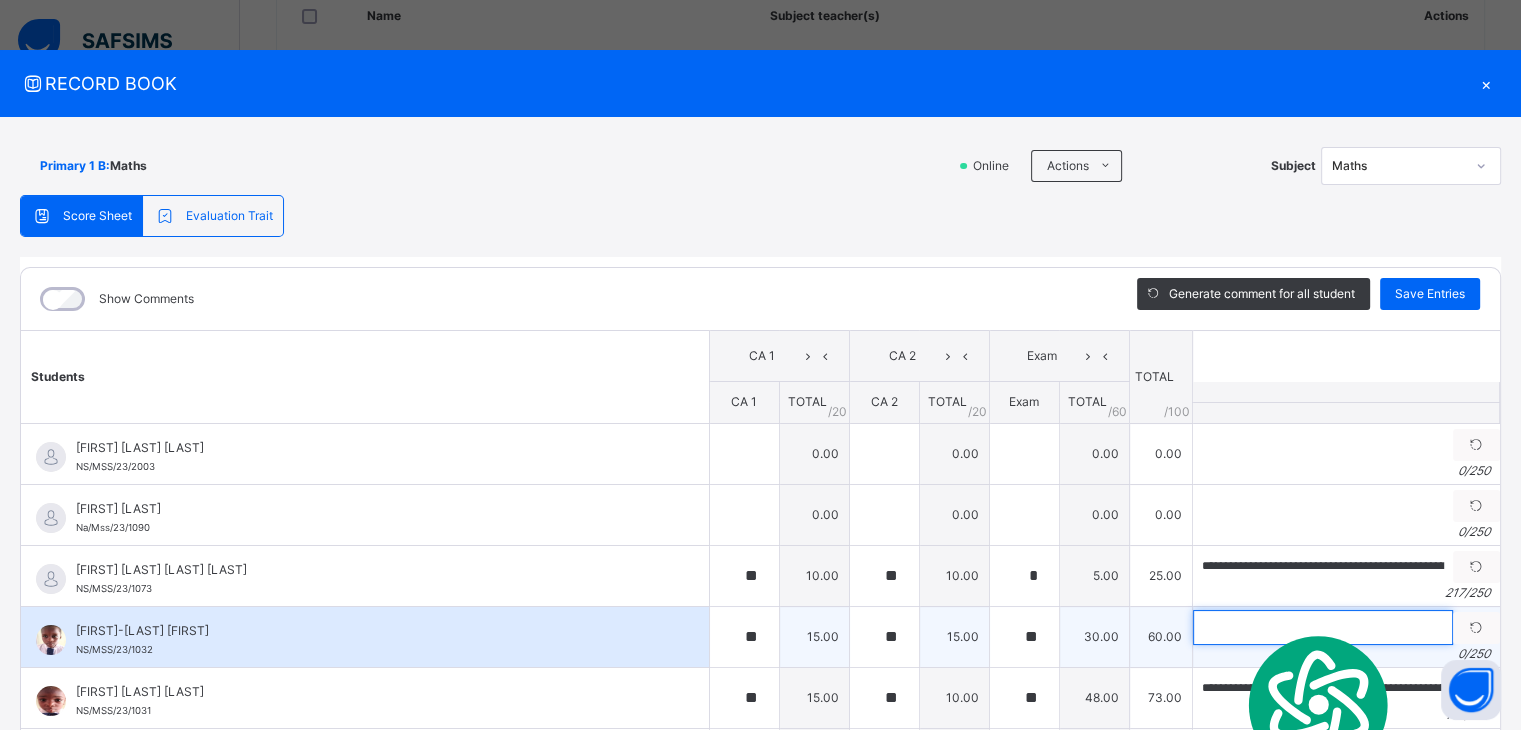 scroll, scrollTop: 0, scrollLeft: 0, axis: both 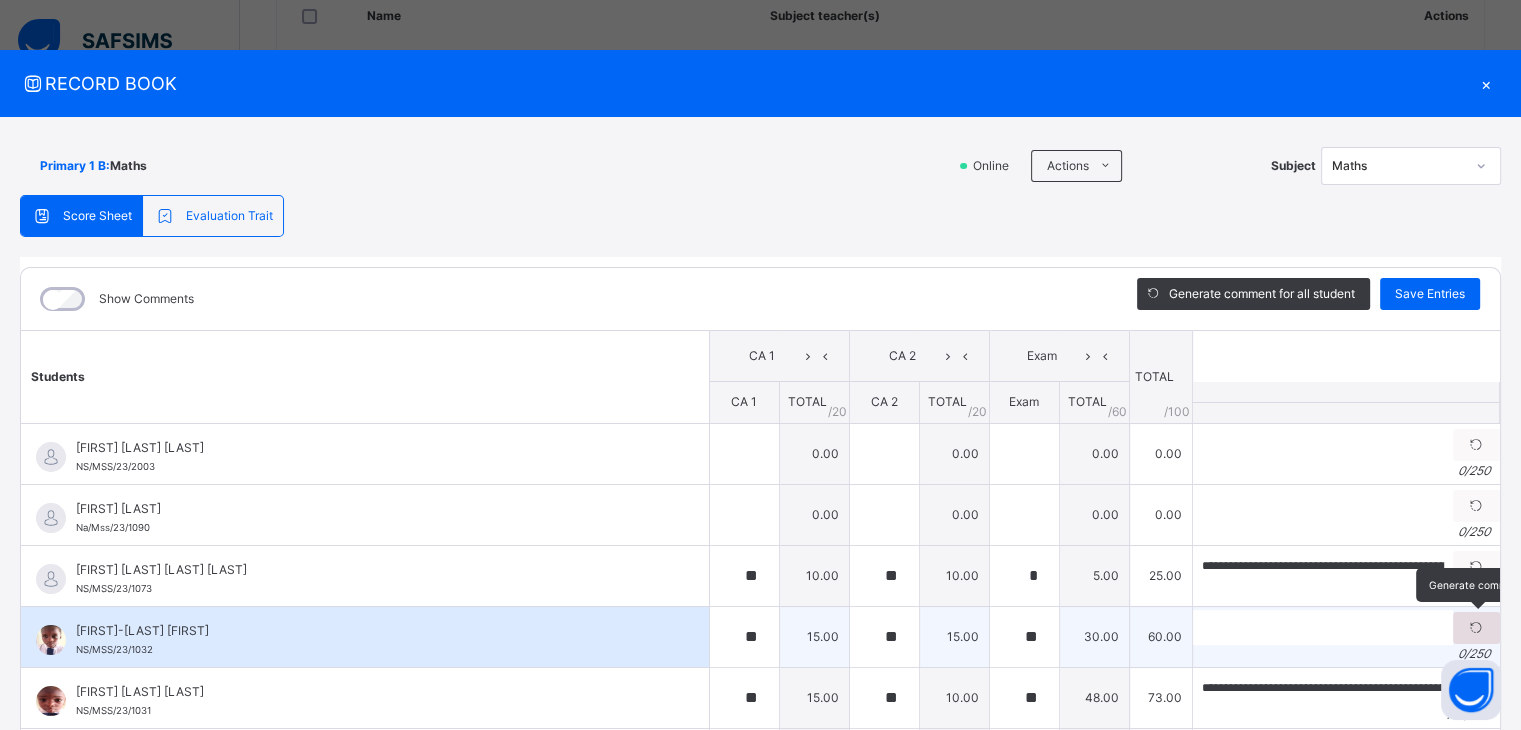 click at bounding box center (1476, 628) 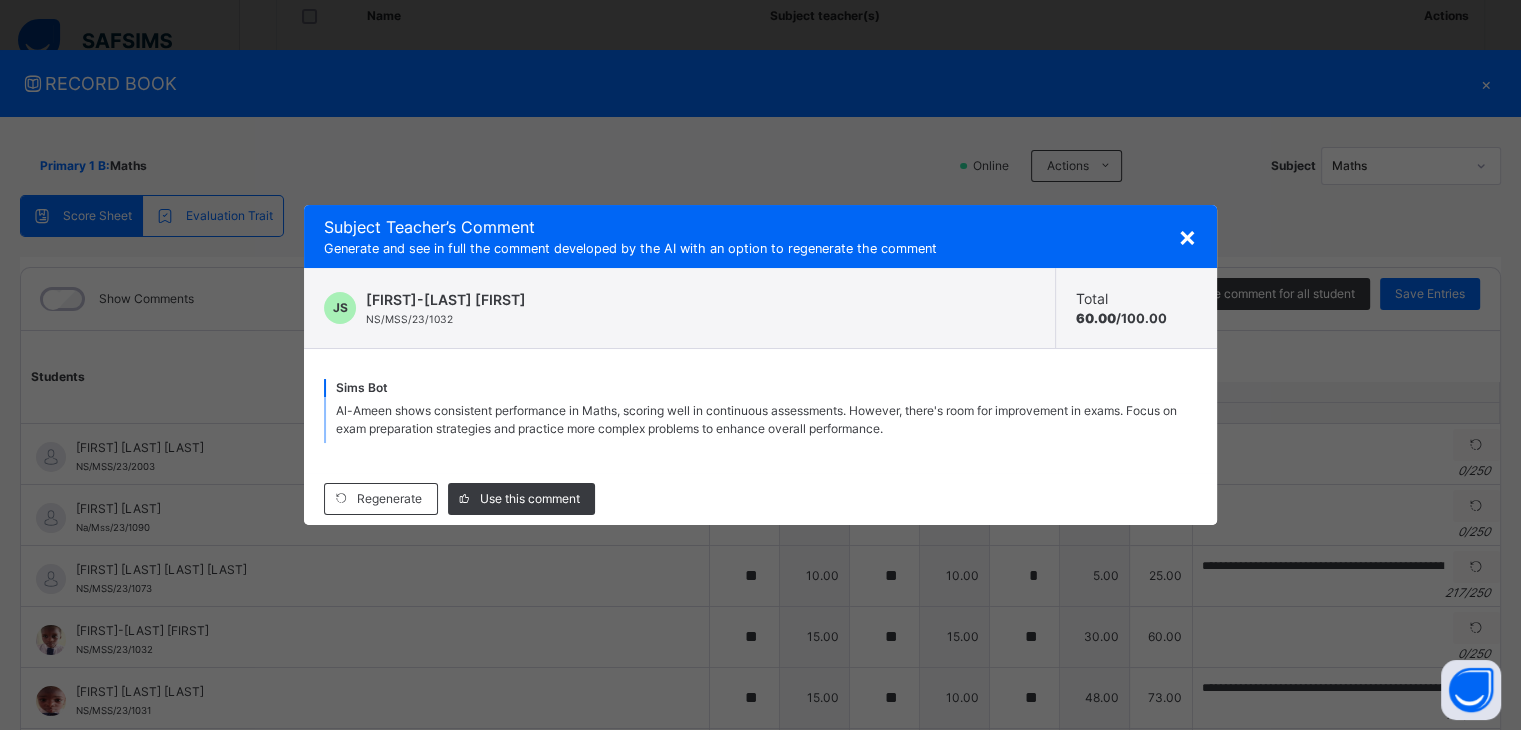 click on "Al-Ameen shows consistent performance in Maths, scoring well in continuous assessments. However, there's room for improvement in exams. Focus on exam preparation strategies and practice more complex problems to enhance overall performance." at bounding box center [756, 419] 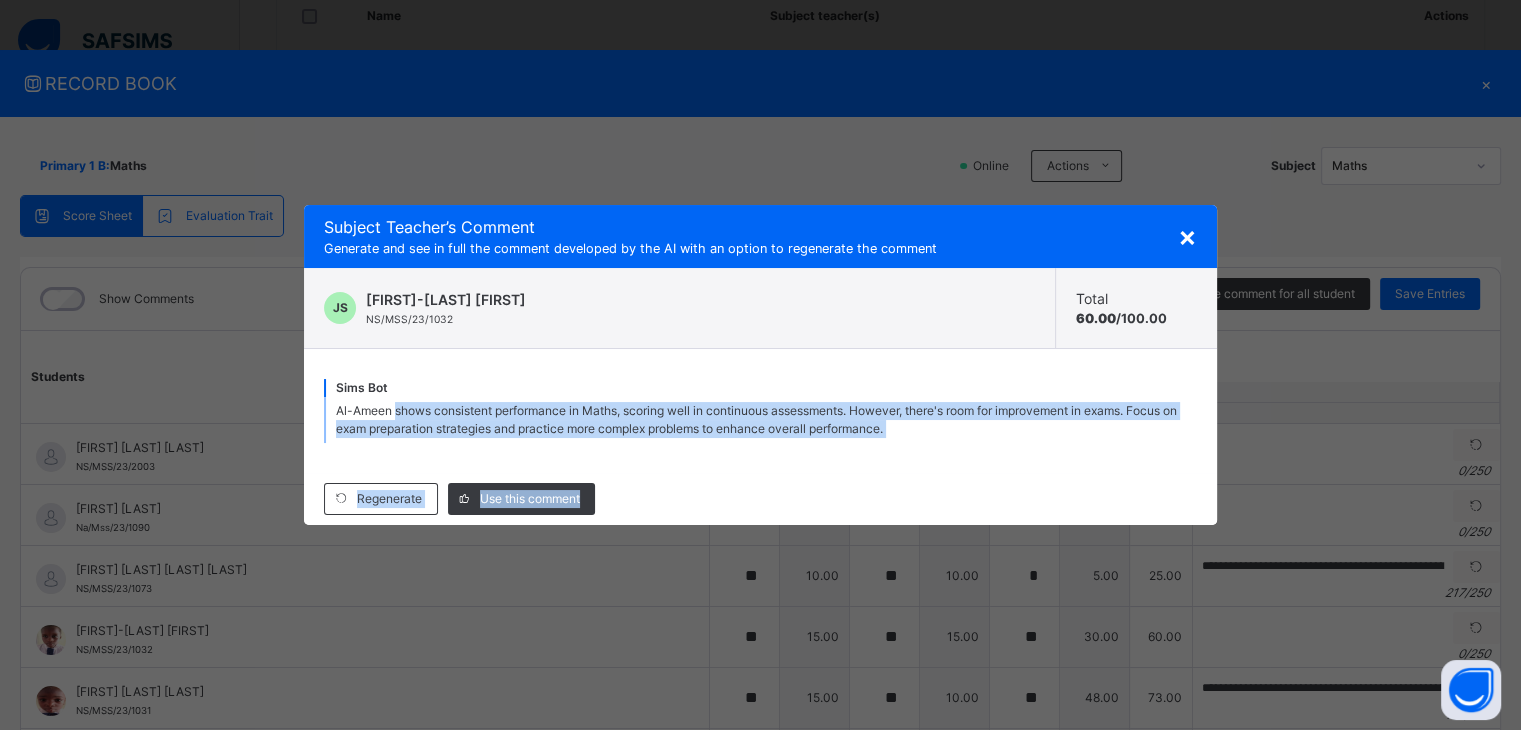 drag, startPoint x: 396, startPoint y: 409, endPoint x: 971, endPoint y: 497, distance: 581.69495 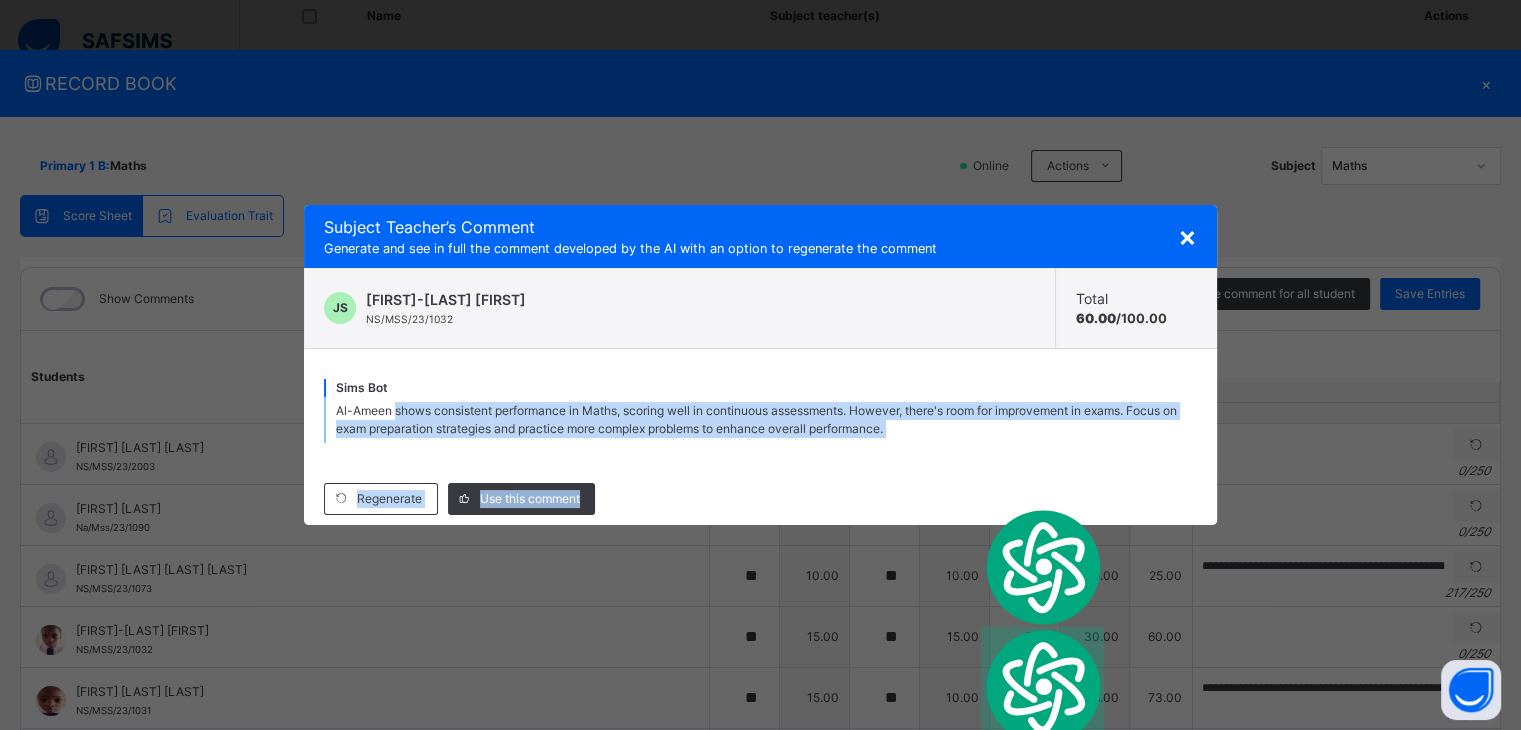 copy on "shows consistent performance in Maths, scoring well in continuous assessments. However, there's room for improvement in exams. Focus on exam preparation strategies and practice more complex problems to enhance overall performance.   Regenerate     Use this comment" 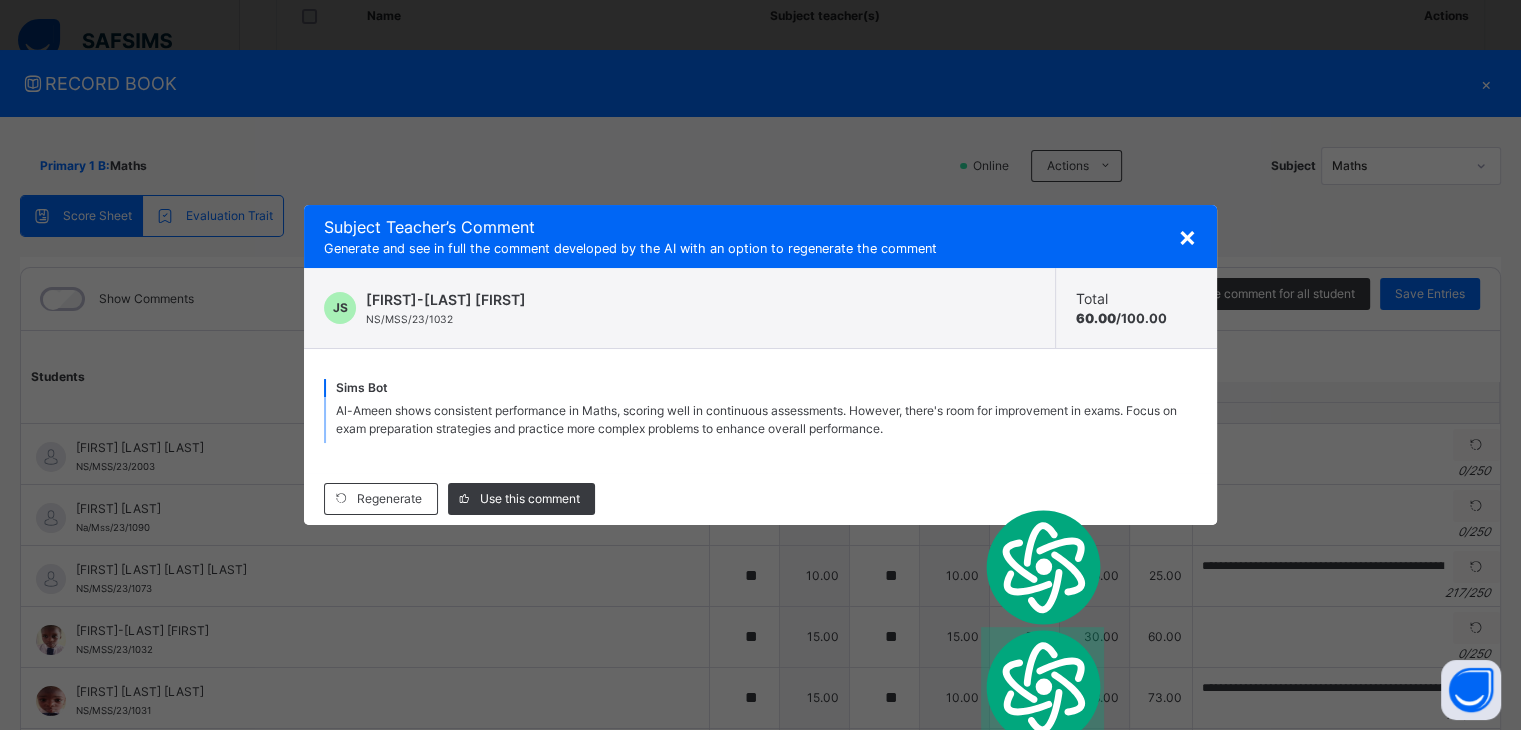 click on "×" at bounding box center [1187, 236] 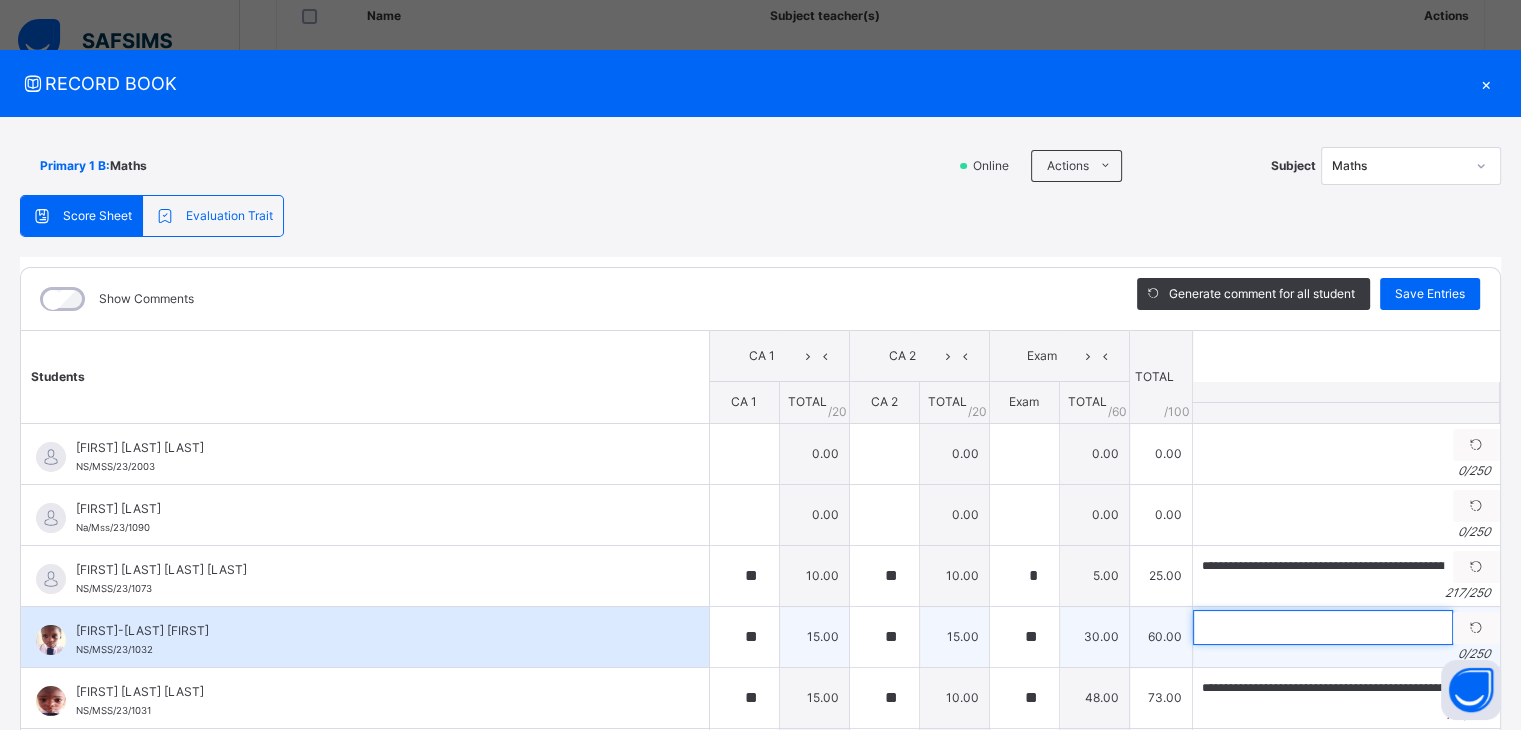 click at bounding box center [1323, 627] 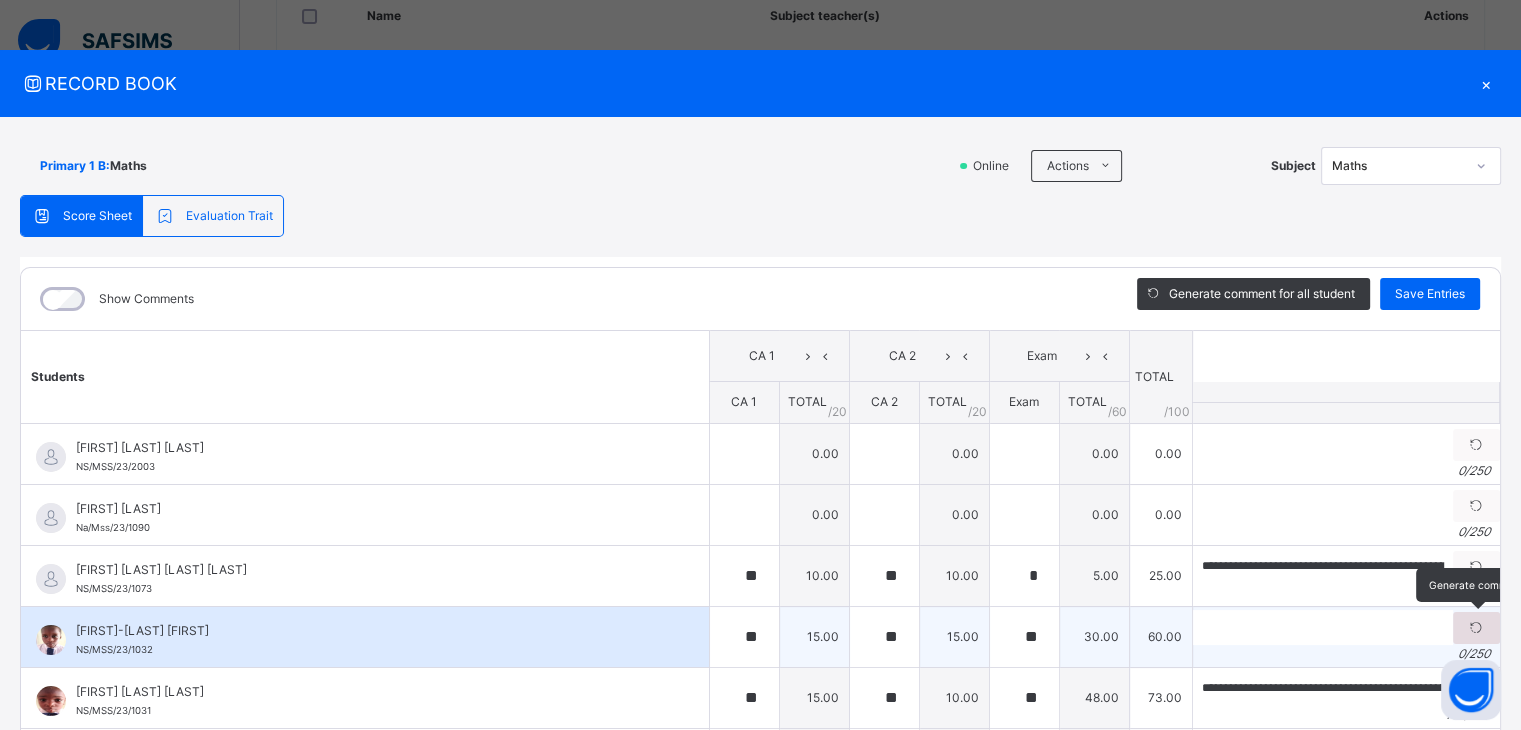 click at bounding box center (1476, 628) 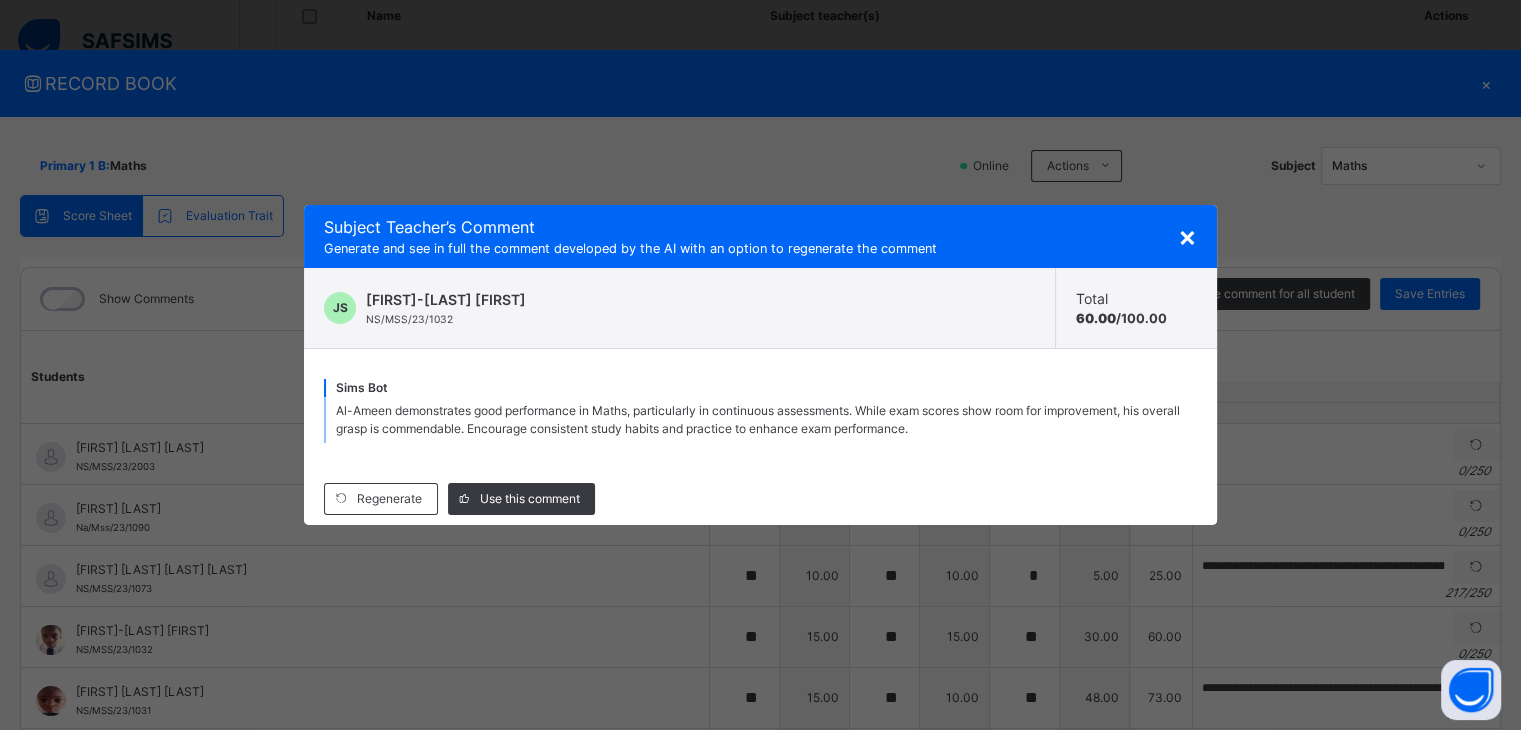 click on "Al-Ameen demonstrates good performance in Maths, particularly in continuous assessments. While exam scores show room for improvement, his overall grasp is commendable. Encourage consistent study habits and practice to enhance exam performance." at bounding box center (758, 419) 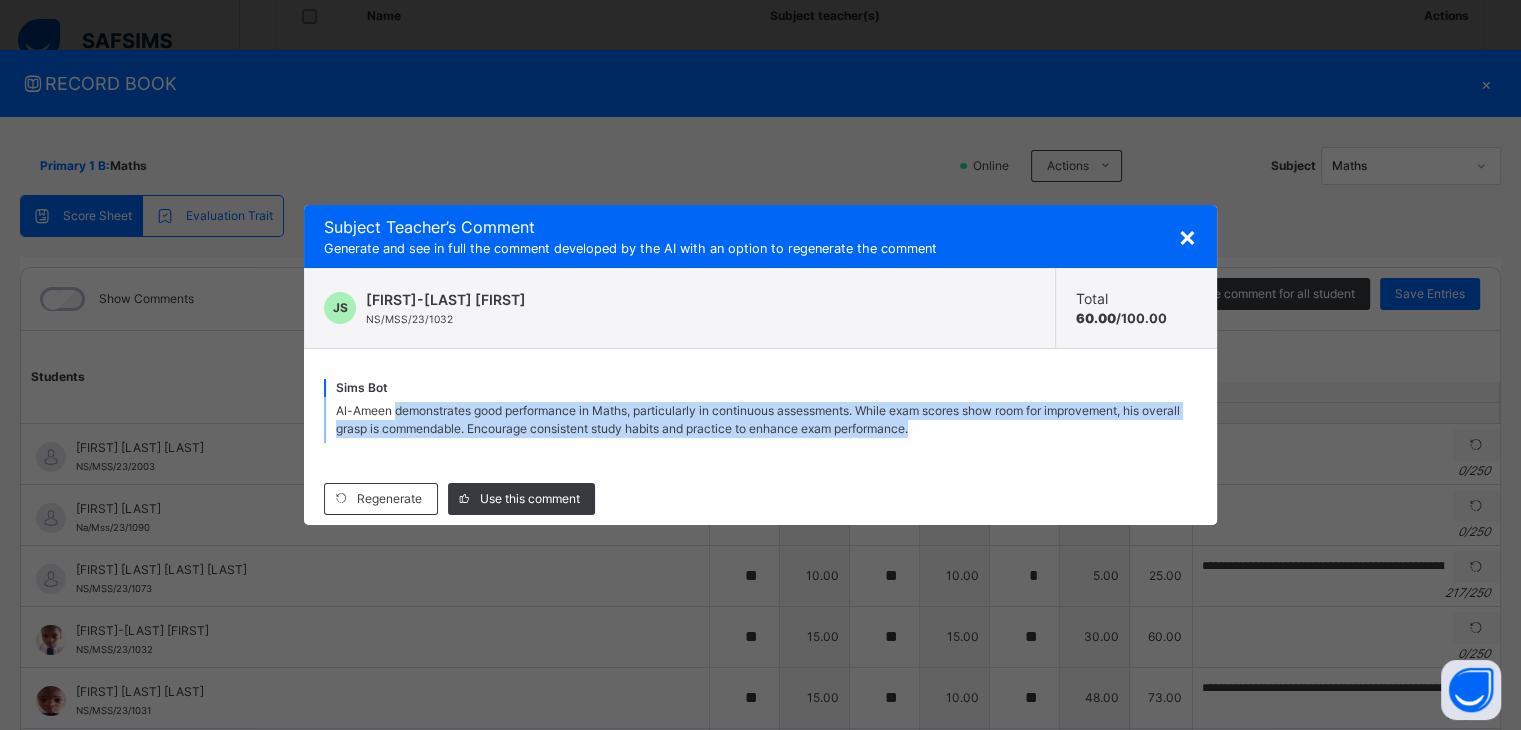 drag, startPoint x: 394, startPoint y: 409, endPoint x: 1130, endPoint y: 463, distance: 737.97833 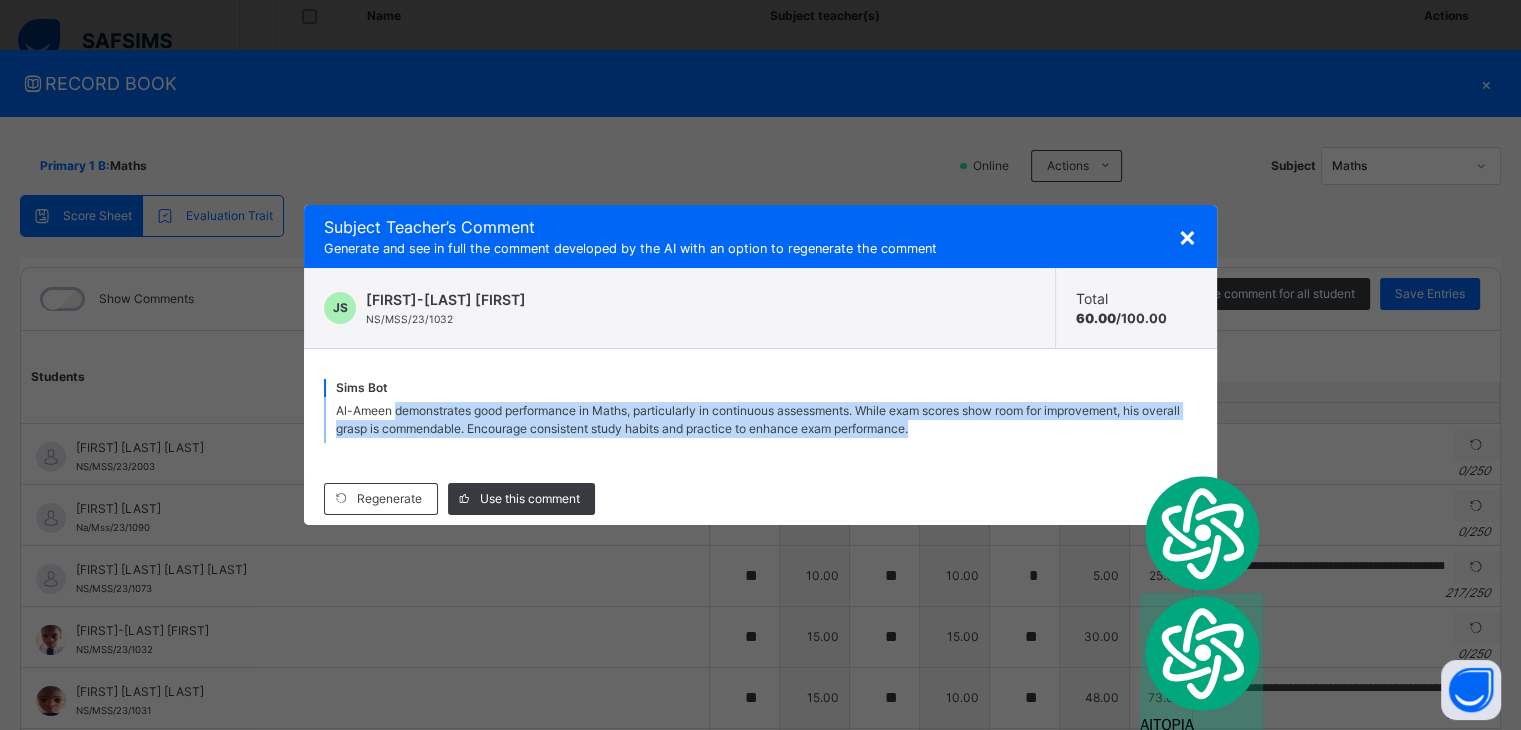 copy on "demonstrates good performance in Maths, particularly in continuous assessments. While exam scores show room for improvement, his overall grasp is commendable. Encourage consistent study habits and practice to enhance exam performance." 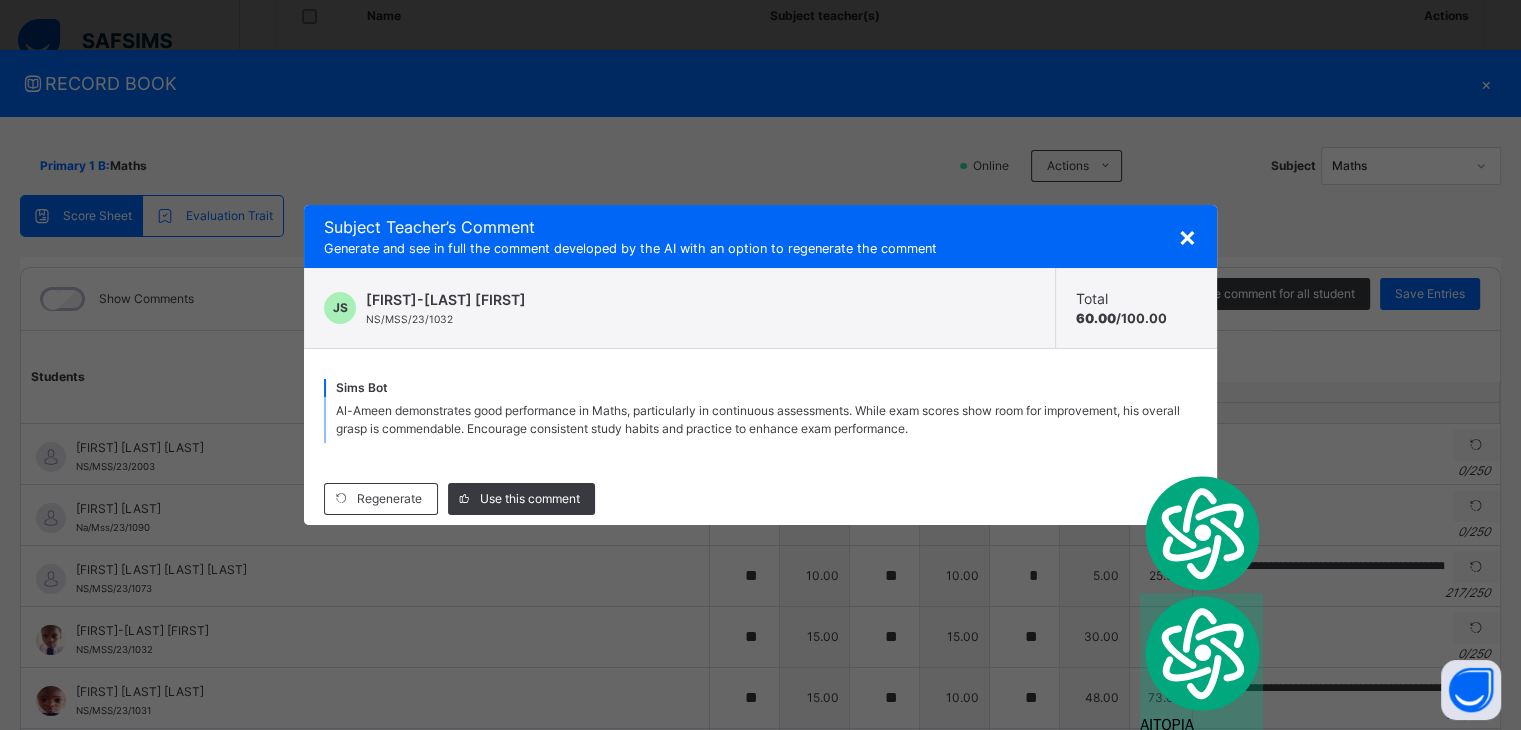 click on "×" at bounding box center [1187, 236] 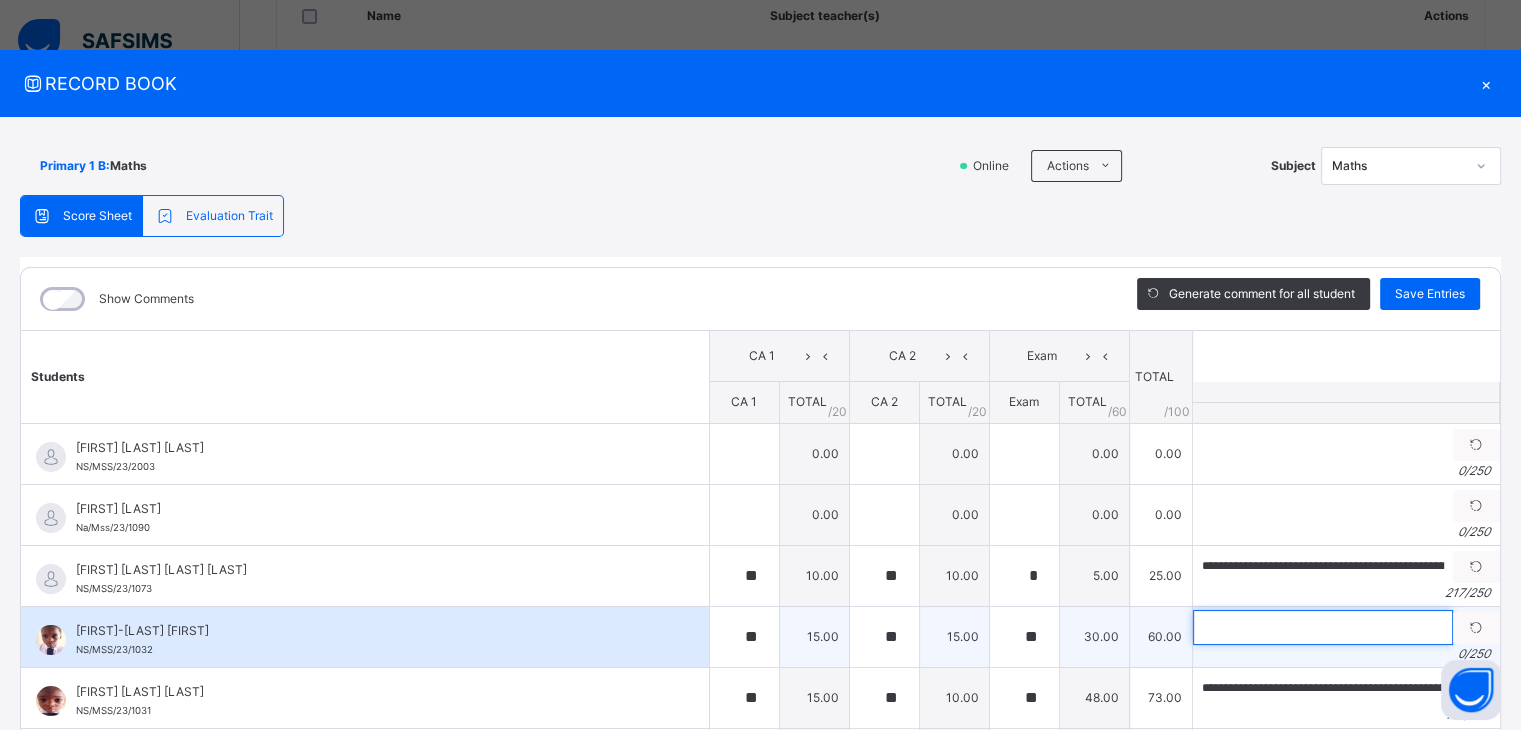 click at bounding box center [1323, 627] 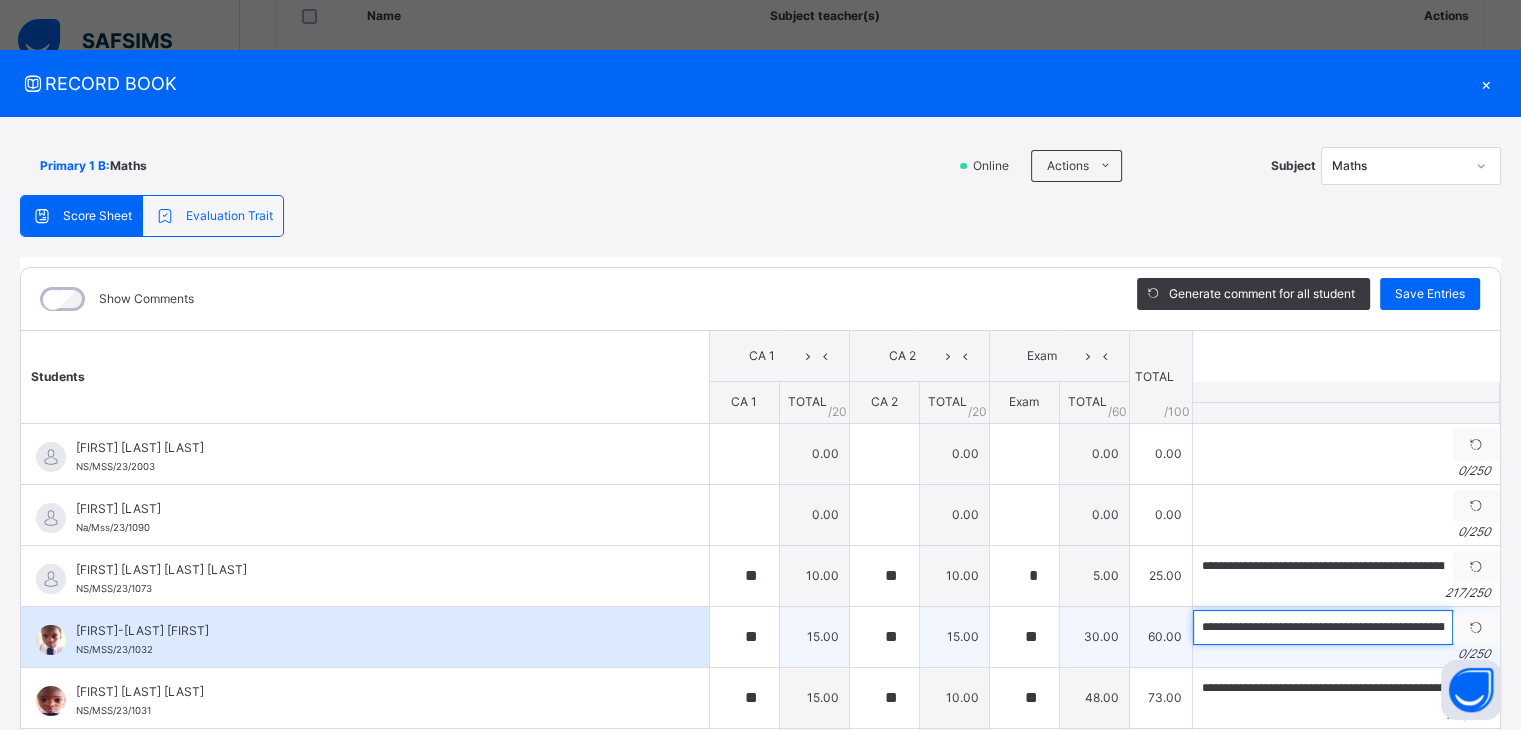 scroll, scrollTop: 0, scrollLeft: 1150, axis: horizontal 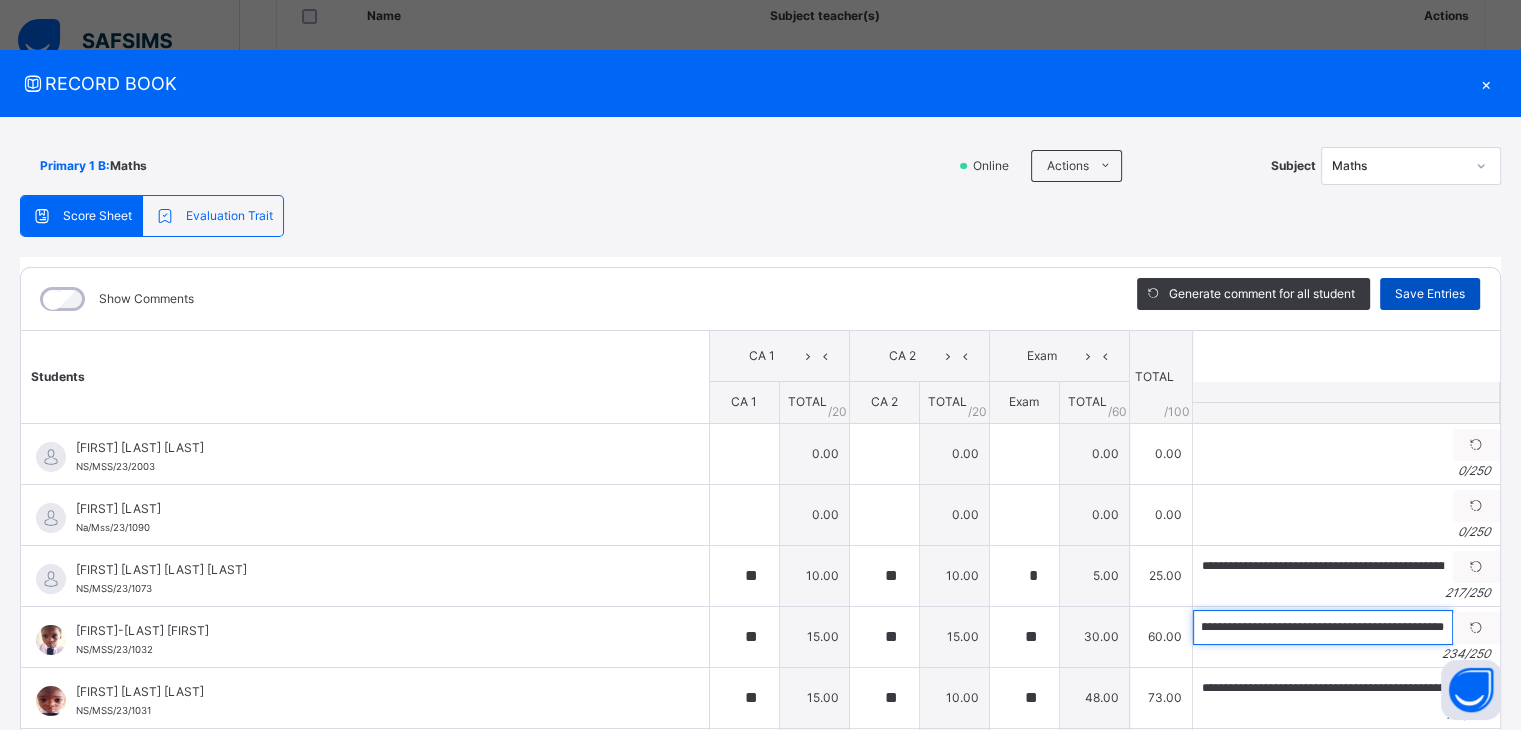 type on "**********" 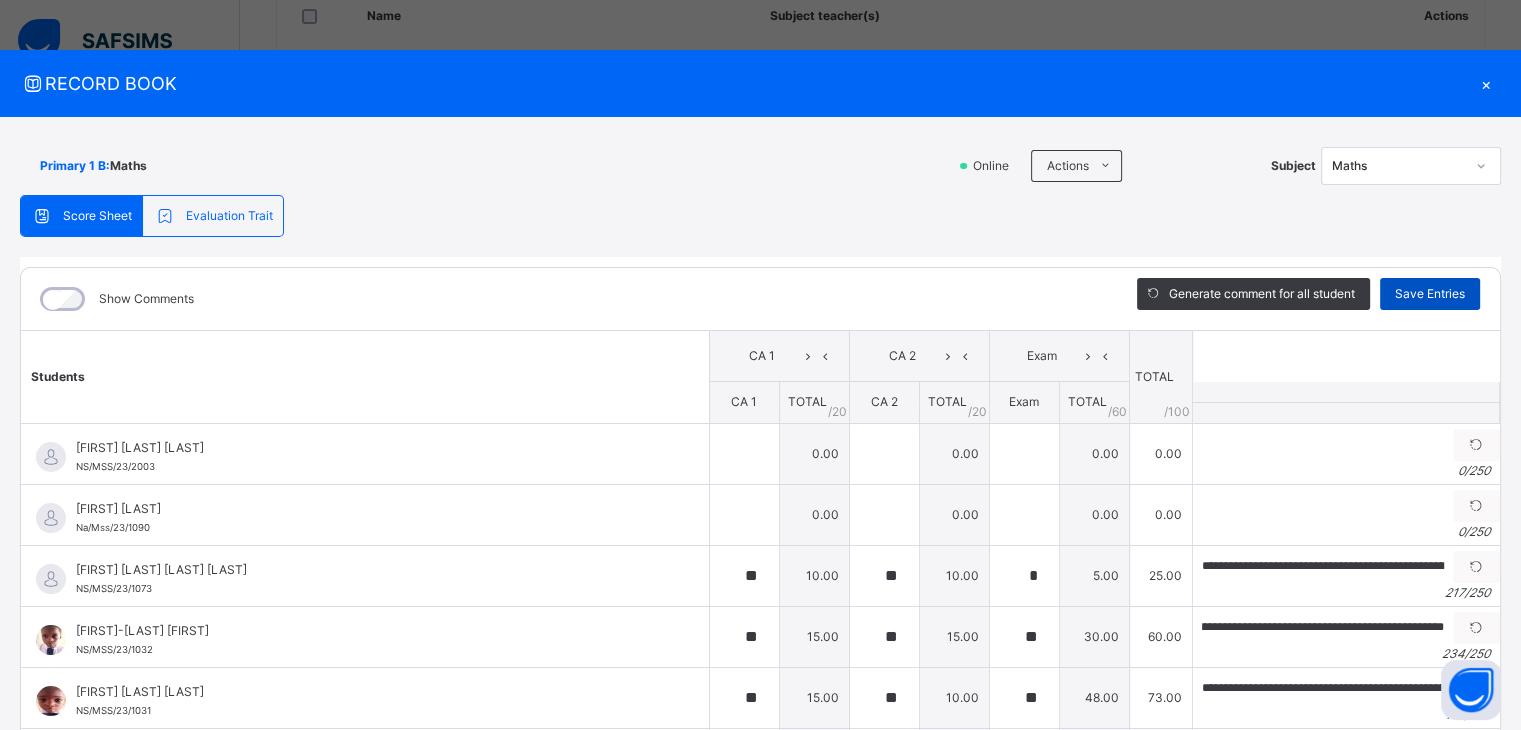 click on "Save Entries" at bounding box center (1430, 294) 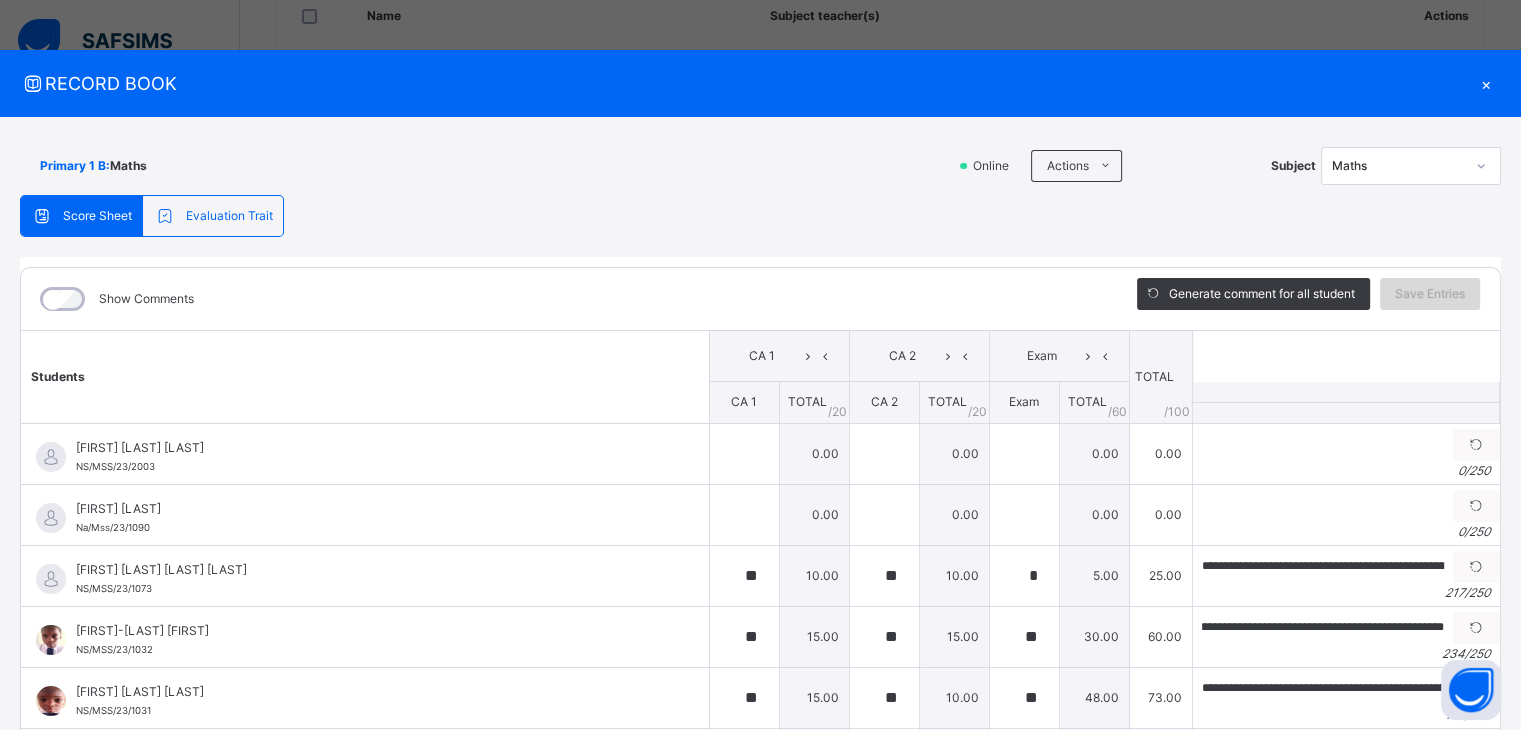 scroll, scrollTop: 0, scrollLeft: 0, axis: both 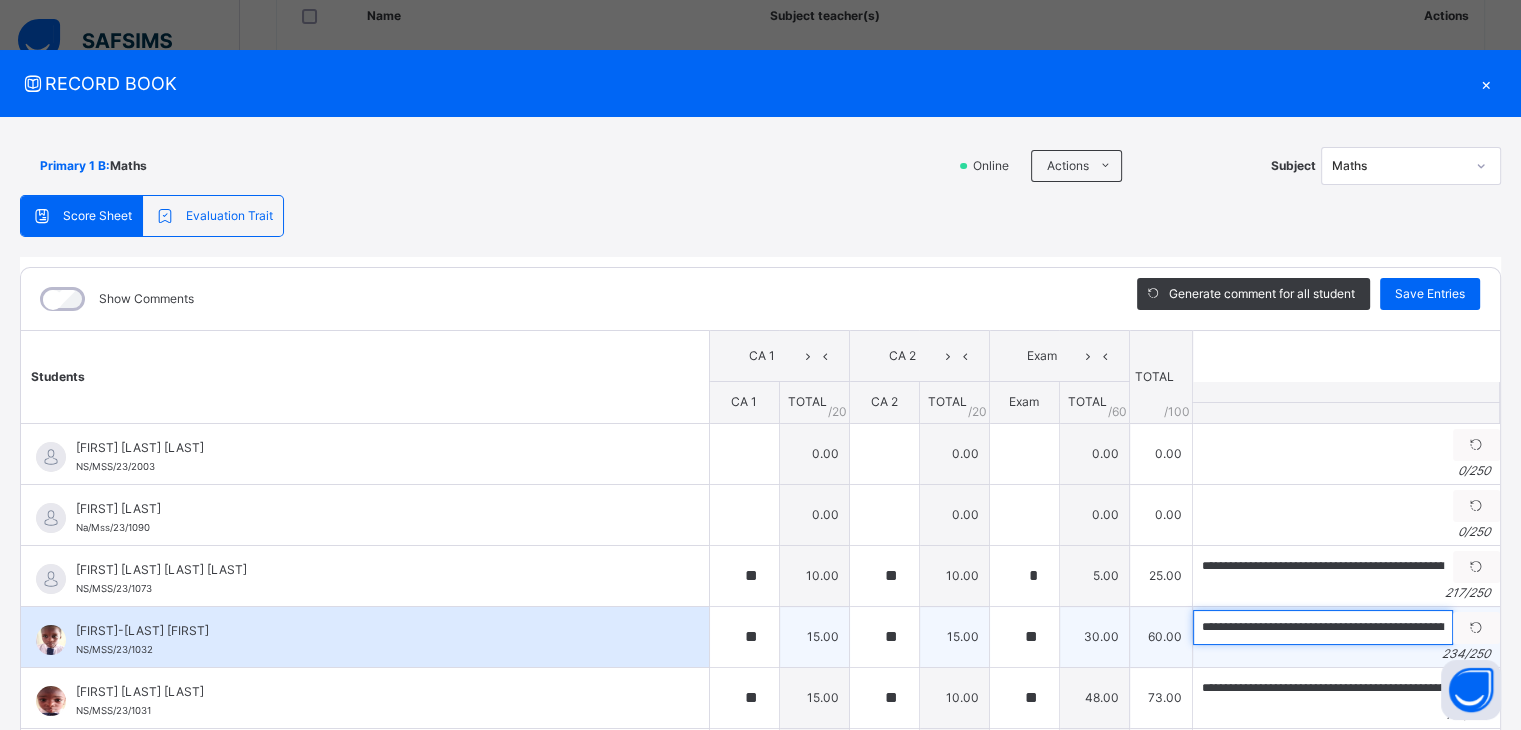 click on "**********" at bounding box center [1323, 627] 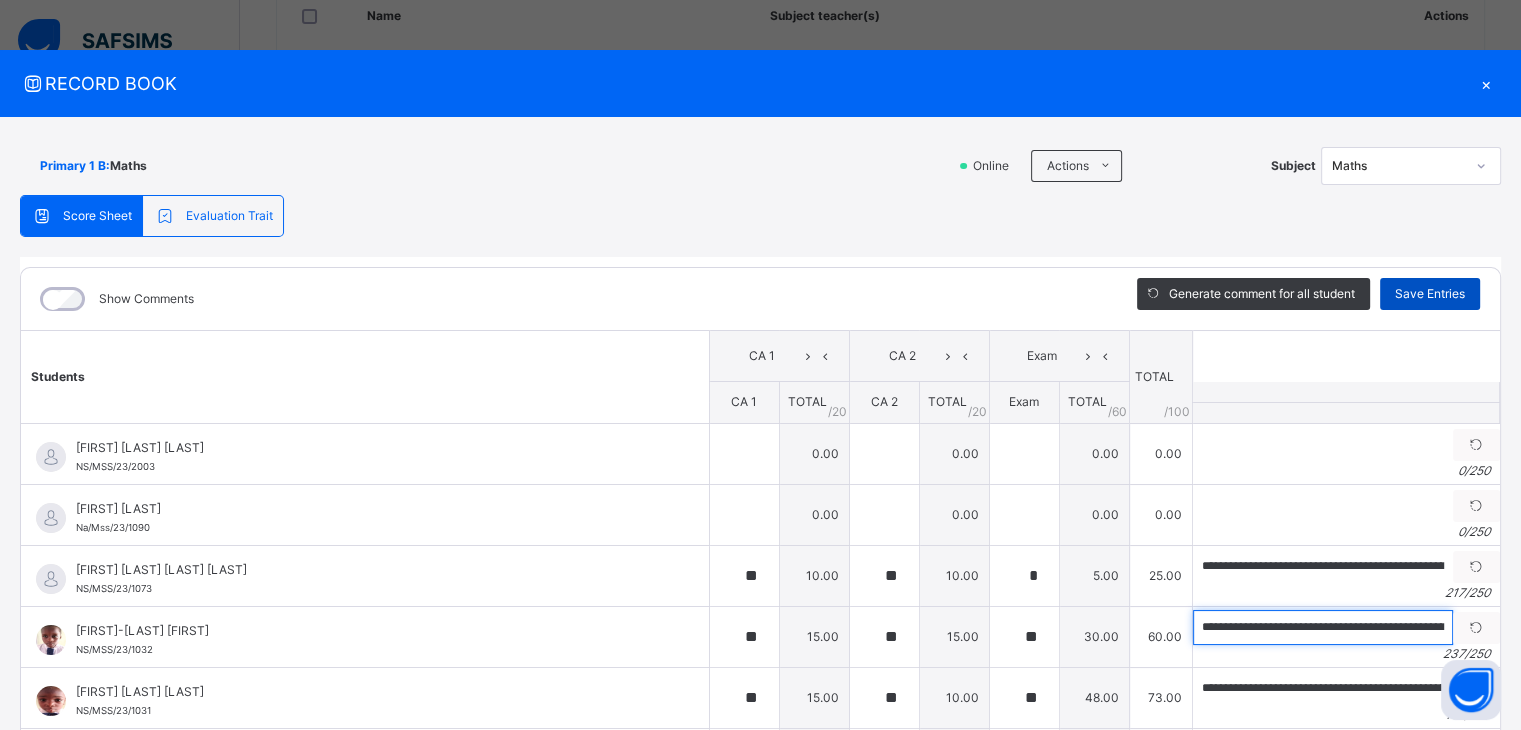 type on "**********" 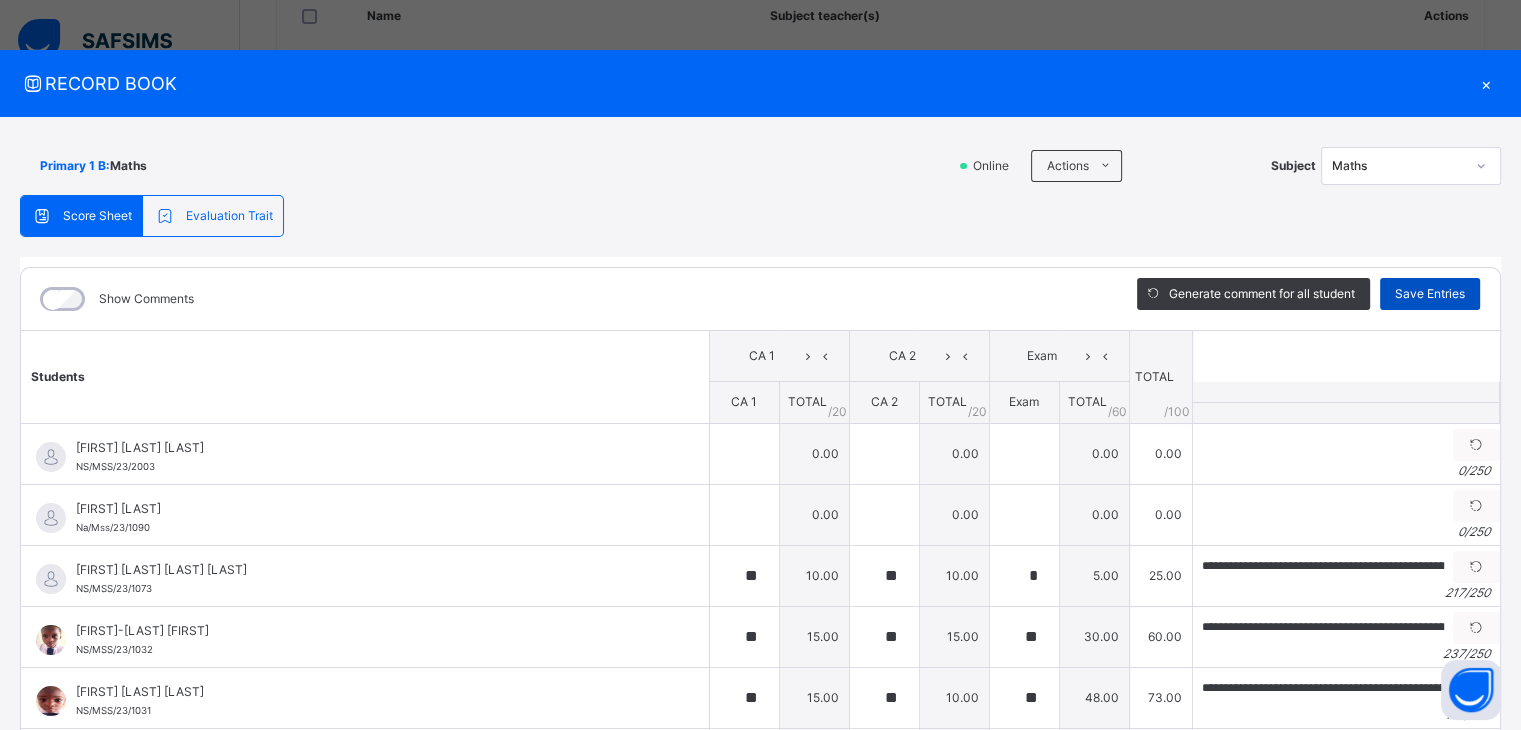 click on "Save Entries" at bounding box center [1430, 294] 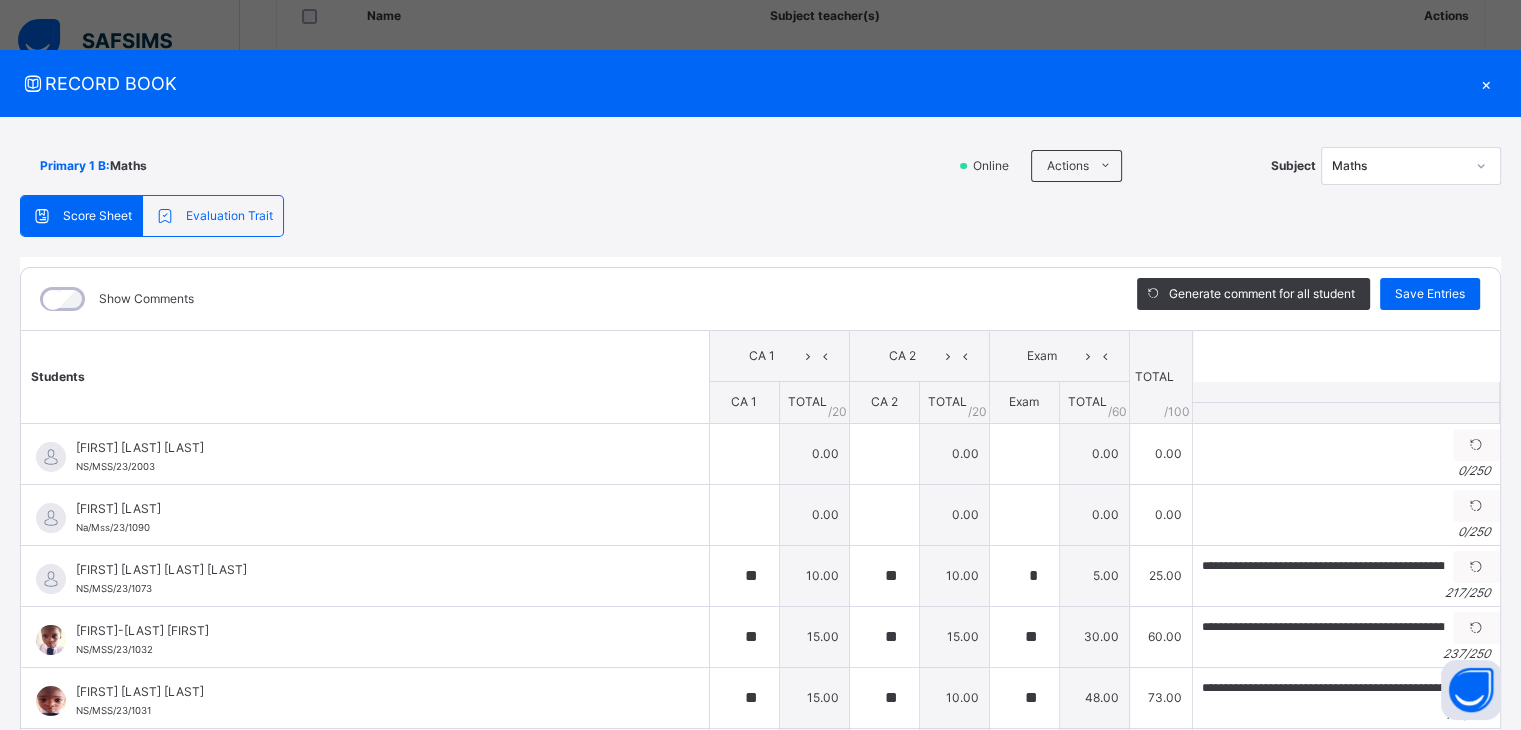 scroll, scrollTop: 424, scrollLeft: 0, axis: vertical 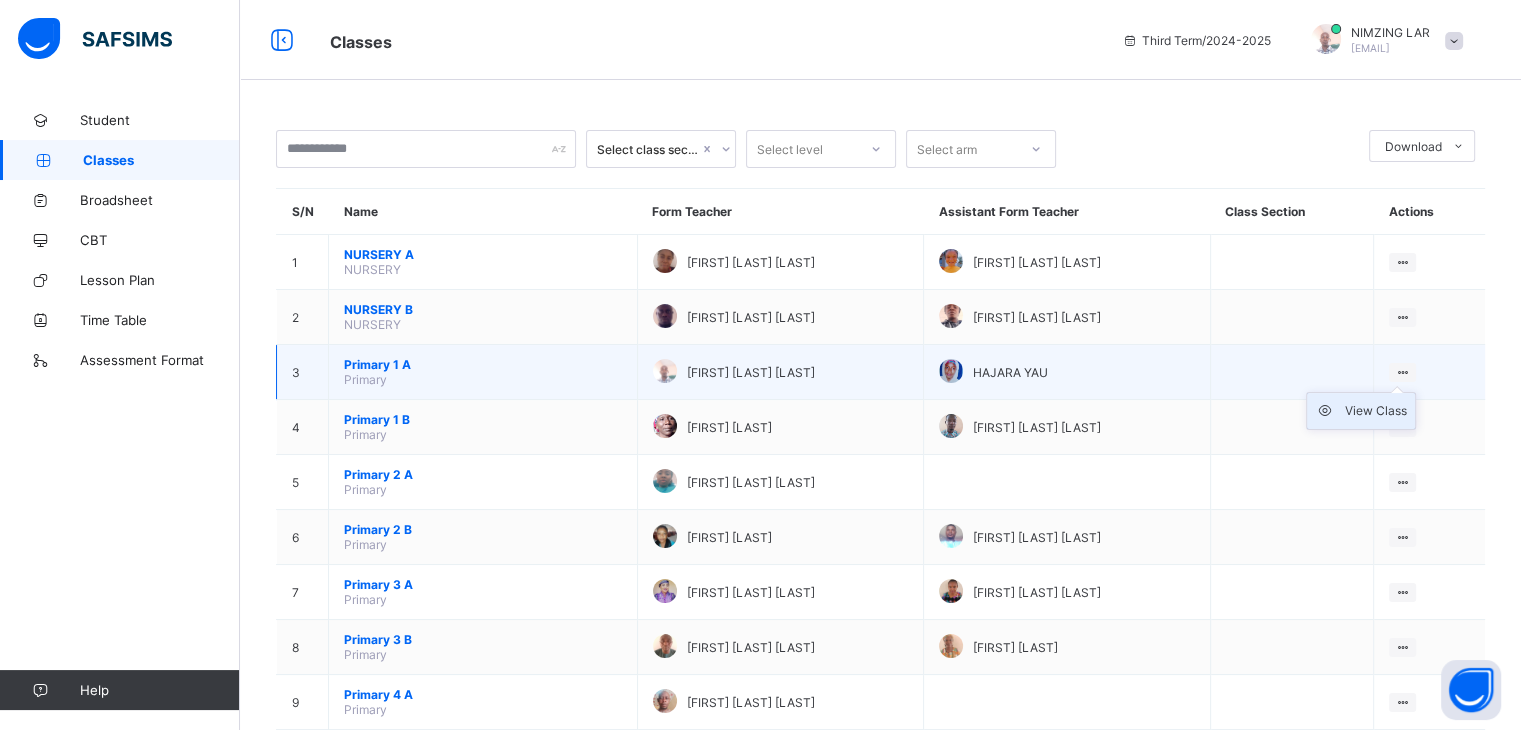 click on "View Class" at bounding box center [1376, 411] 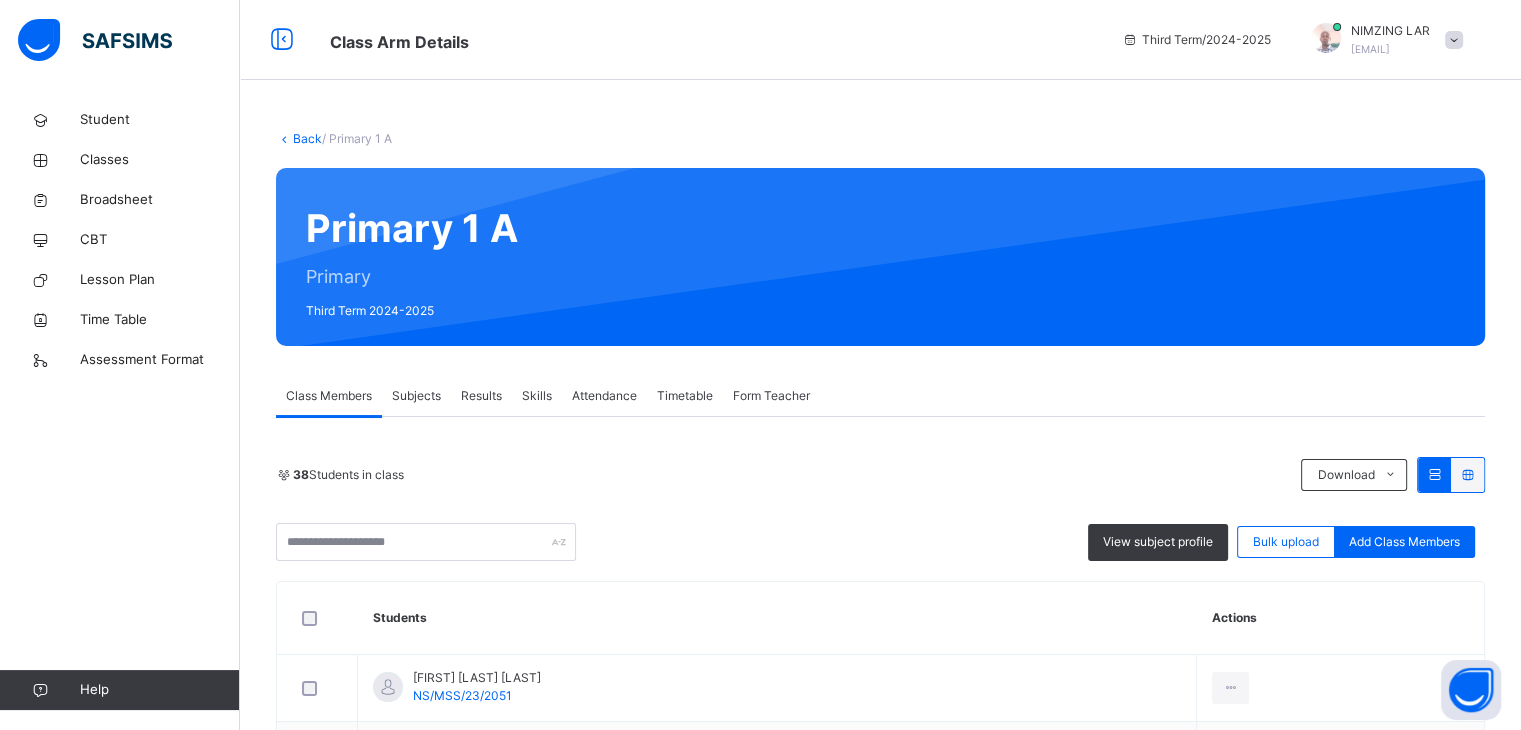 click on "Results" at bounding box center [481, 396] 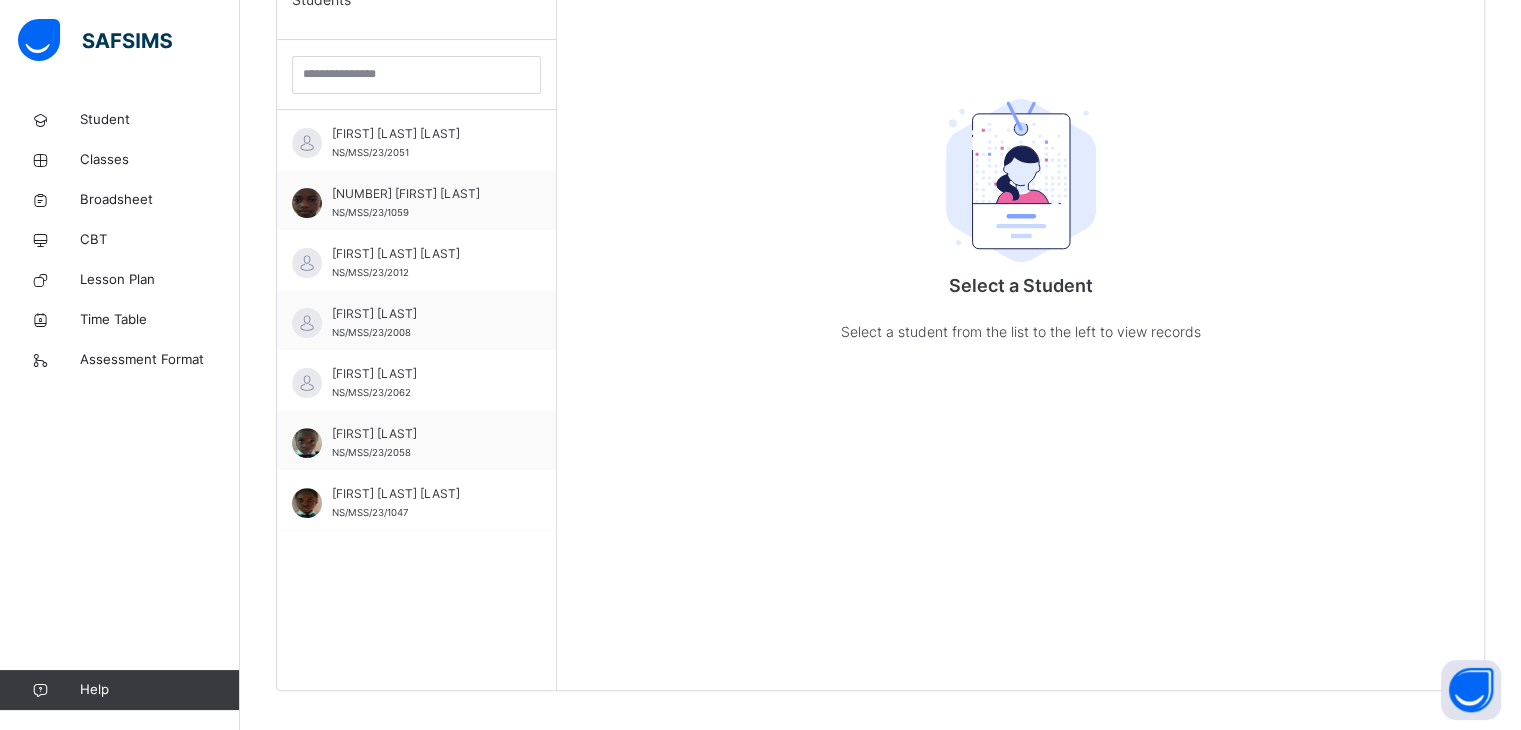 scroll, scrollTop: 580, scrollLeft: 0, axis: vertical 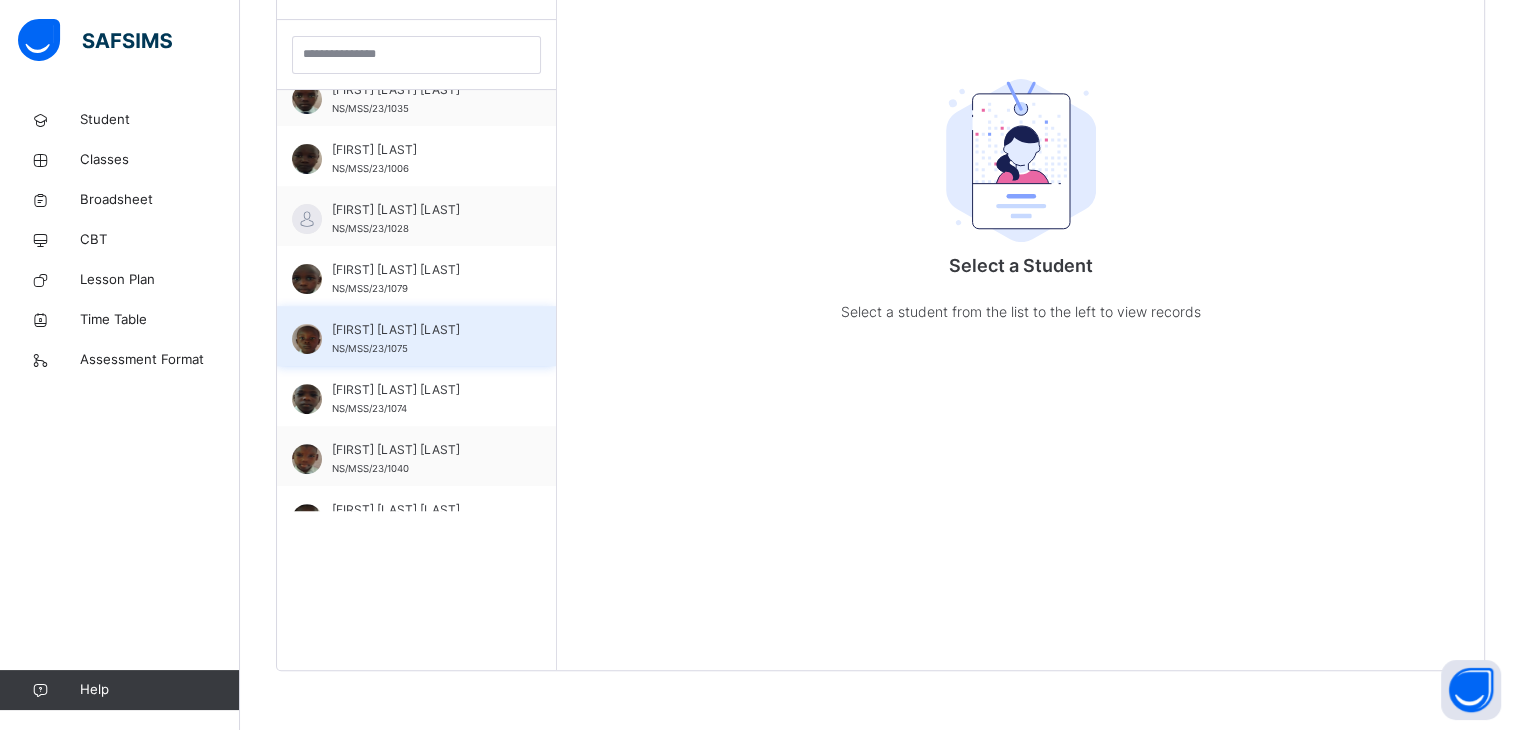 click on "Muhammdu Muhasinu USMAN NS/MSS/23/1075" at bounding box center (416, 336) 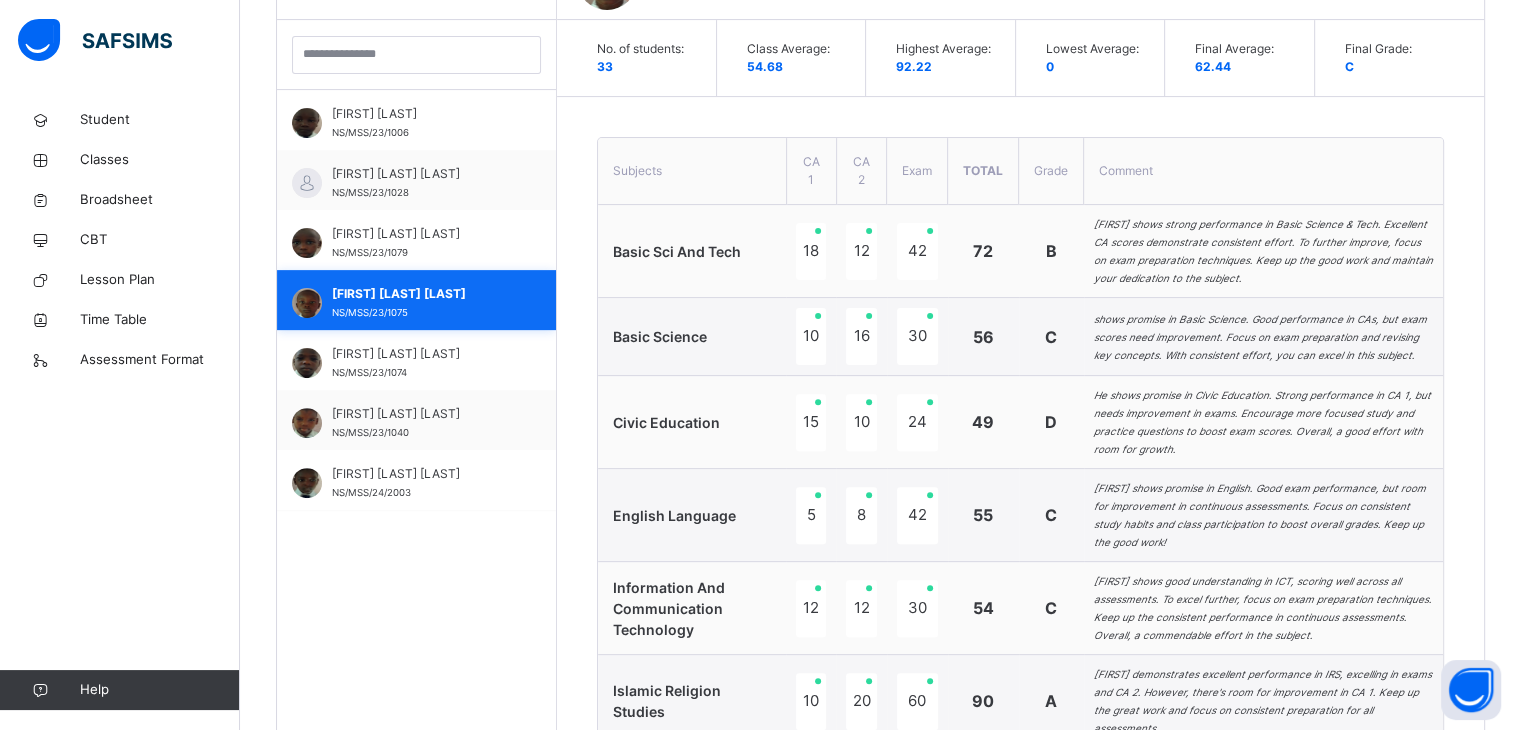 scroll, scrollTop: 1324, scrollLeft: 0, axis: vertical 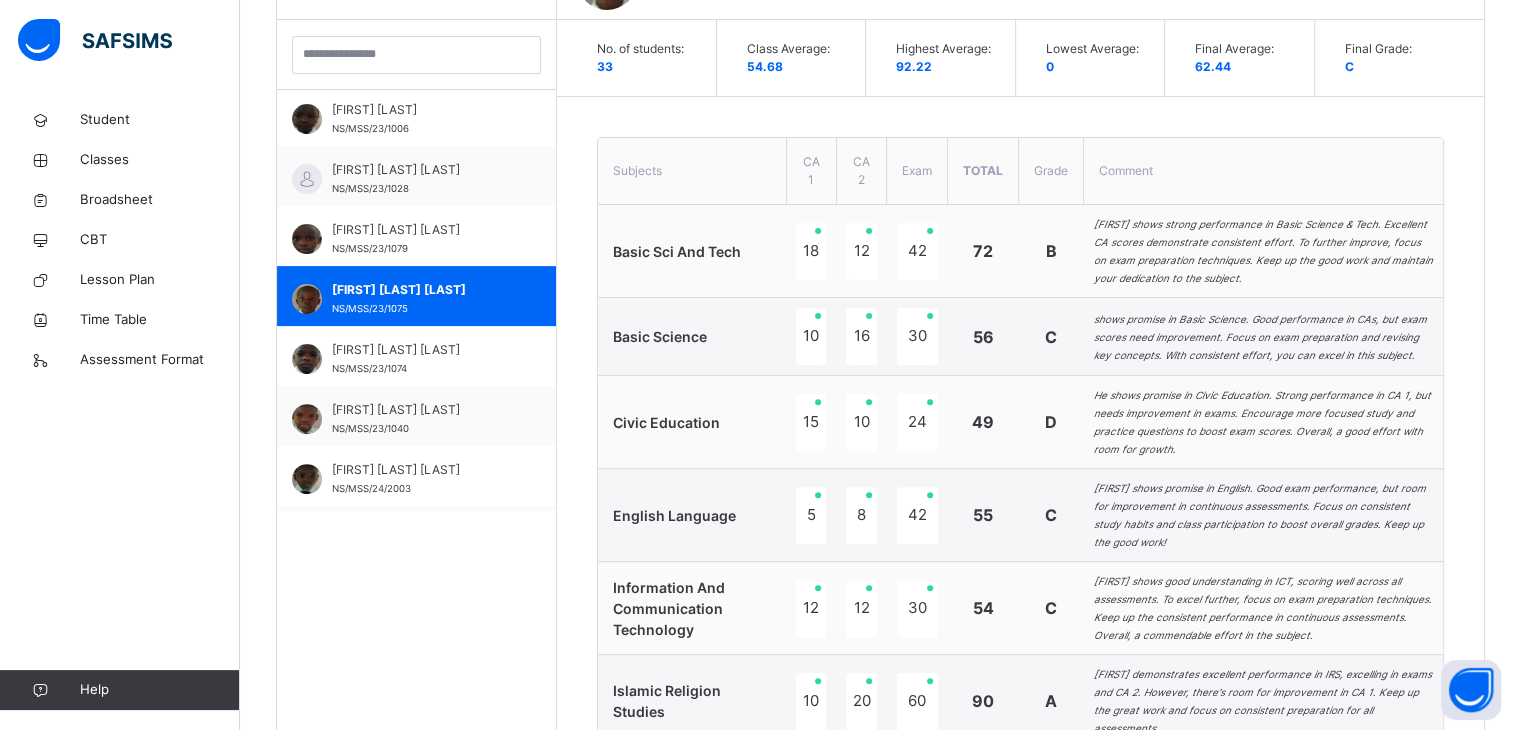 click on "Basic Science" at bounding box center [692, 337] 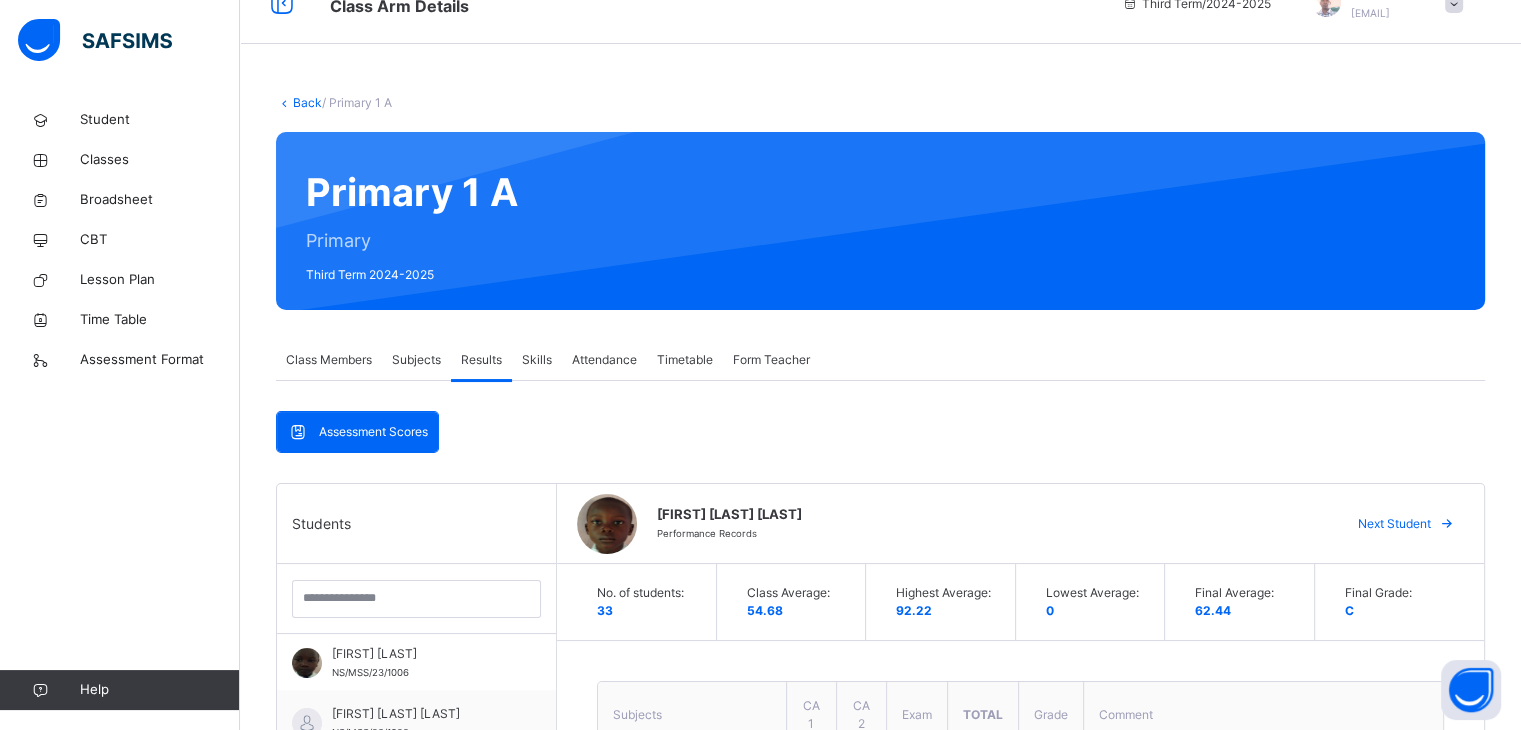 scroll, scrollTop: 0, scrollLeft: 0, axis: both 